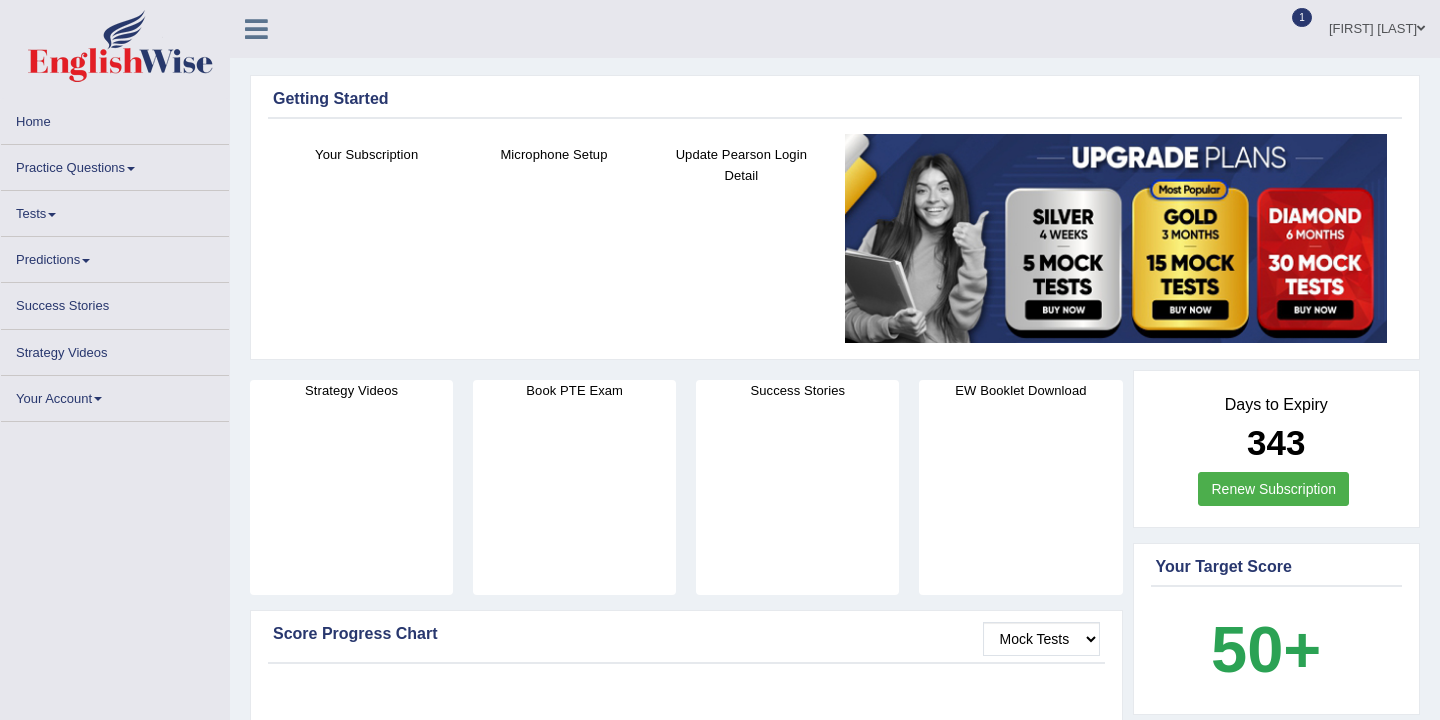 scroll, scrollTop: 174, scrollLeft: 0, axis: vertical 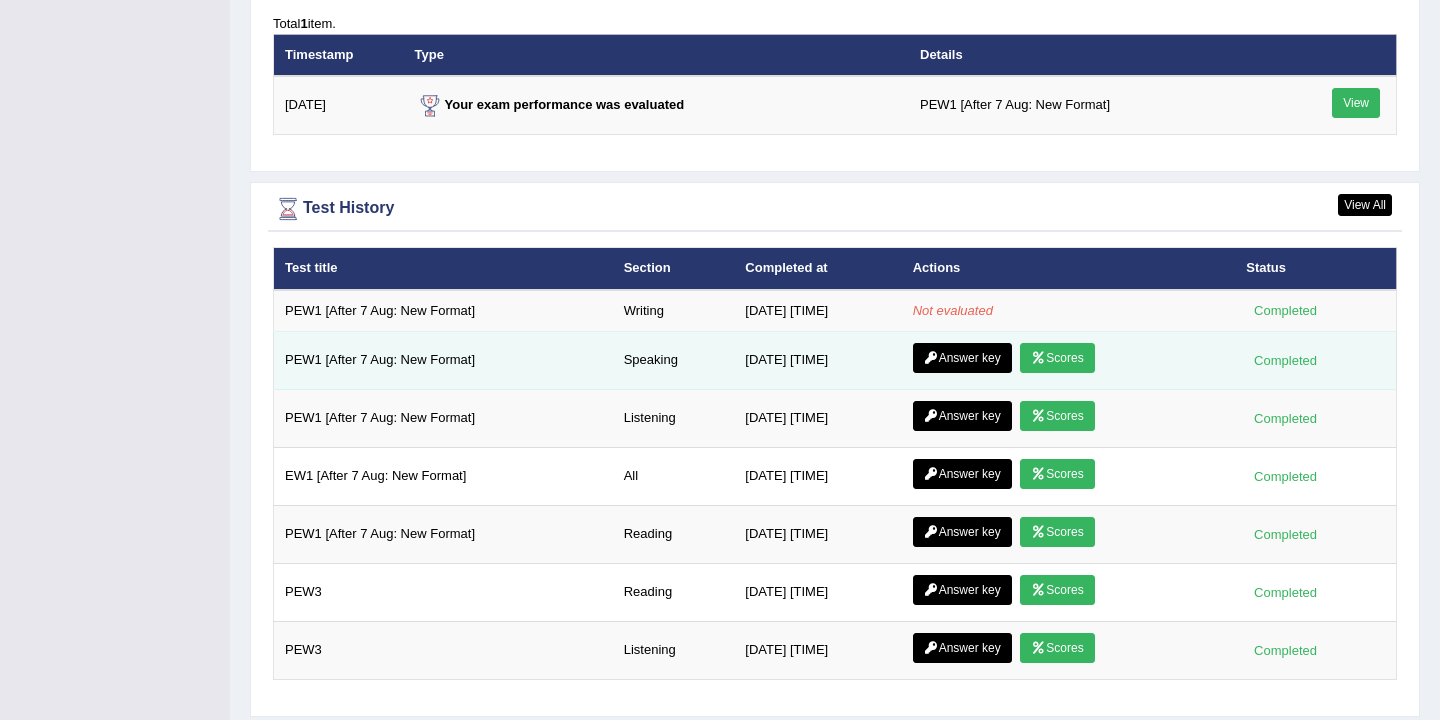 click on "Scores" at bounding box center [1057, 358] 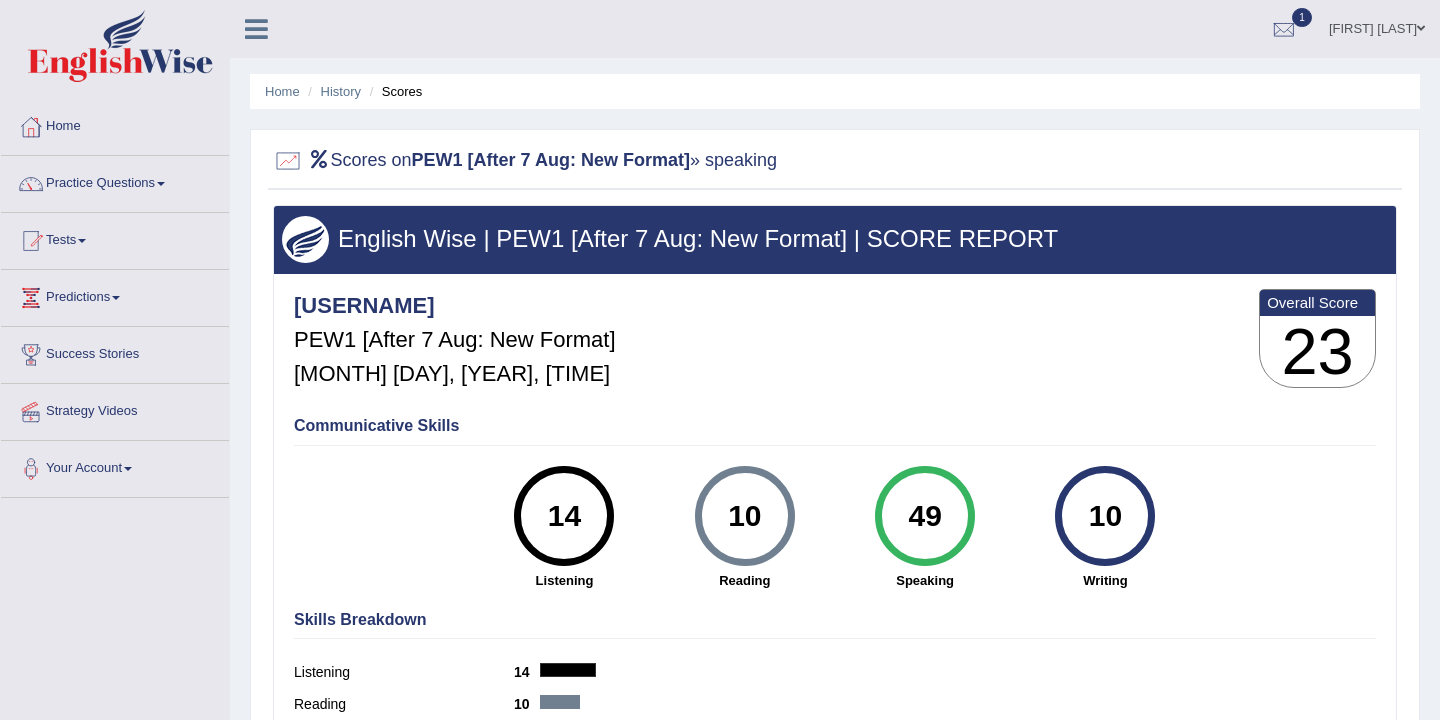scroll, scrollTop: 0, scrollLeft: 0, axis: both 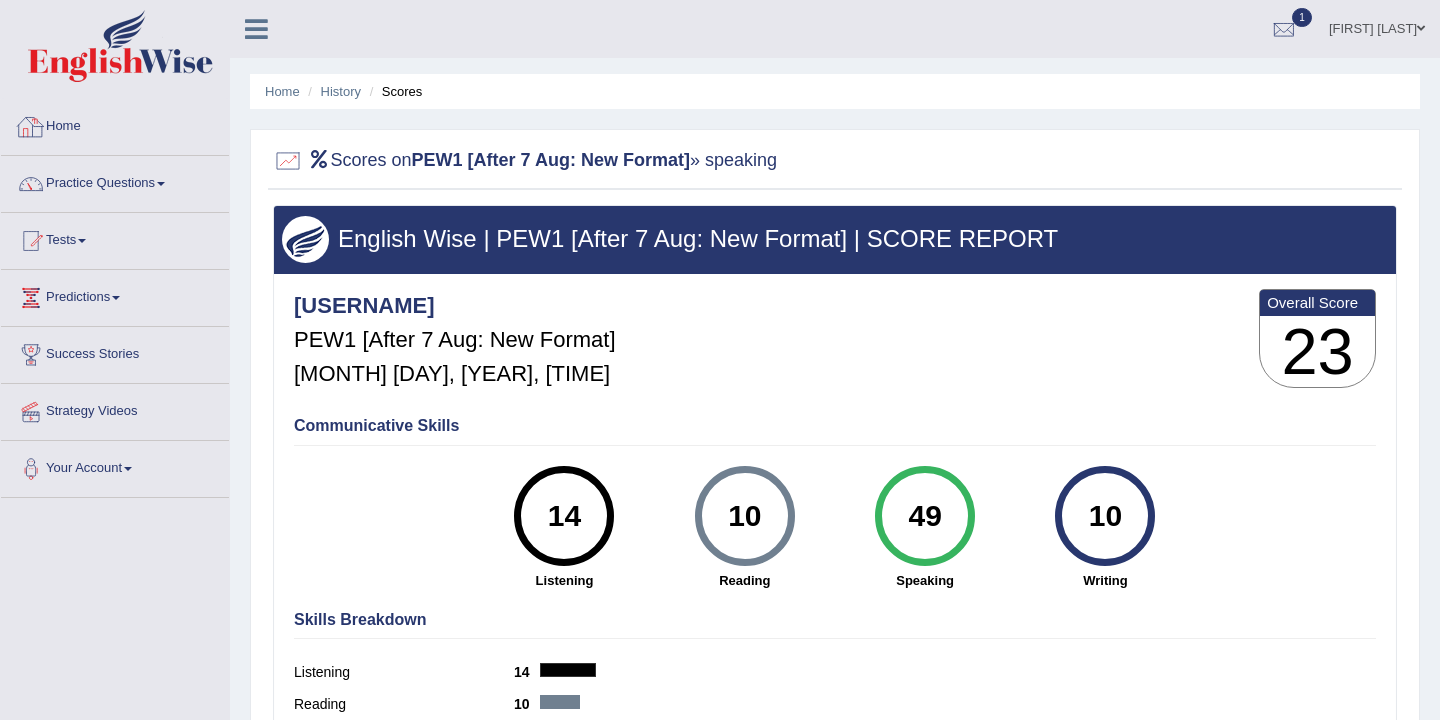 click on "Home" at bounding box center [115, 124] 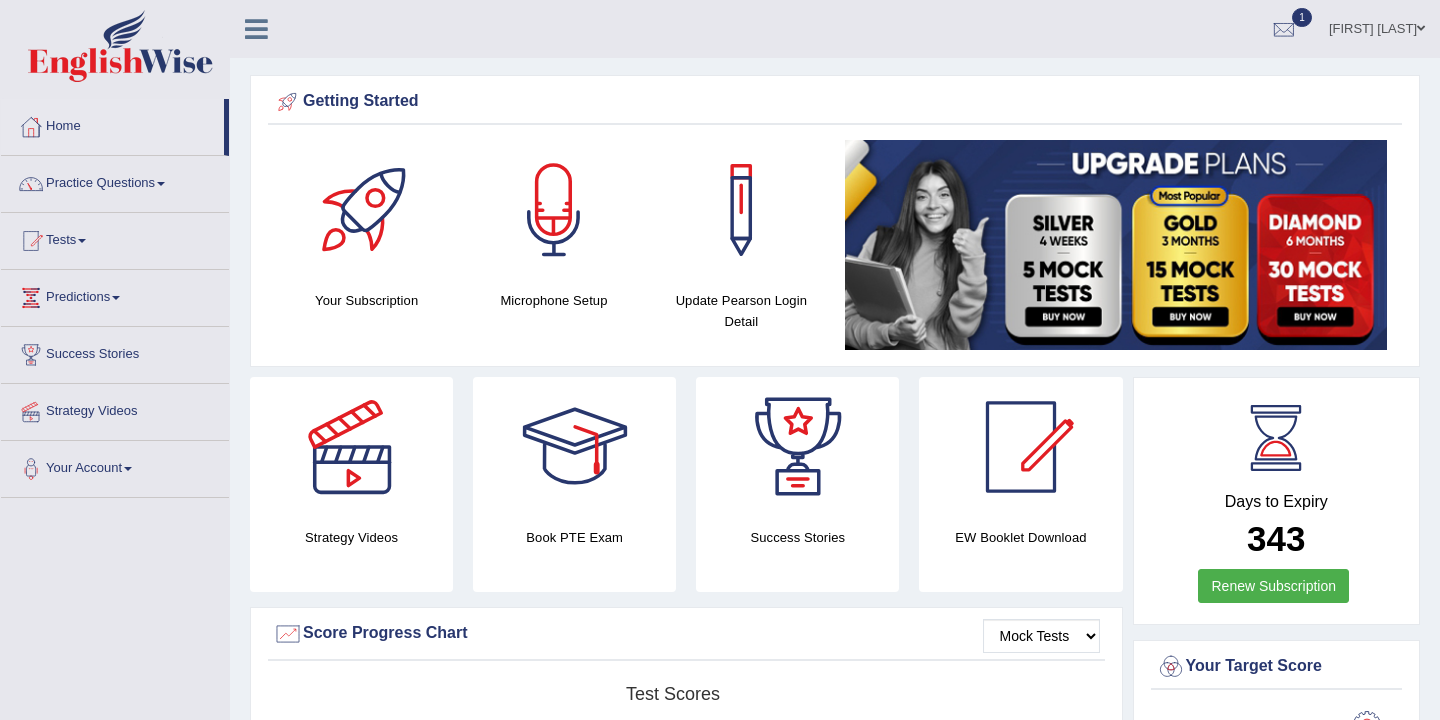 scroll, scrollTop: 0, scrollLeft: 0, axis: both 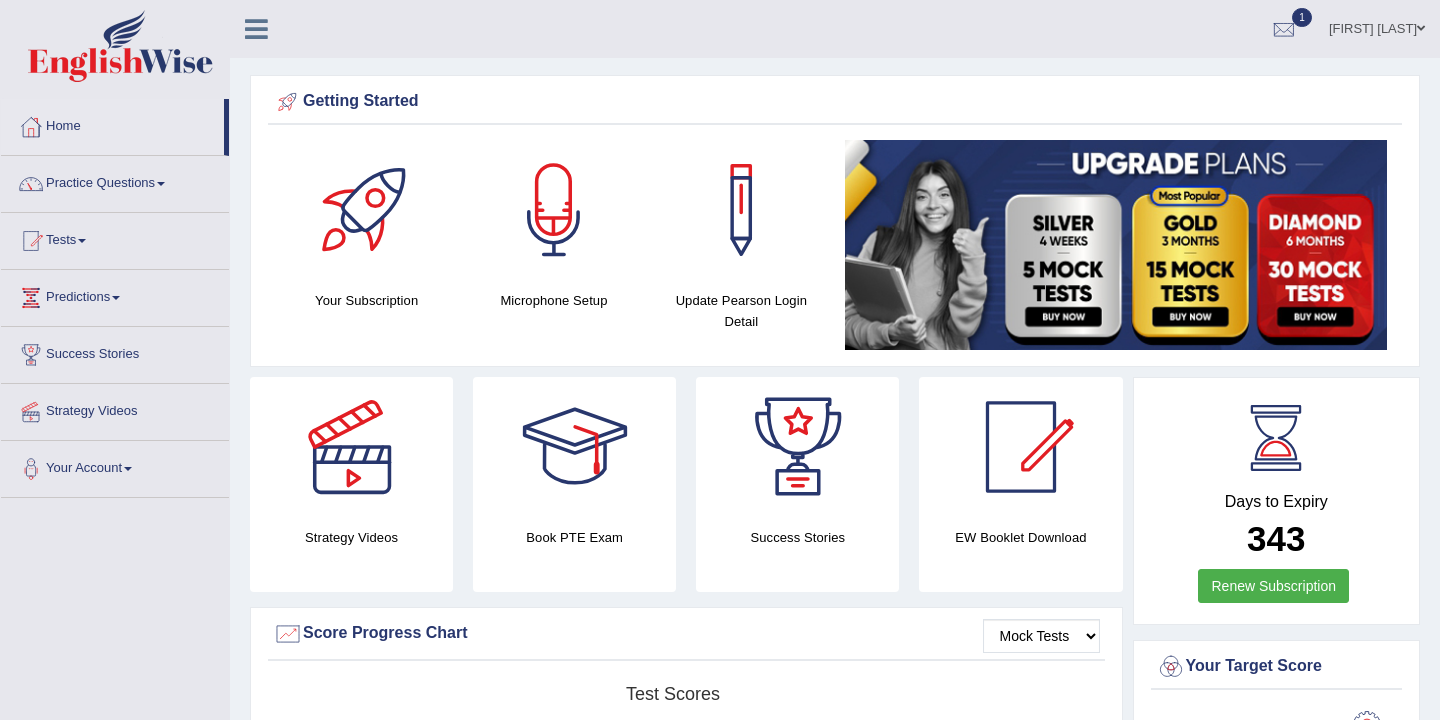 click on "Home" at bounding box center [112, 124] 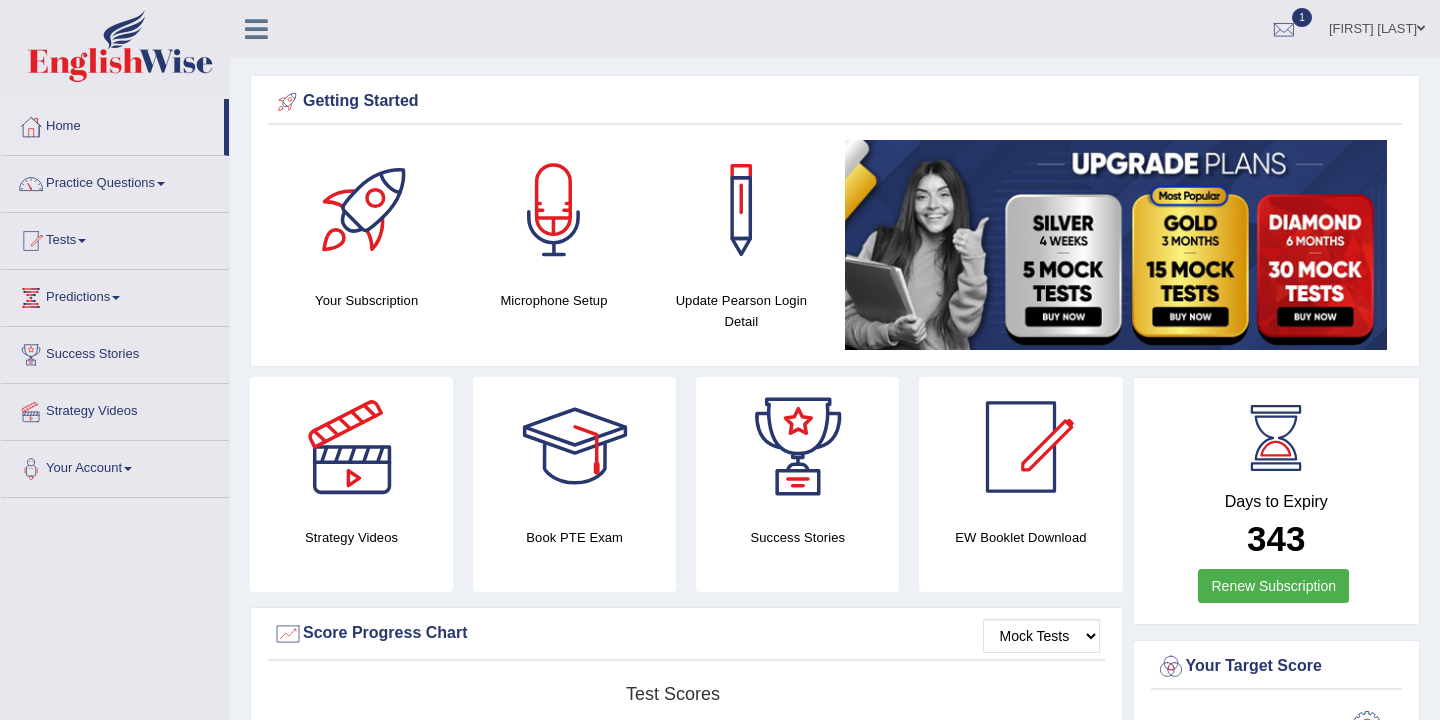 scroll, scrollTop: 0, scrollLeft: 0, axis: both 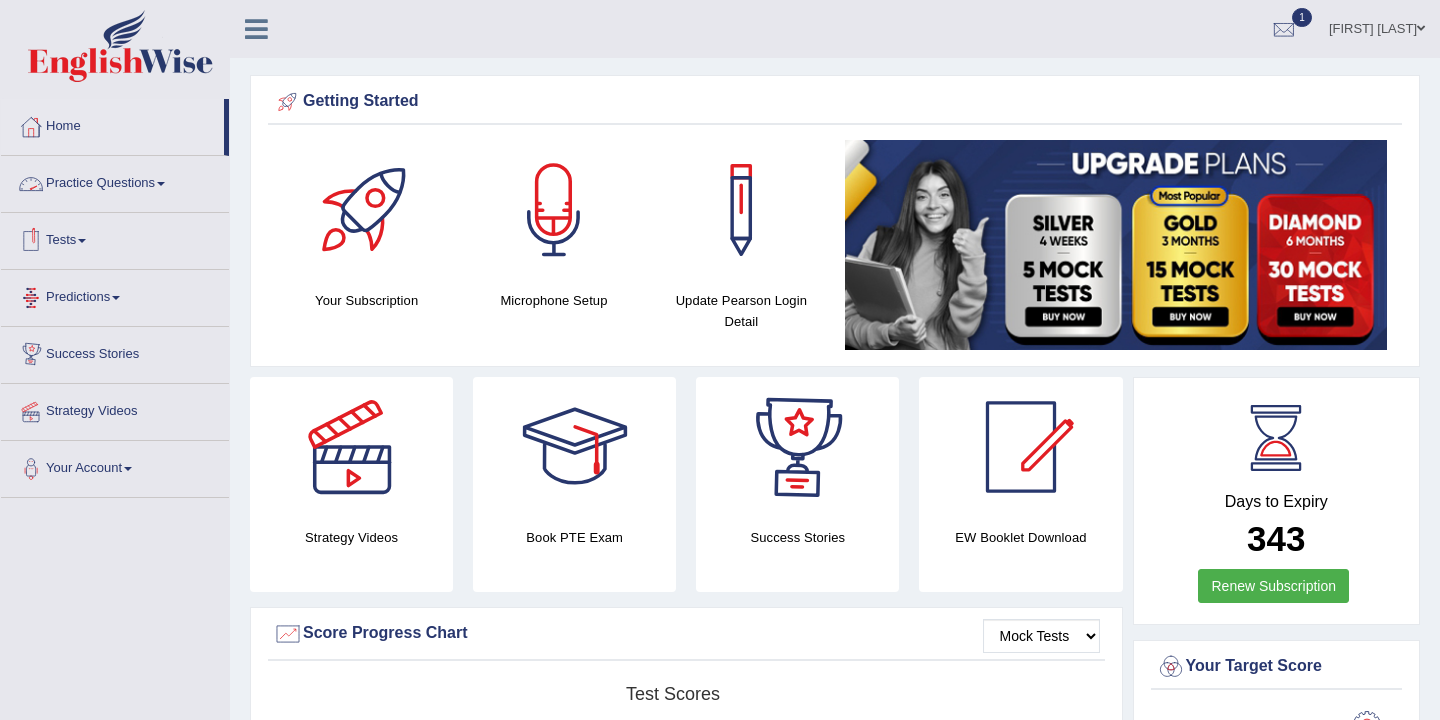 click on "Practice Questions" at bounding box center [115, 181] 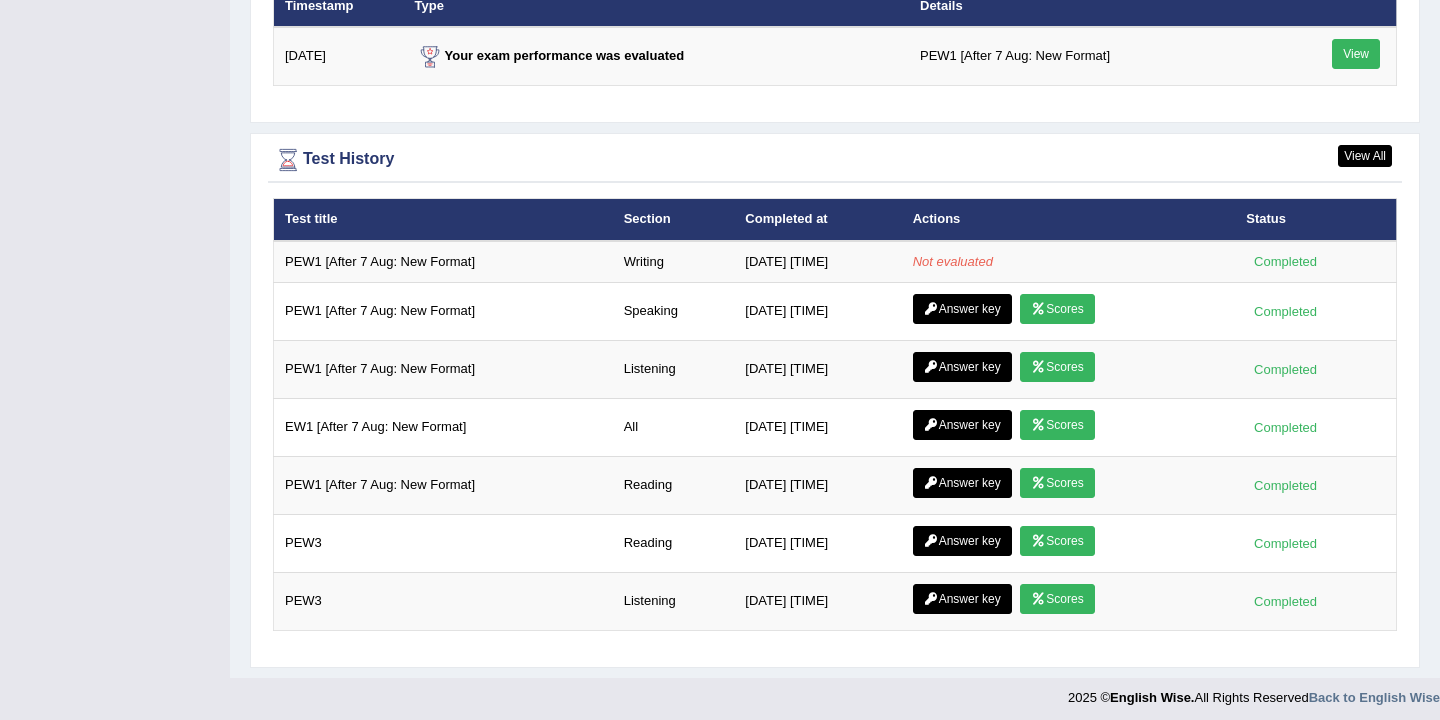 scroll, scrollTop: 2553, scrollLeft: 0, axis: vertical 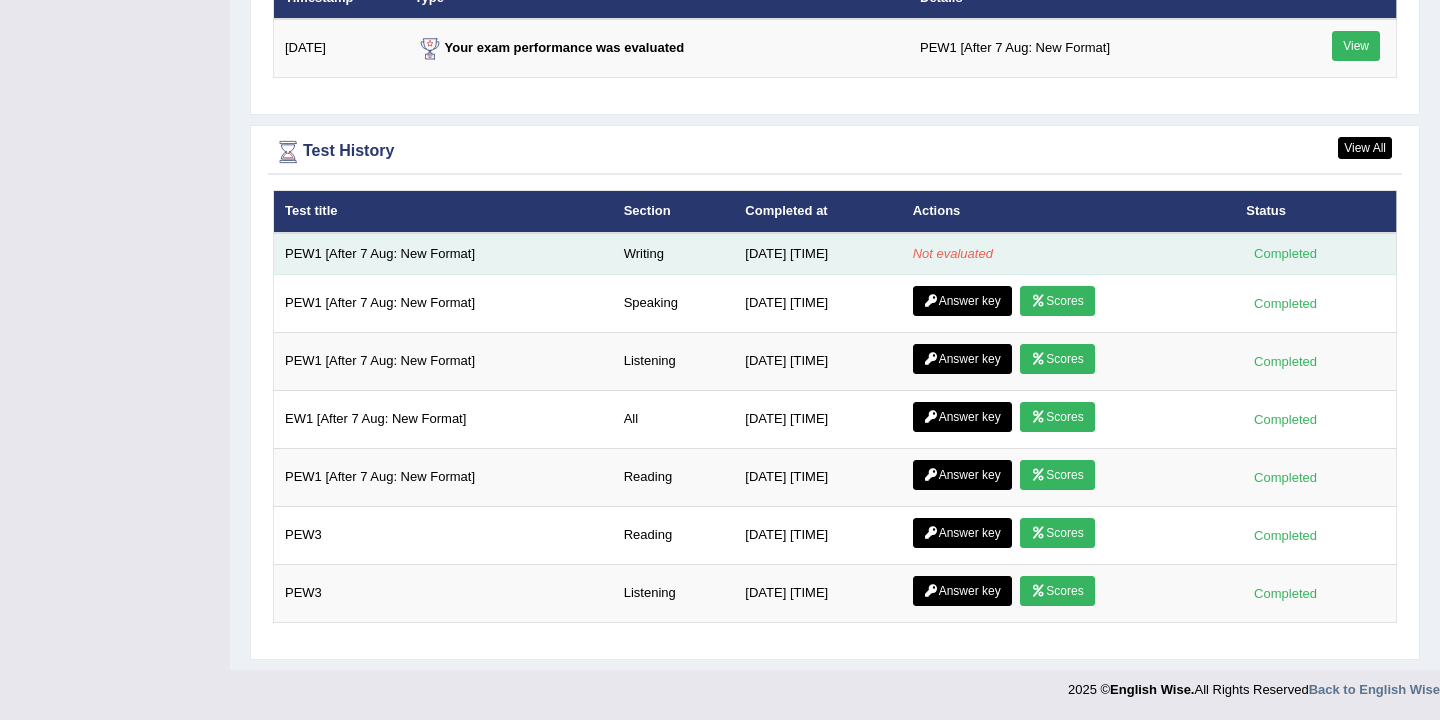 click on "Writing" at bounding box center (674, 254) 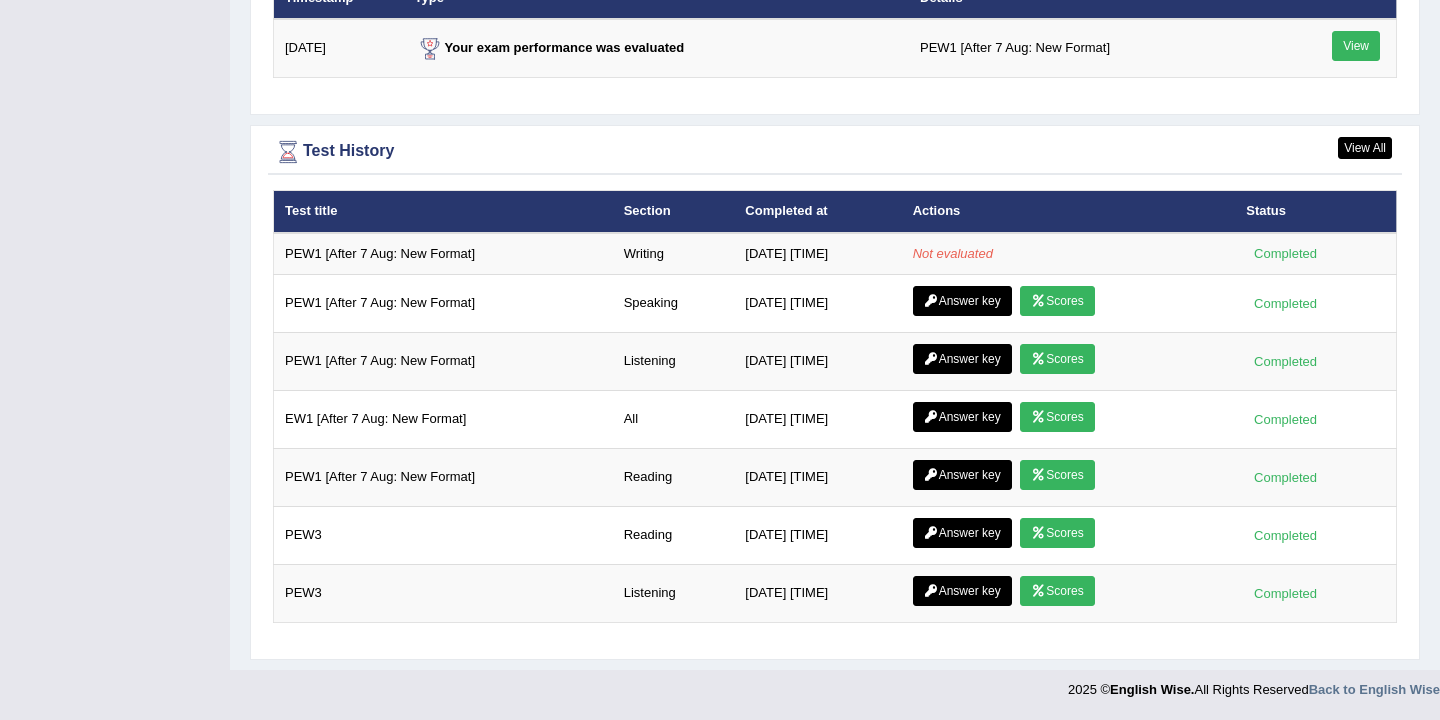 click on "Toggle navigation
Home
Practice Questions   Speaking Practice Read Aloud
Repeat Sentence
Describe Image
Re-tell Lecture
Answer Short Question
Summarize Group Discussion
Respond To A Situation
Writing Practice  Summarize Written Text
Write Essay
Reading Practice  Reading & Writing: Fill In The Blanks
Choose Multiple Answers
Re-order Paragraphs
Fill In The Blanks
Choose Single Answer
Listening Practice  Summarize Spoken Text
Highlight Incorrect Words
Highlight Correct Summary
Select Missing Word
Choose Single Answer
Choose Multiple Answers
Fill In The Blanks
Write From Dictation
Pronunciation
Tests  Take Practice Sectional Test
Take Mock Test" at bounding box center (720, -921) 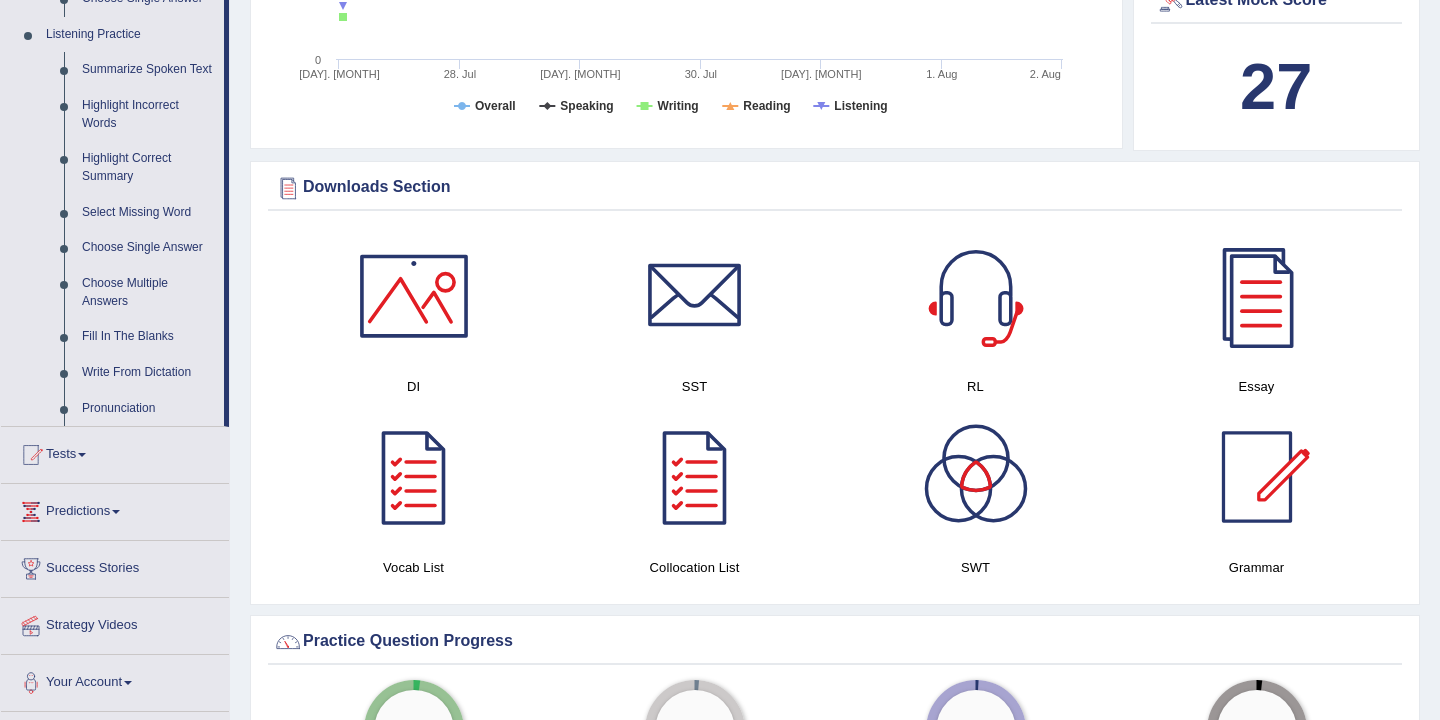 scroll, scrollTop: 955, scrollLeft: 0, axis: vertical 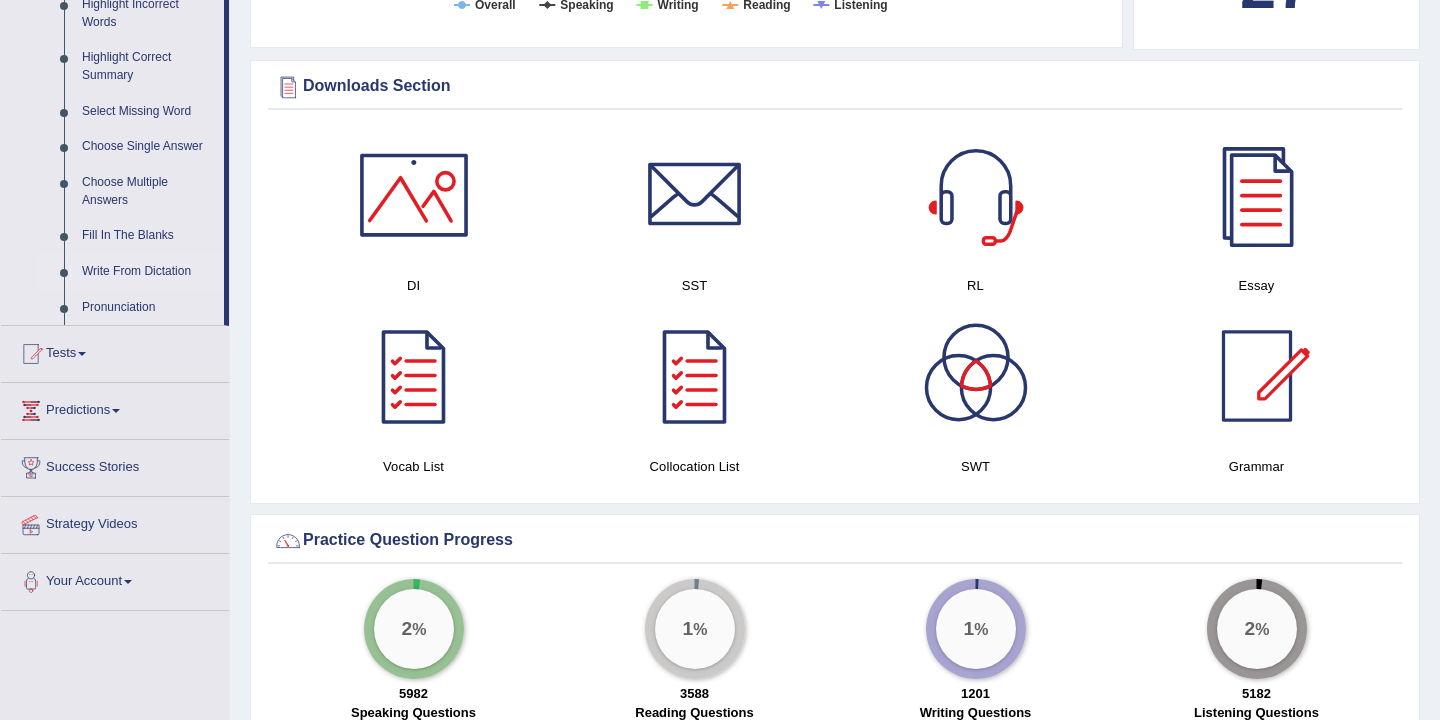 click on "Write From Dictation" at bounding box center [148, 272] 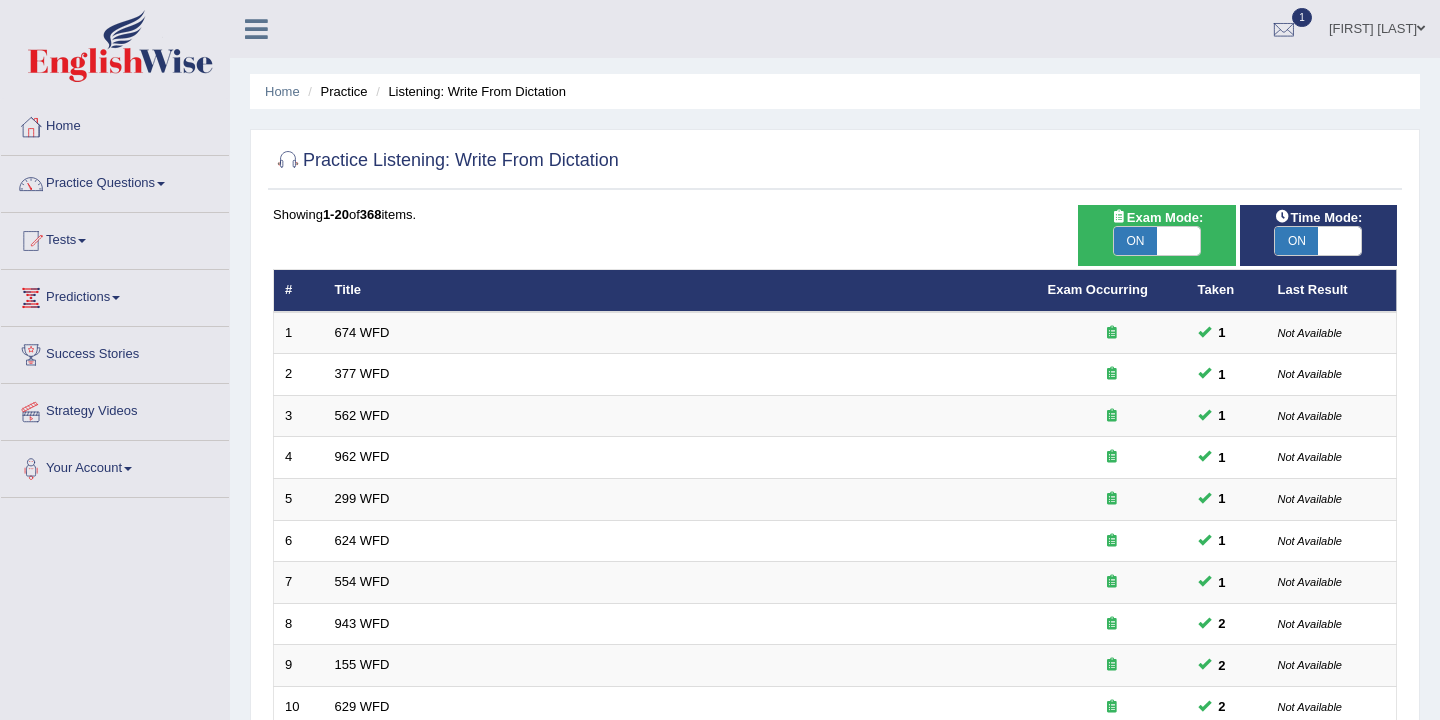 scroll, scrollTop: 0, scrollLeft: 0, axis: both 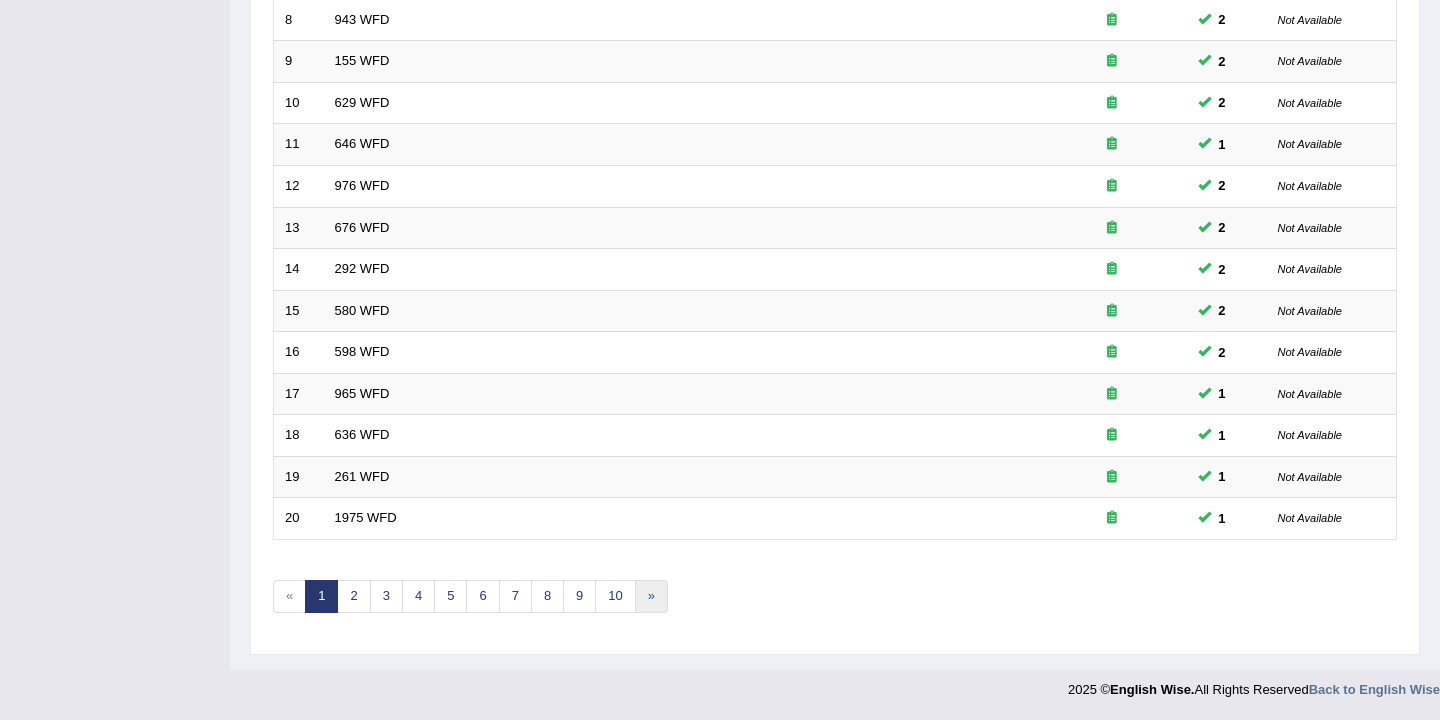 click on "»" at bounding box center [651, 596] 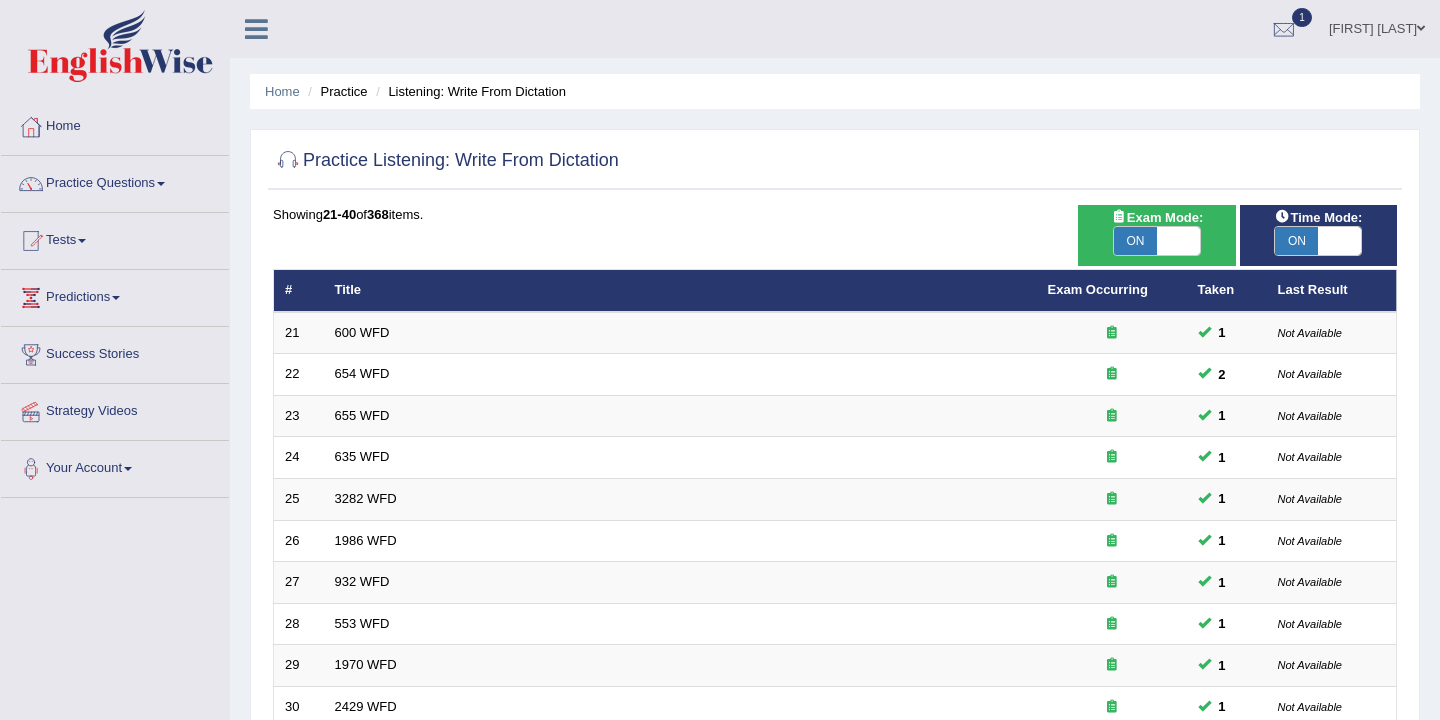 scroll, scrollTop: 0, scrollLeft: 0, axis: both 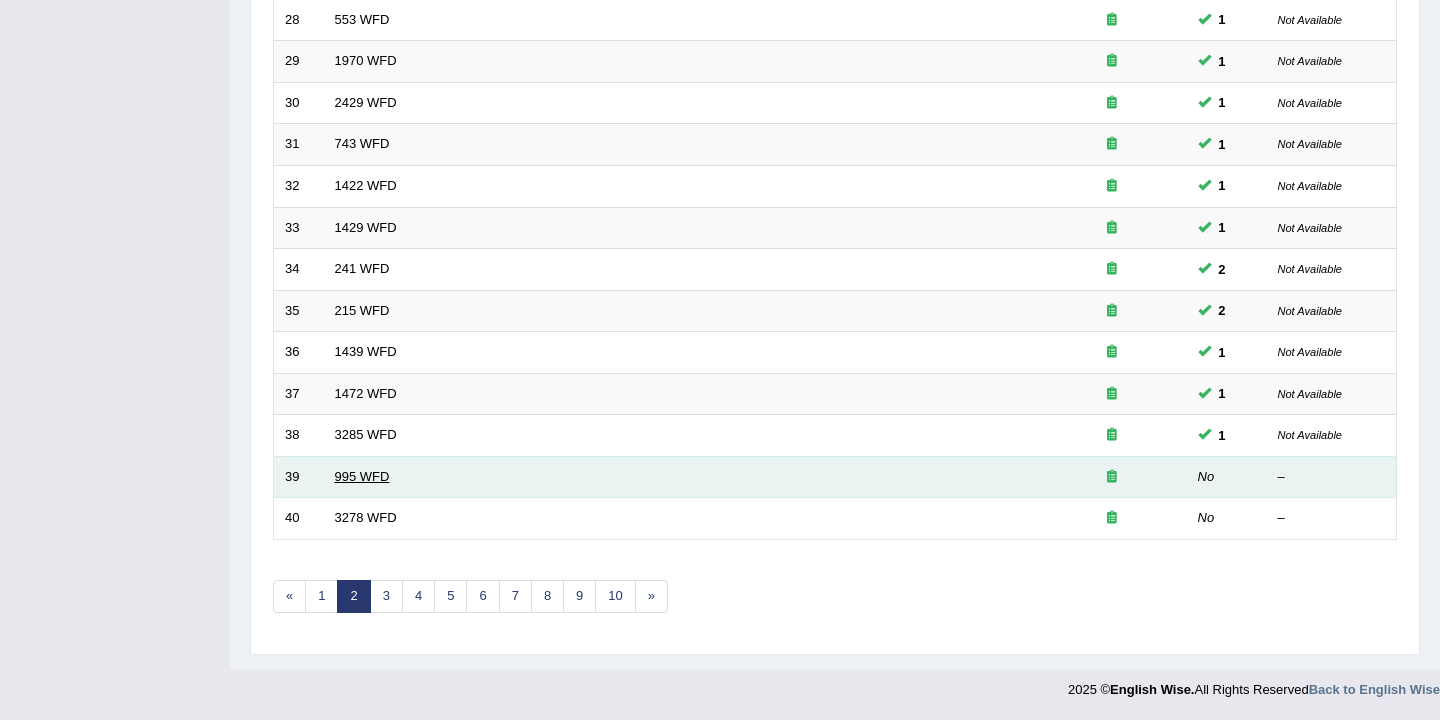 click on "995 WFD" at bounding box center (362, 476) 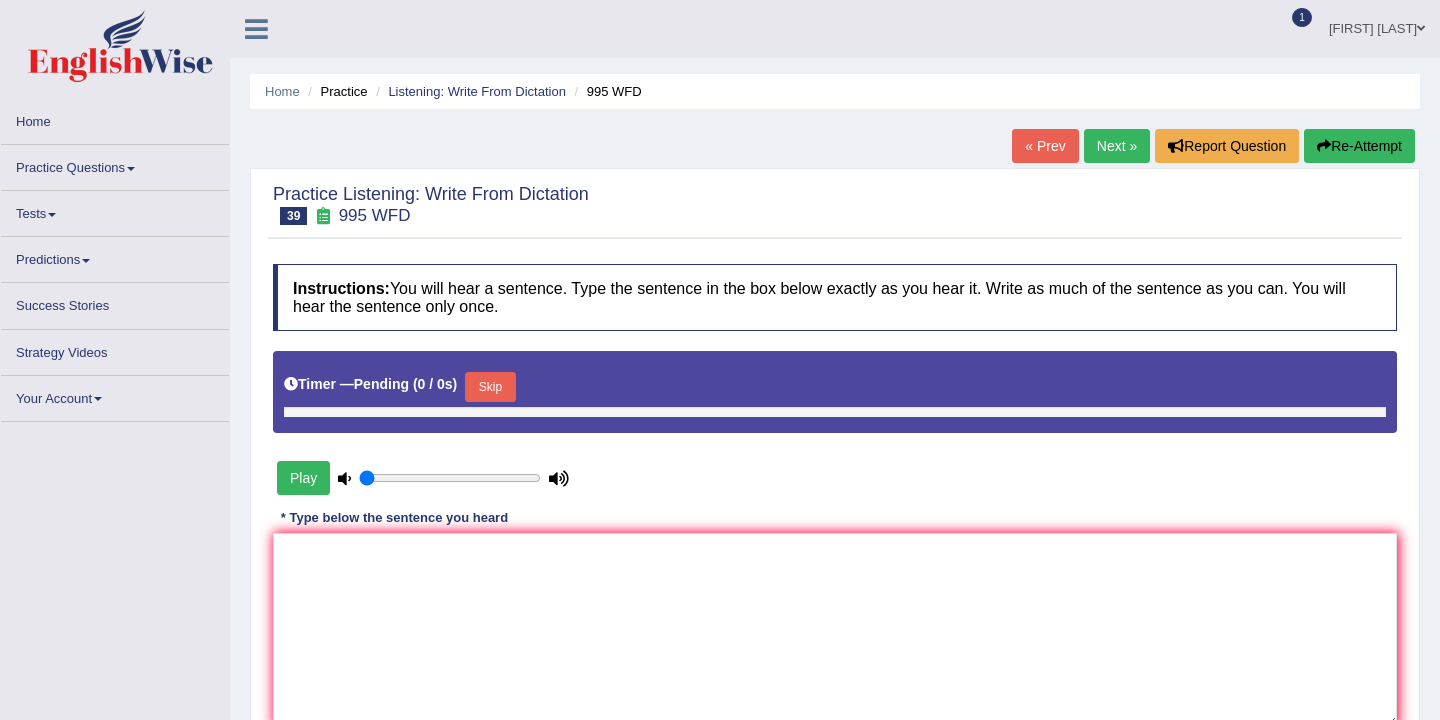 scroll, scrollTop: 0, scrollLeft: 0, axis: both 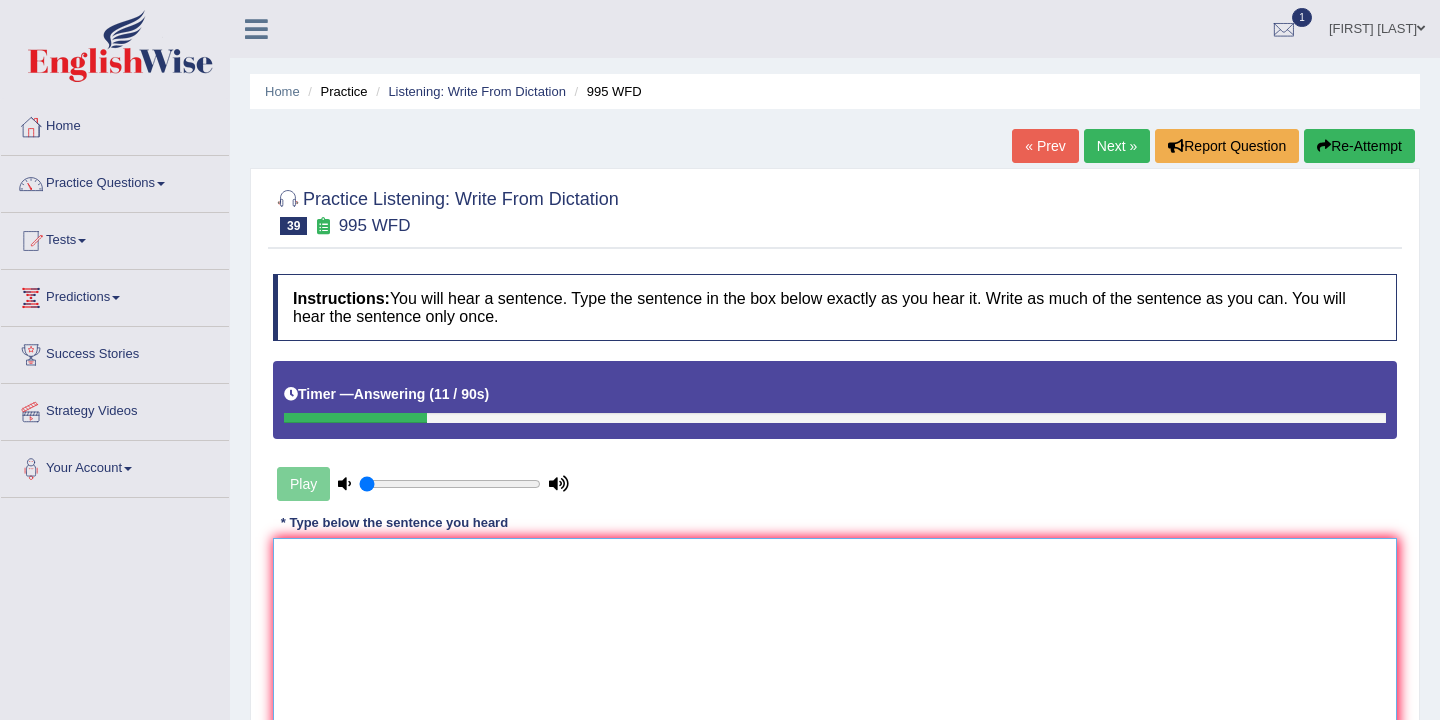 click at bounding box center (835, 635) 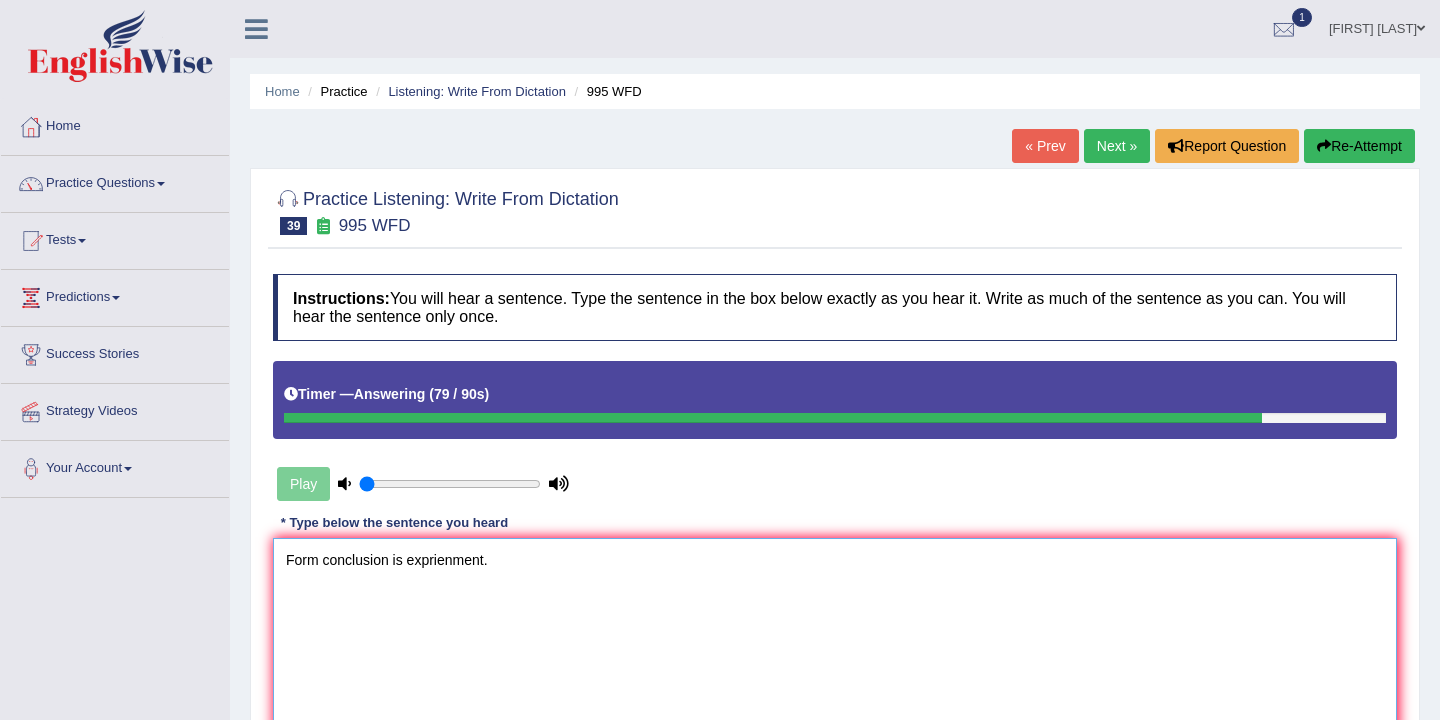 click on "Form conclusion is exprienment." at bounding box center (835, 635) 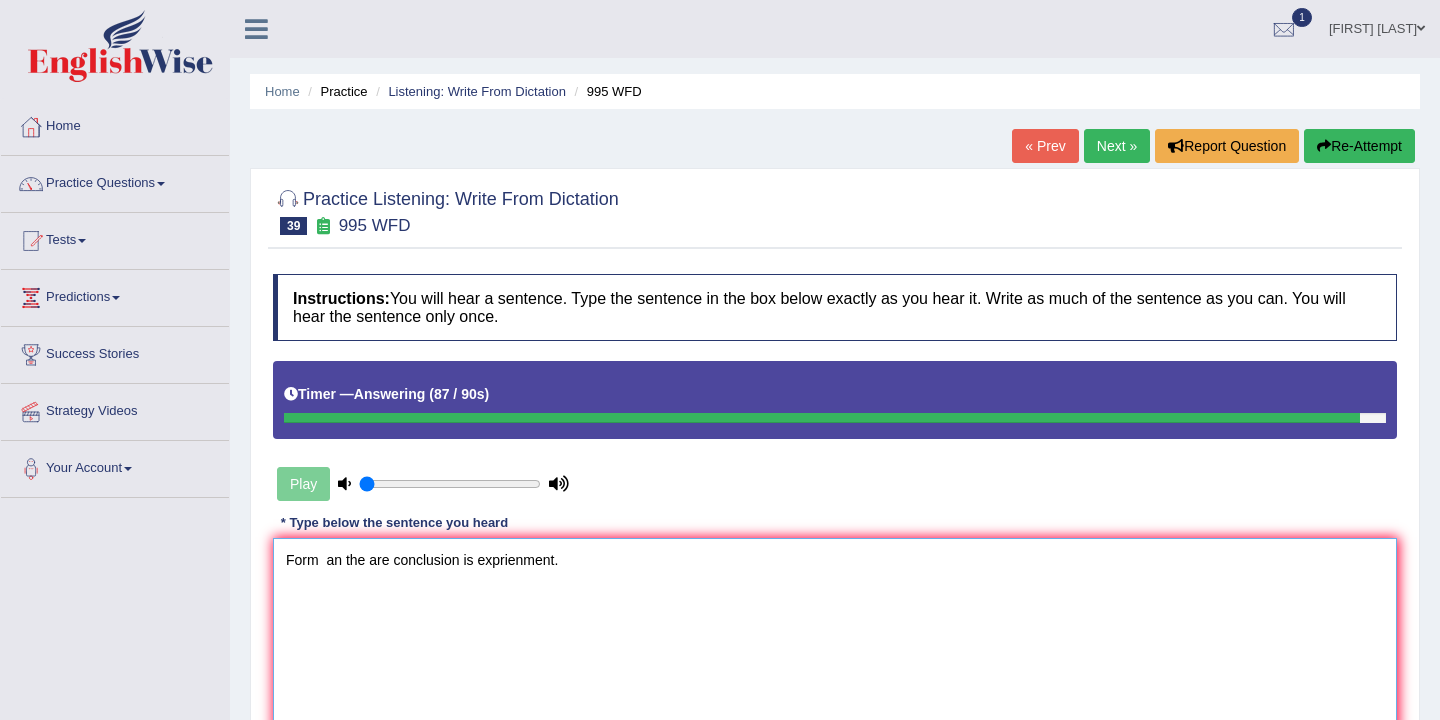 click on "Form  an the are conclusion is exprienment." at bounding box center [835, 635] 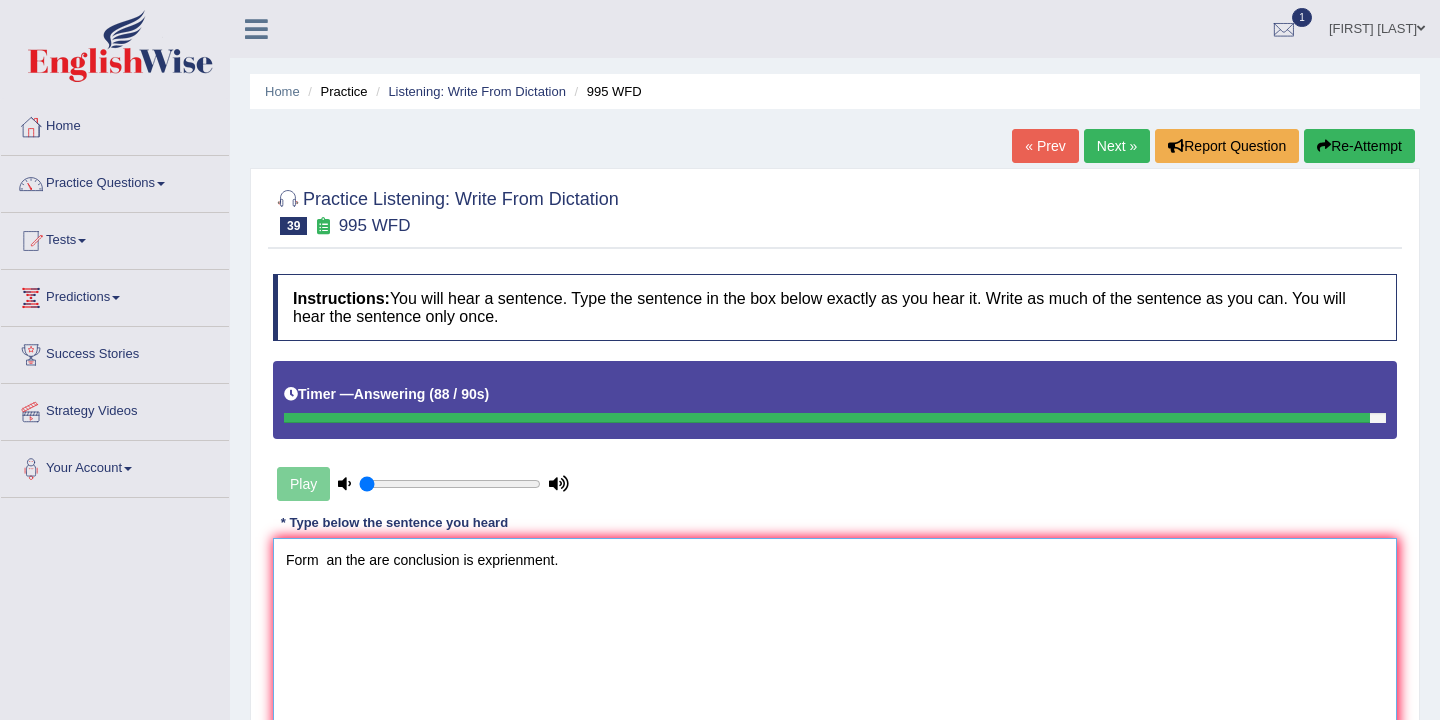 scroll, scrollTop: 330, scrollLeft: 0, axis: vertical 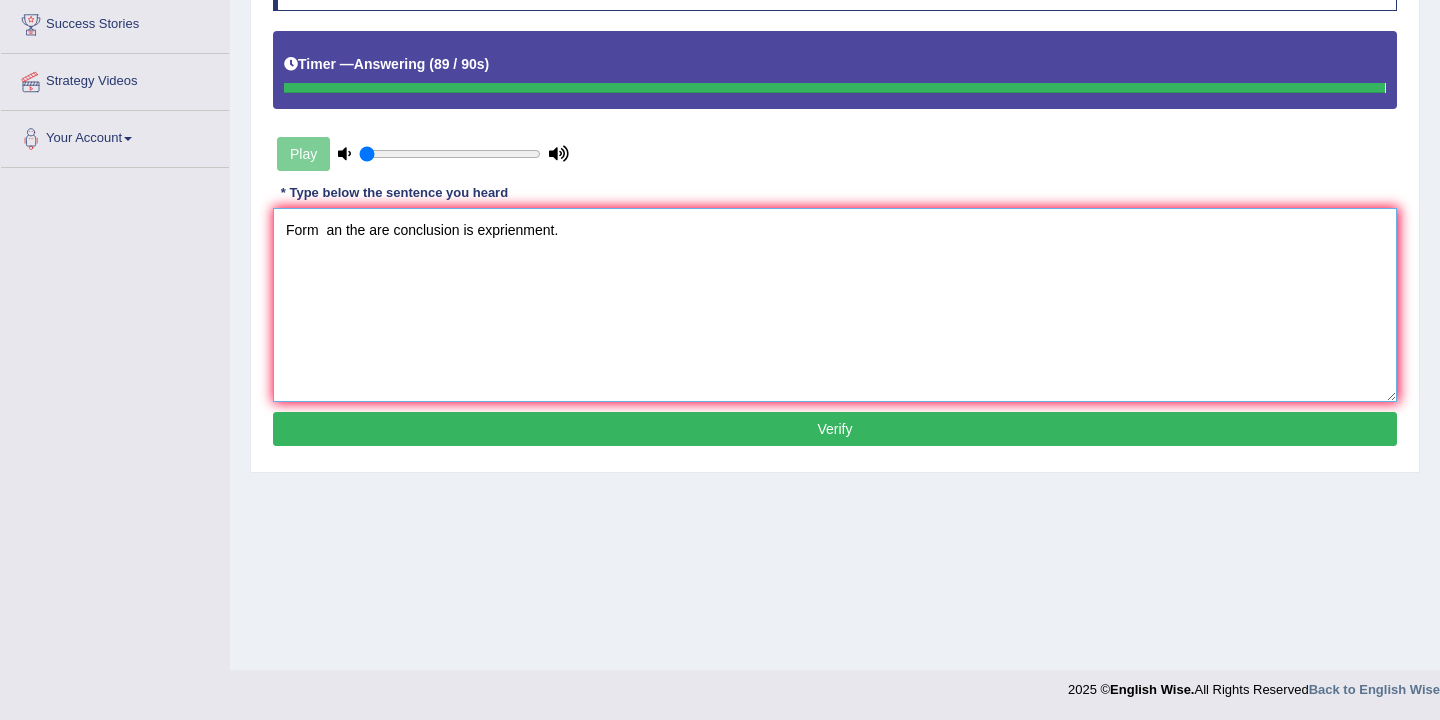 type on "Form  an the are conclusion is exprienment." 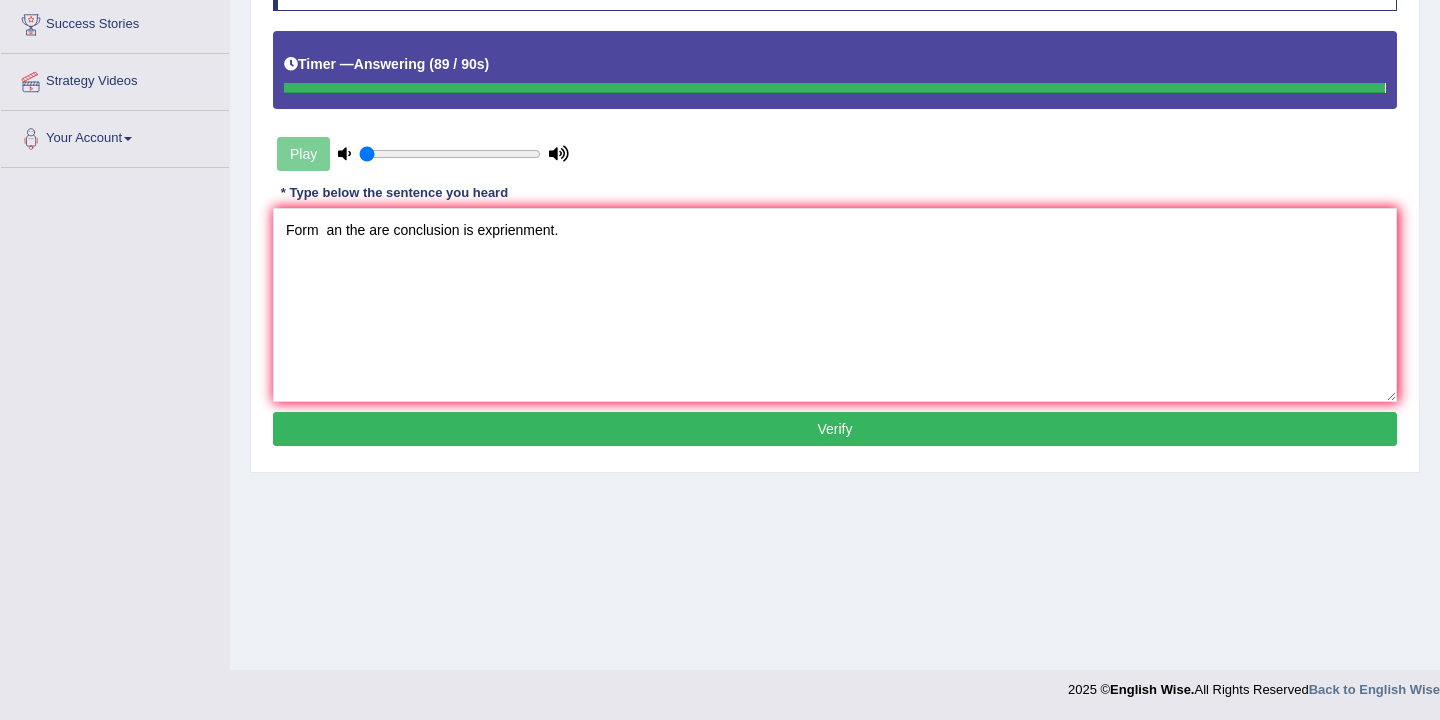 click on "Home
Practice
Listening: Write From Dictation
995 WFD
« Prev Next »  Report Question  Re-Attempt
Practice Listening: Write From Dictation
39
995 WFD
Instructions:  You will hear a sentence. Type the sentence in the box below exactly as you hear it. Write as much of the sentence as you can. You will hear the sentence only once.
Timer —  Answering   ( 89 / 90s ) Play Transcript: Firm conclusions can be established through rigorous experiments. * Type below the sentence you heard Form  an the are conclusion is exprienment. Accuracy Comparison for Writing Scores:
Red:  Missed Words
Green:  Correct Words
Blue:  Added/Mistyped Words
Accuracy:   Punctuation at the end  You wrote first capital letter A.I. Engine Result:  Processing... Verify" at bounding box center [835, 170] 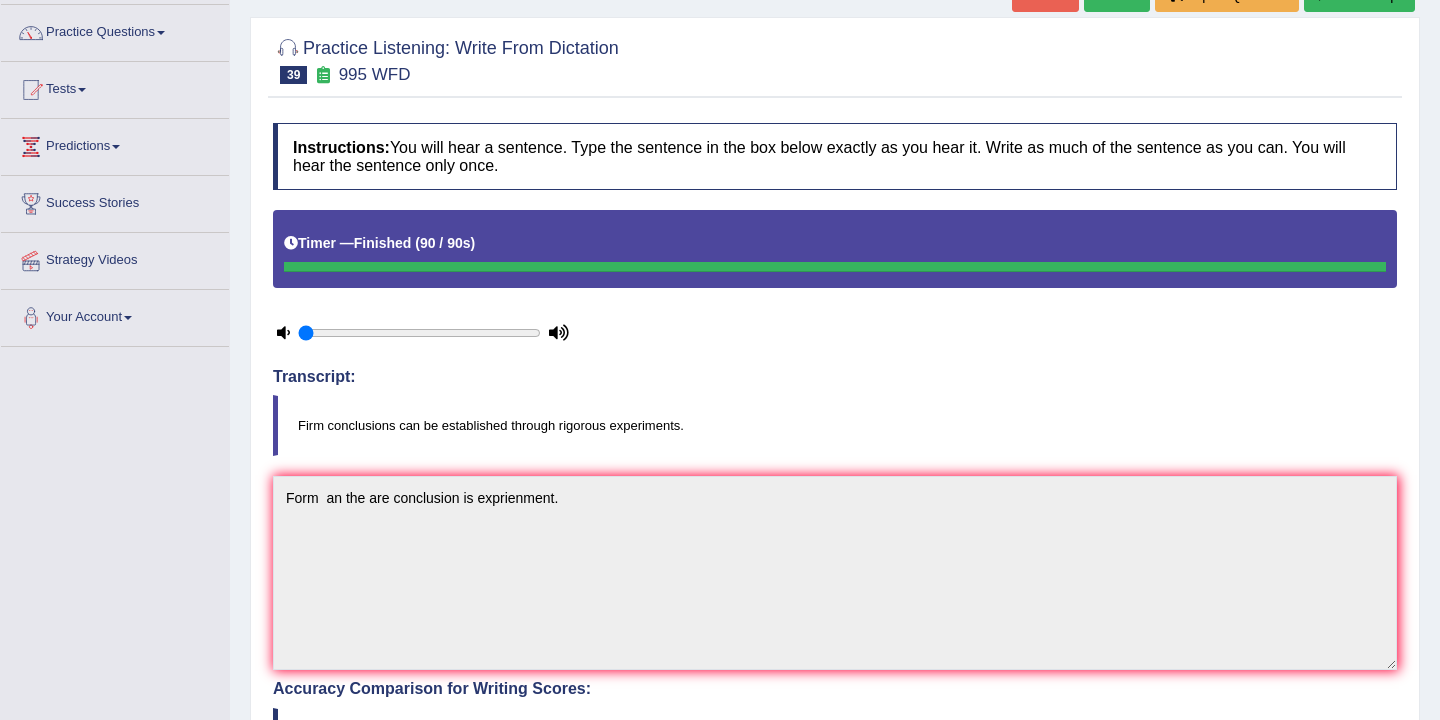 scroll, scrollTop: 0, scrollLeft: 0, axis: both 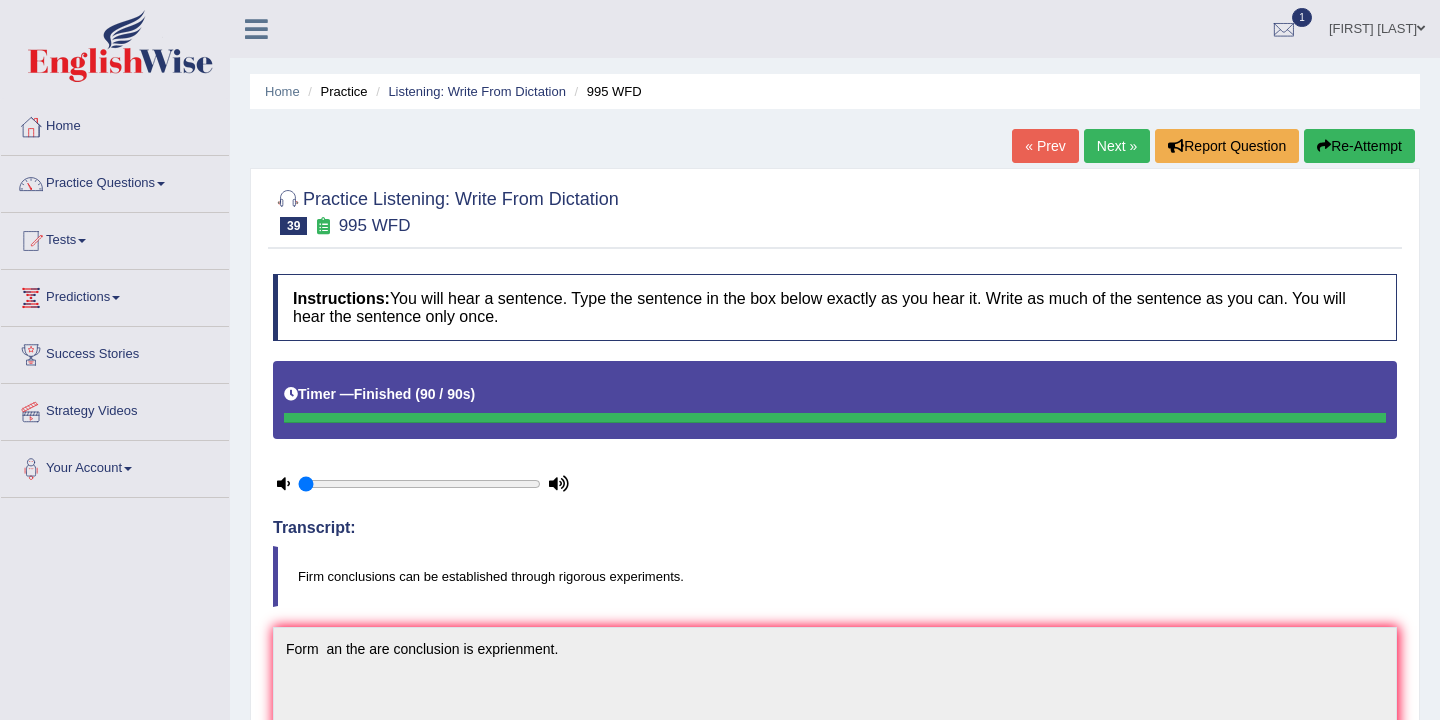 click on "Next »" at bounding box center [1117, 146] 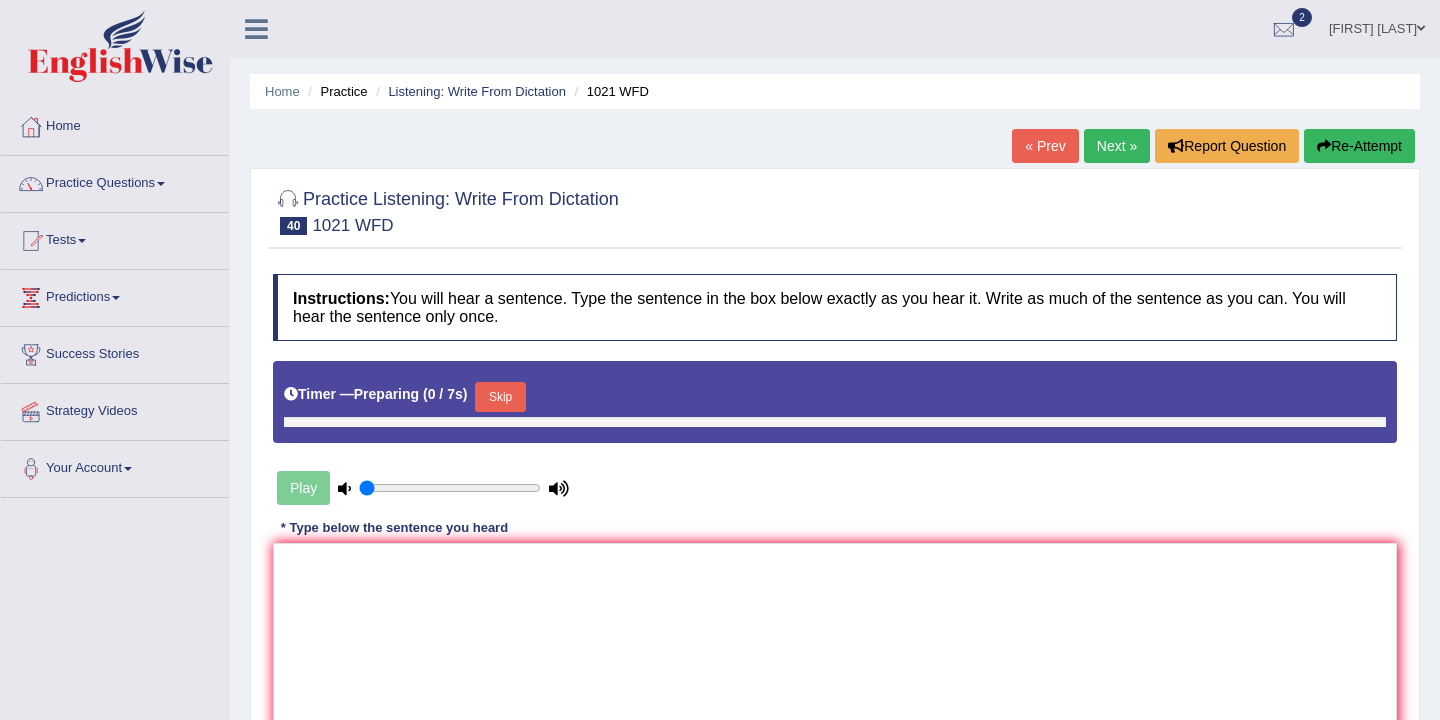 scroll, scrollTop: 0, scrollLeft: 0, axis: both 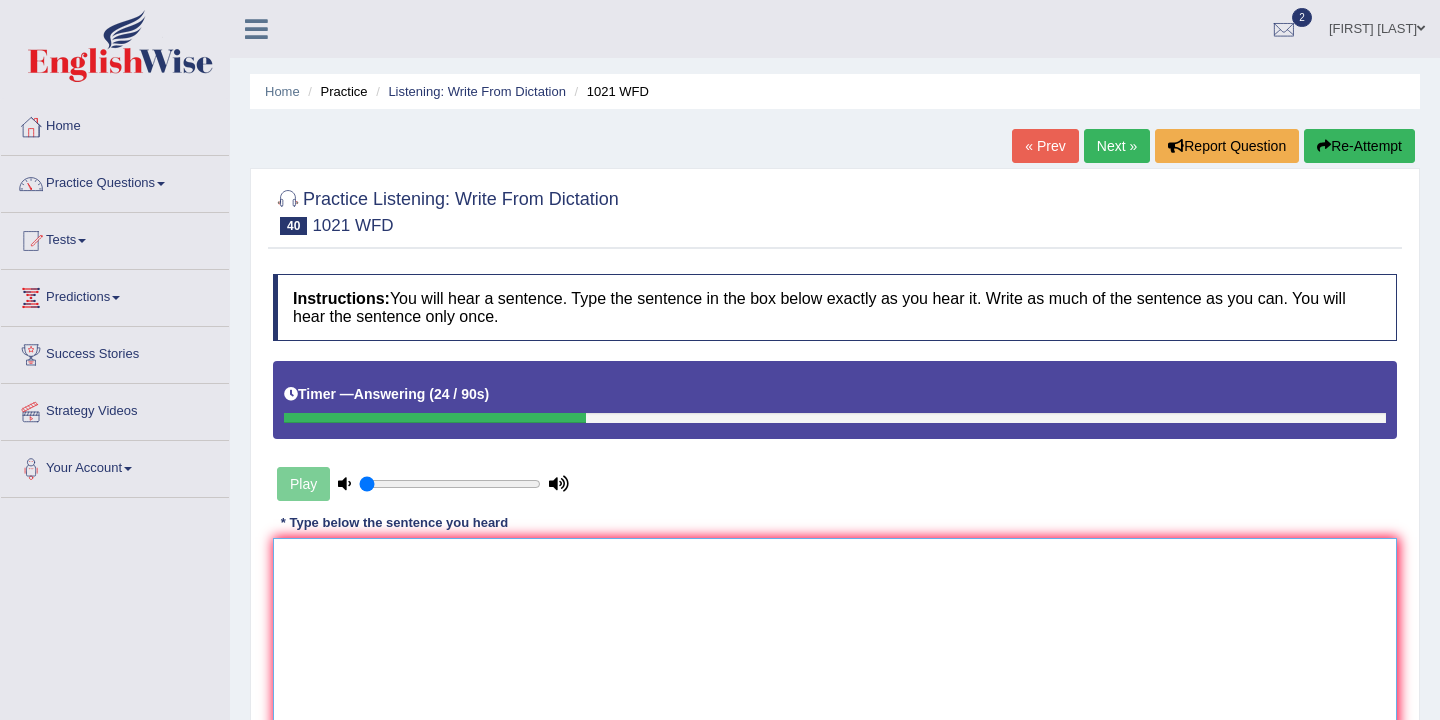 click at bounding box center (835, 635) 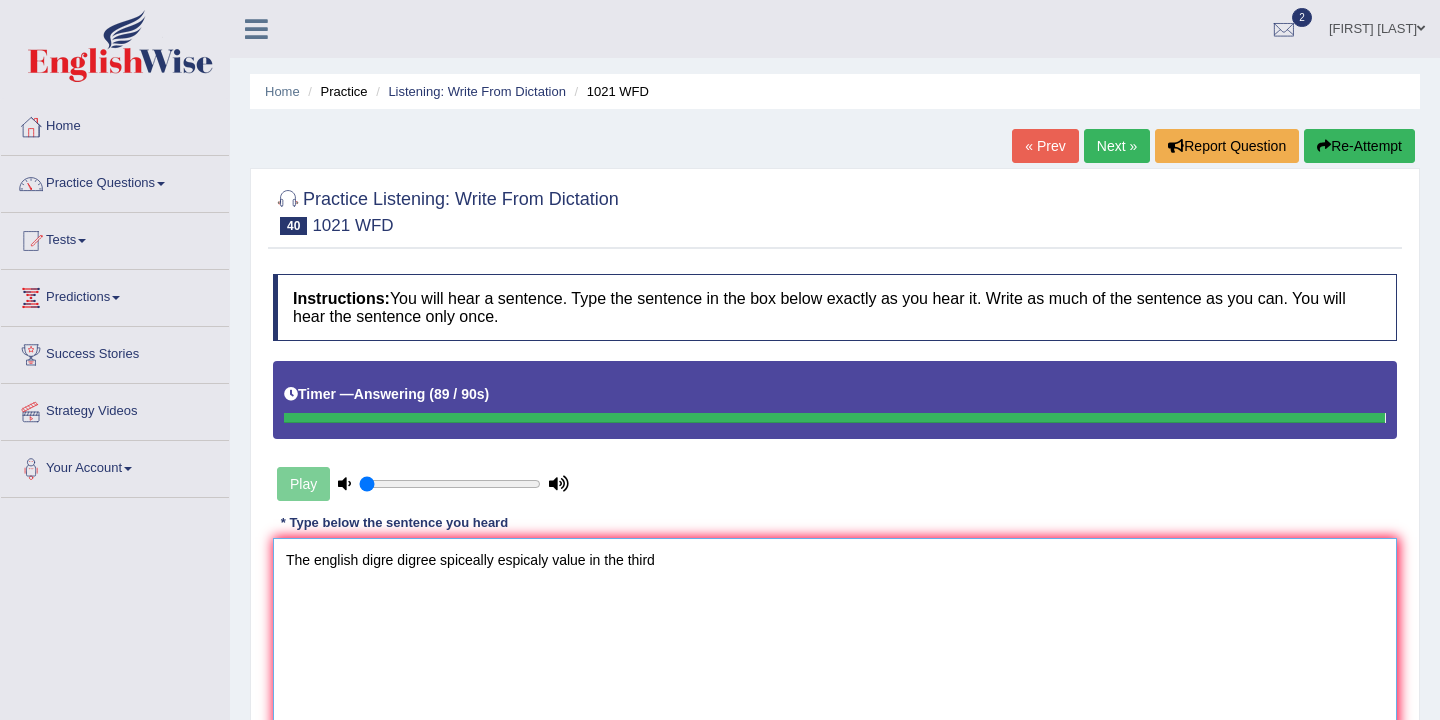 type on "The english digre digree spiceally espicaly value in the third" 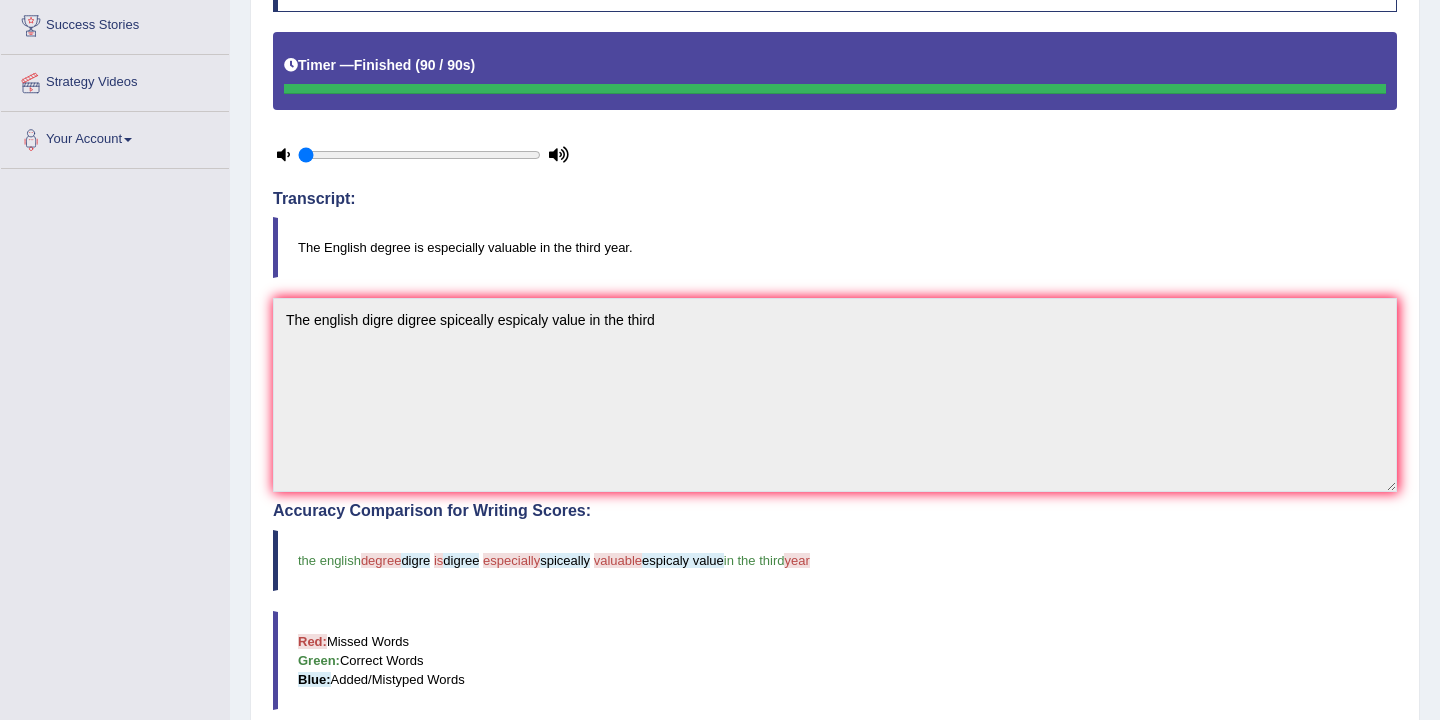 scroll, scrollTop: 0, scrollLeft: 0, axis: both 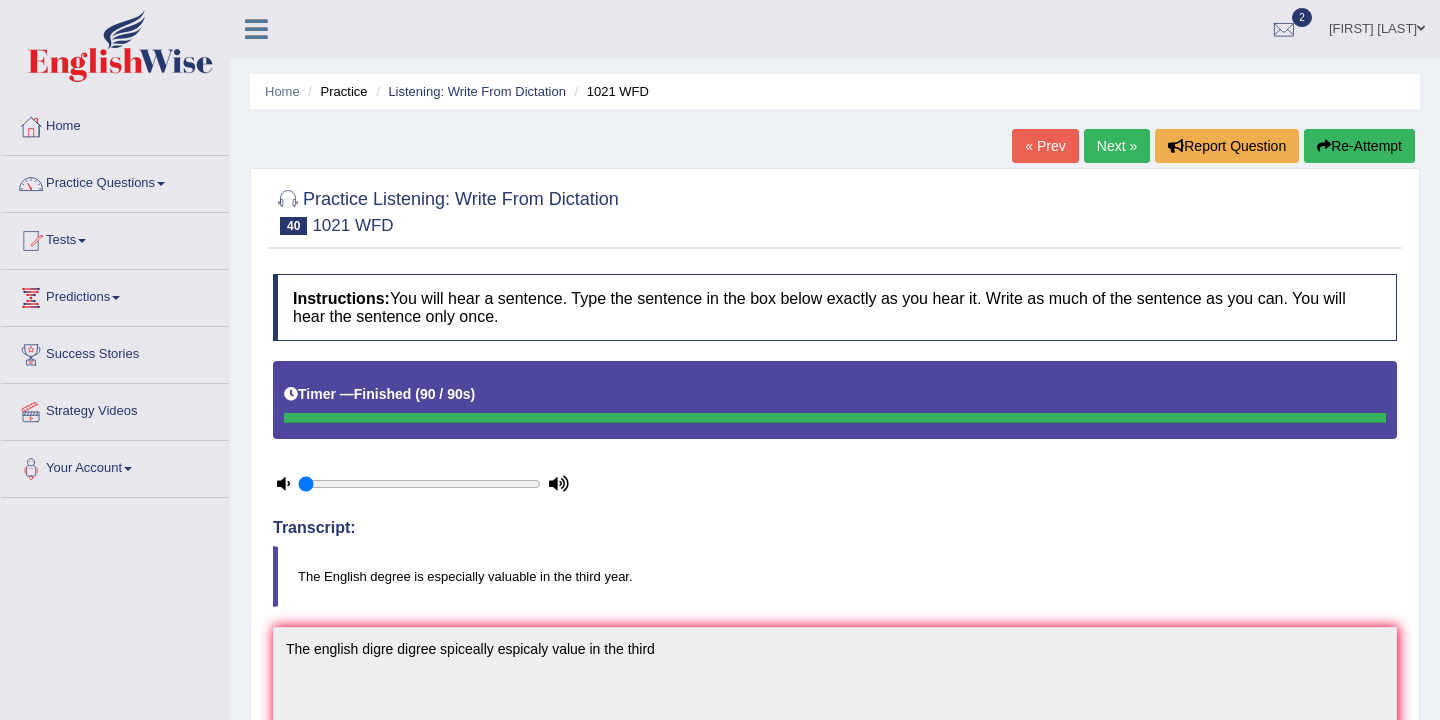 click on "Next »" at bounding box center [1117, 146] 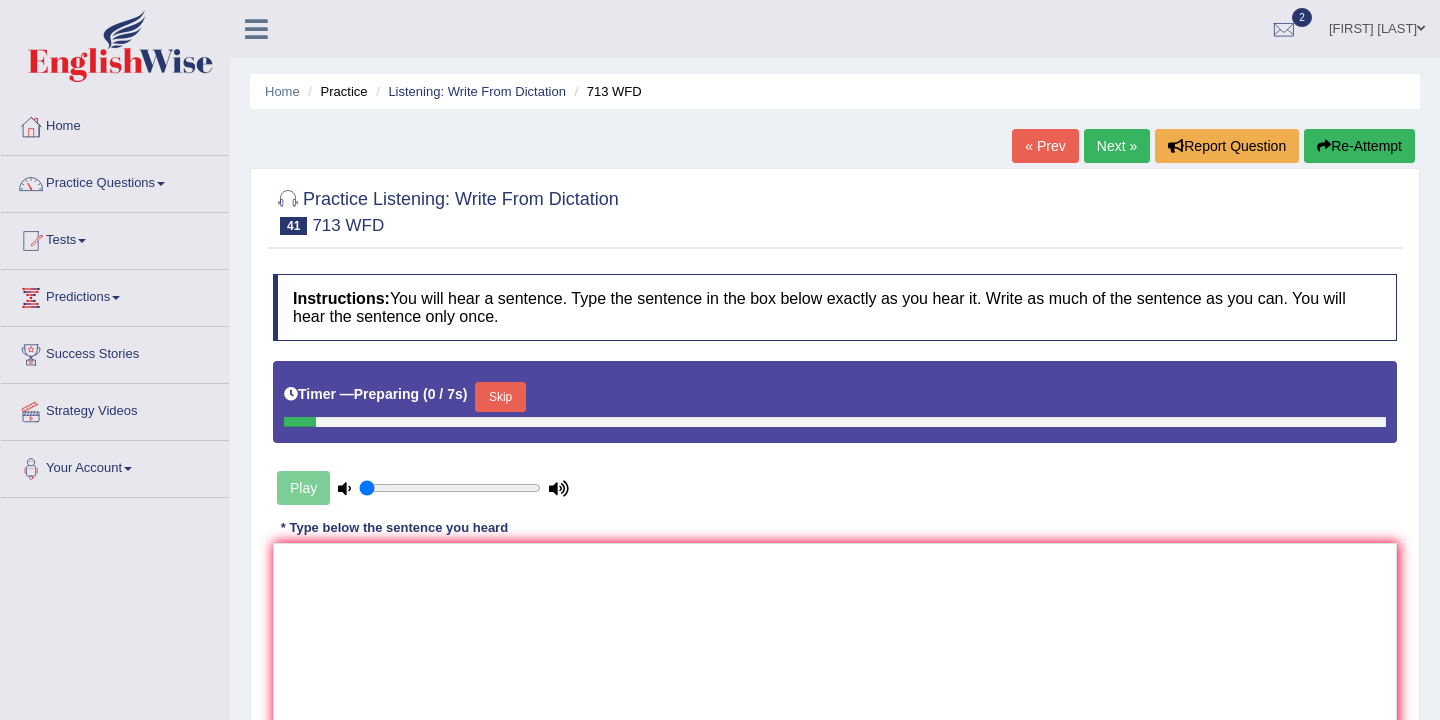 scroll, scrollTop: 0, scrollLeft: 0, axis: both 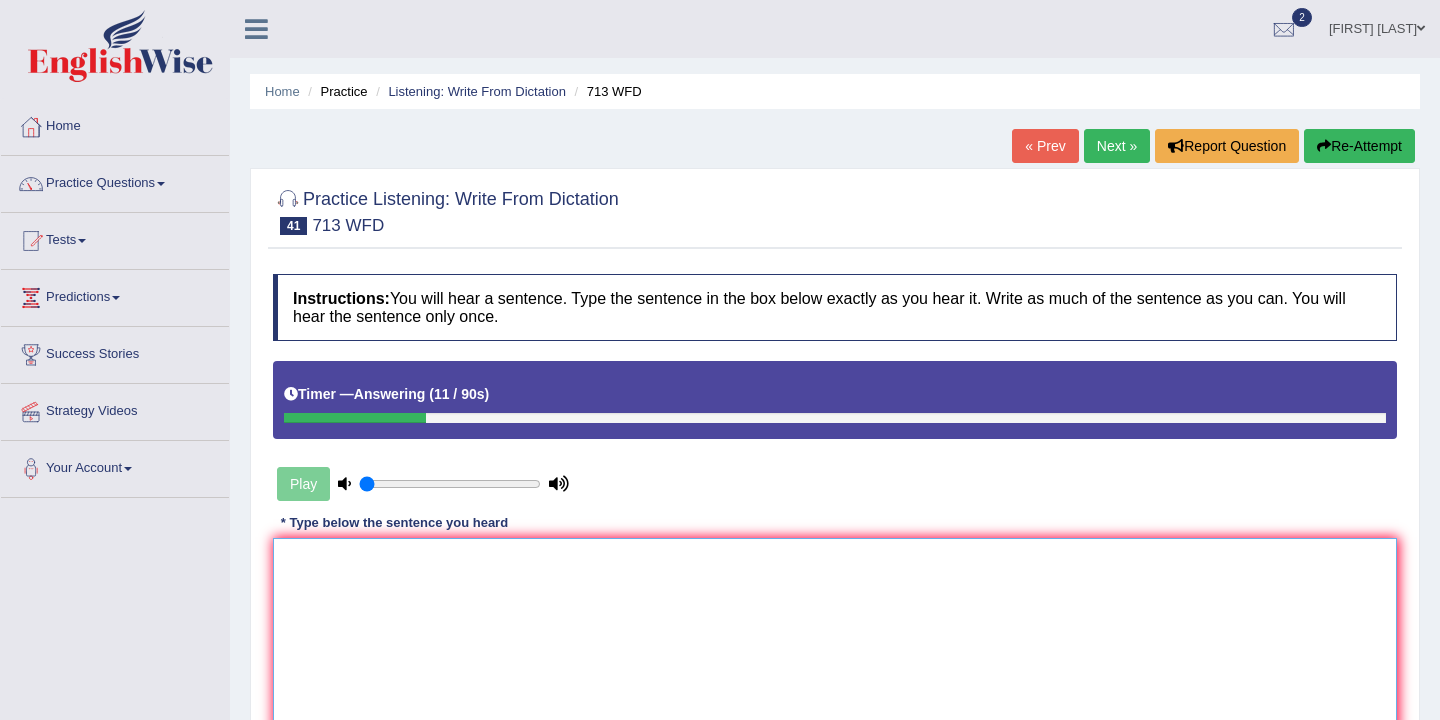 click at bounding box center (835, 635) 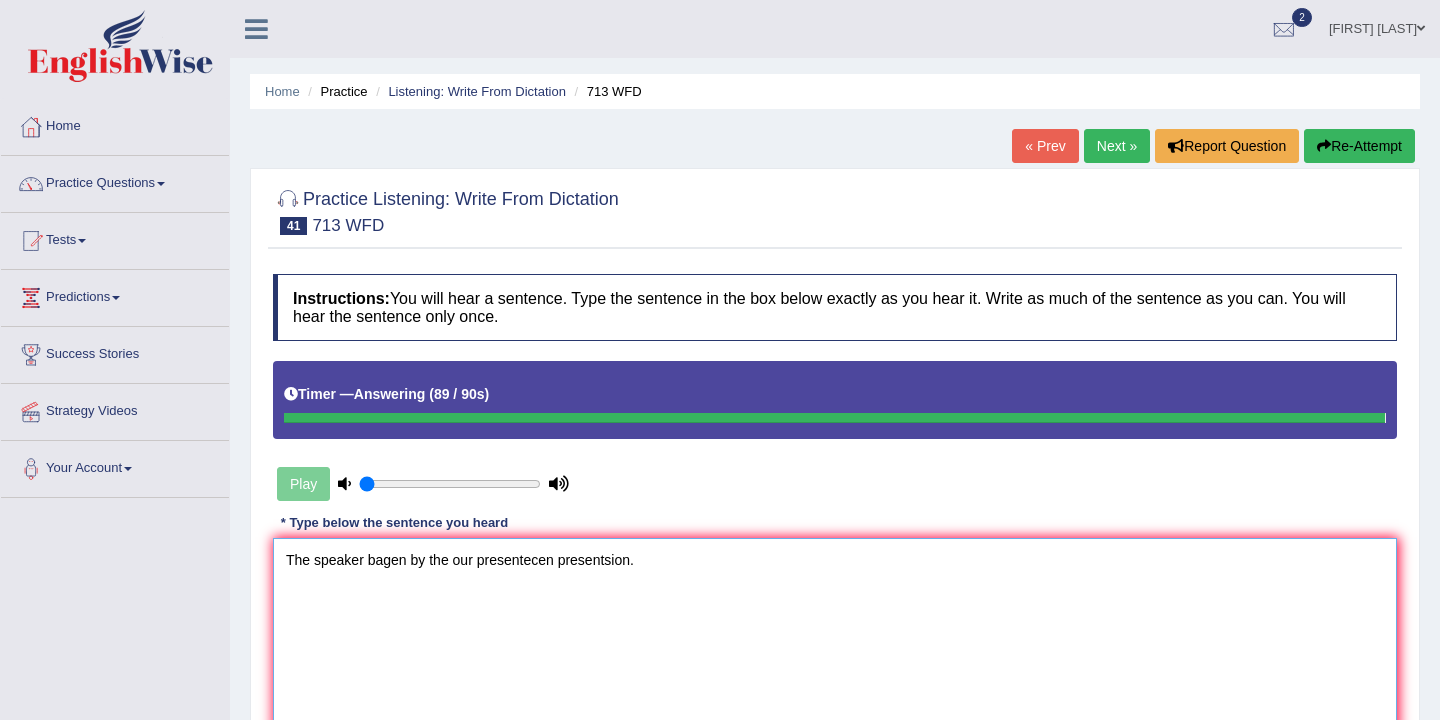 type on "The speaker bagen by the our presentecen presentsion." 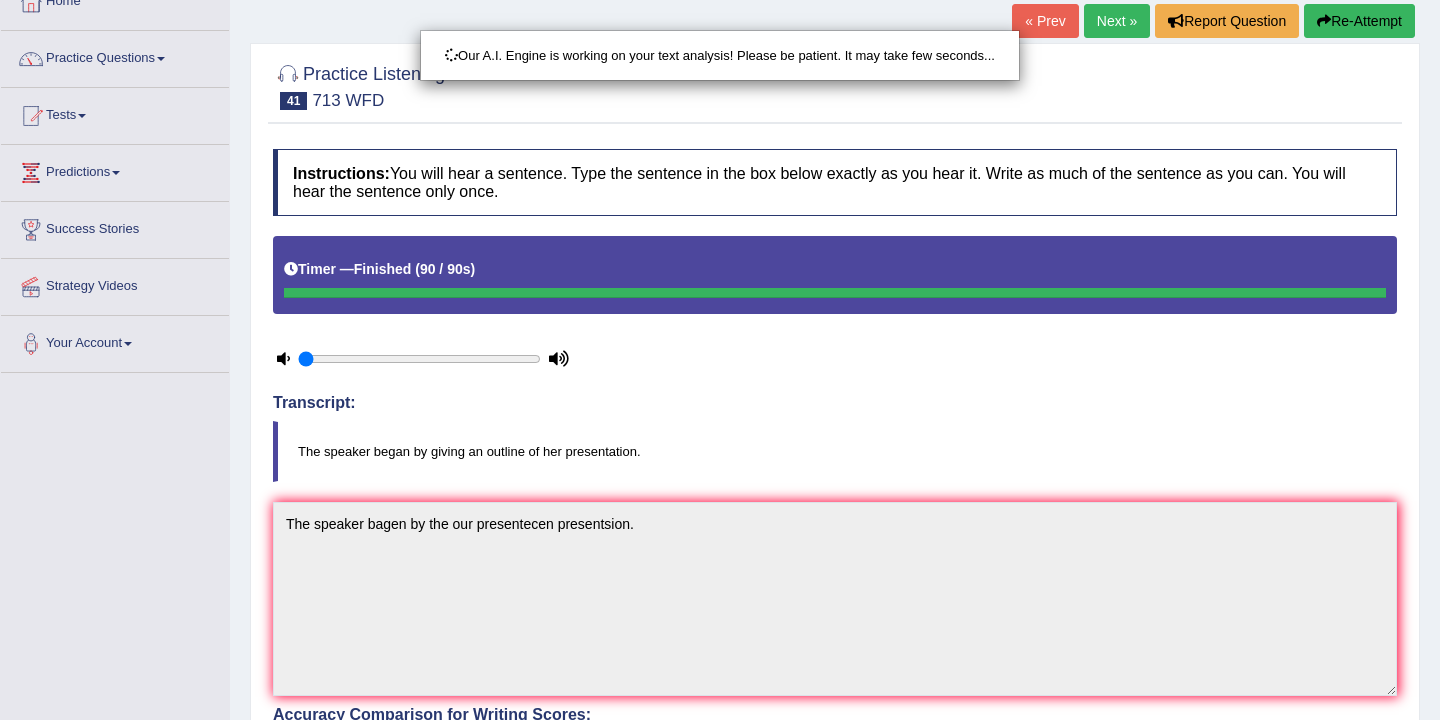 scroll, scrollTop: 142, scrollLeft: 0, axis: vertical 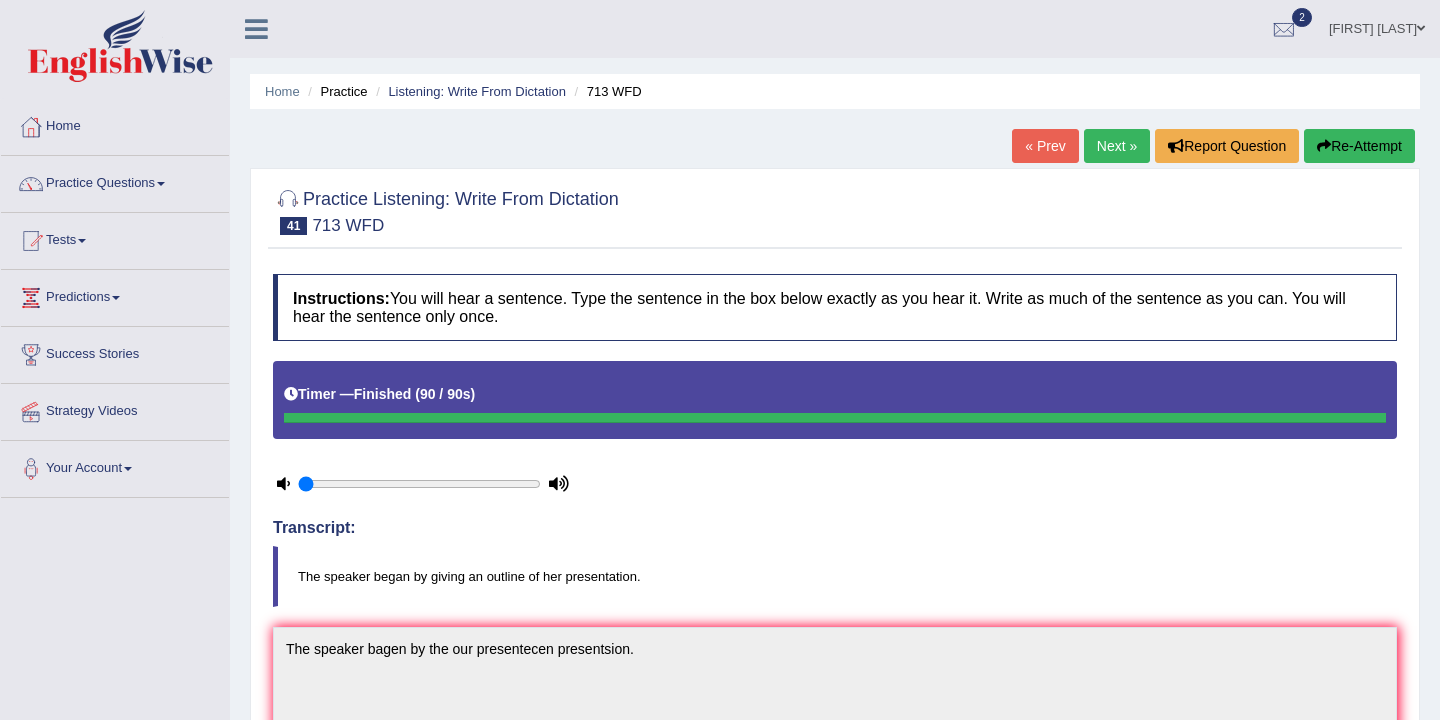 click on "Next »" at bounding box center (1117, 146) 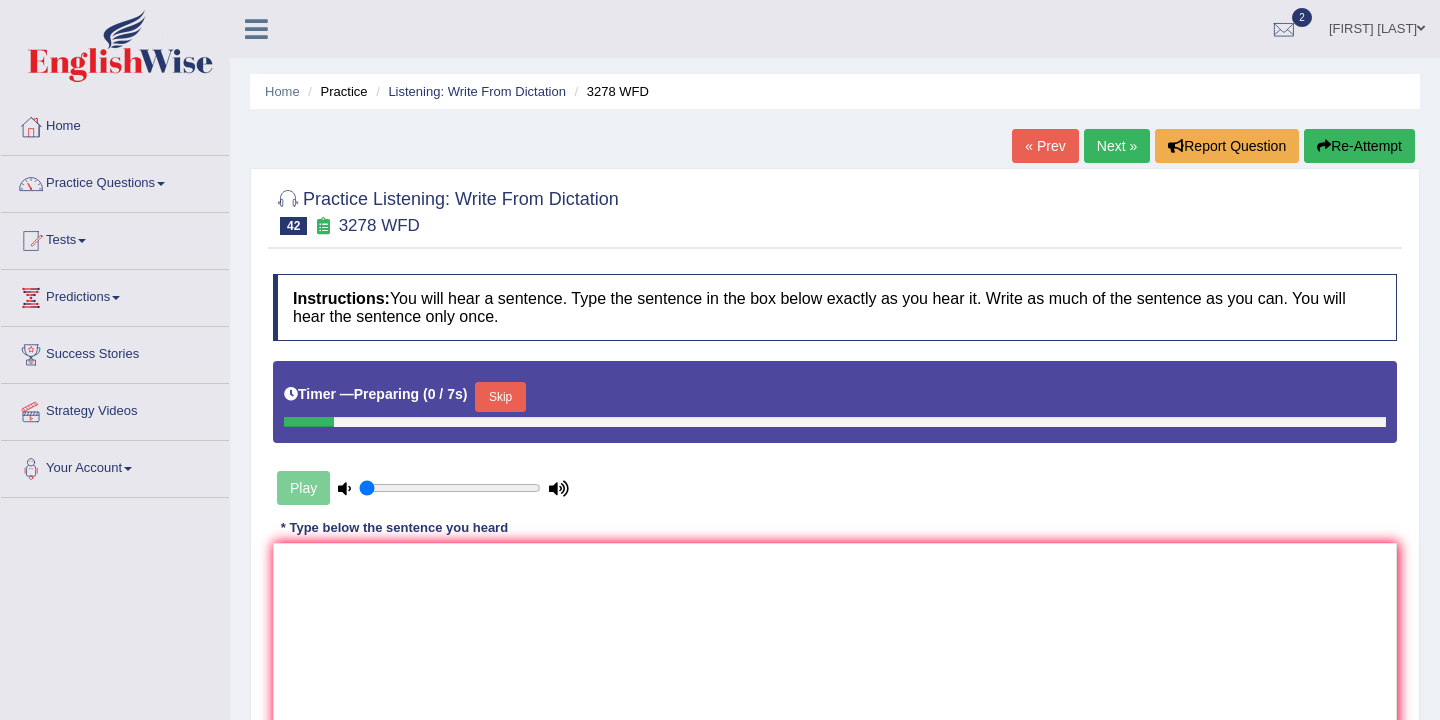 scroll, scrollTop: 0, scrollLeft: 0, axis: both 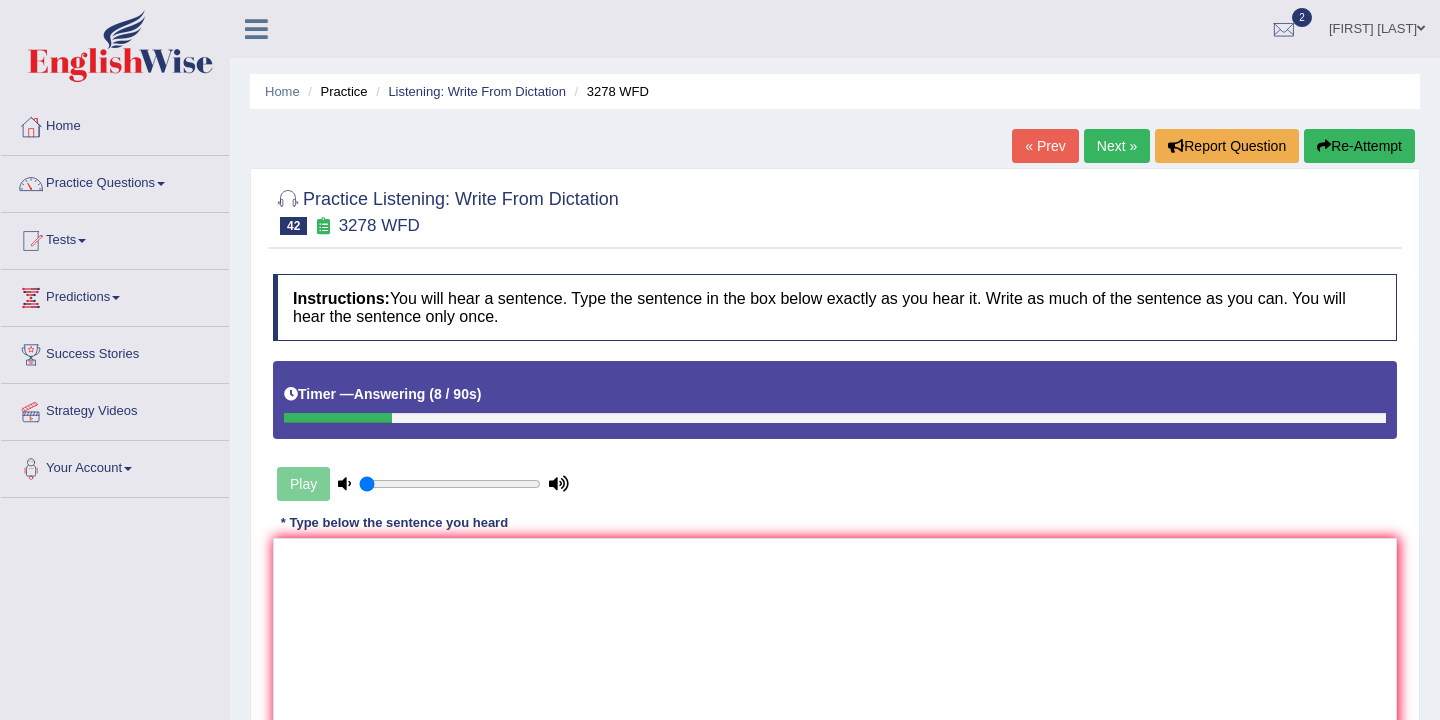 click on "Practice Listening: Write From Dictation
42
3278 WFD
Instructions:  You will hear a sentence. Type the sentence in the box below exactly as you hear it. Write as much of the sentence as you can. You will hear the sentence only once.
Timer —  Answering   ( 8 / 90s ) Play Transcript: It is important to plan your study time carefully. * Type below the sentence you heard Accuracy Comparison for Writing Scores:
Red:  Missed Words
Green:  Correct Words
Blue:  Added/Mistyped Words
Accuracy:   Punctuation at the end  You wrote first capital letter A.I. Engine Result:  Processing... Verify" at bounding box center [835, 485] 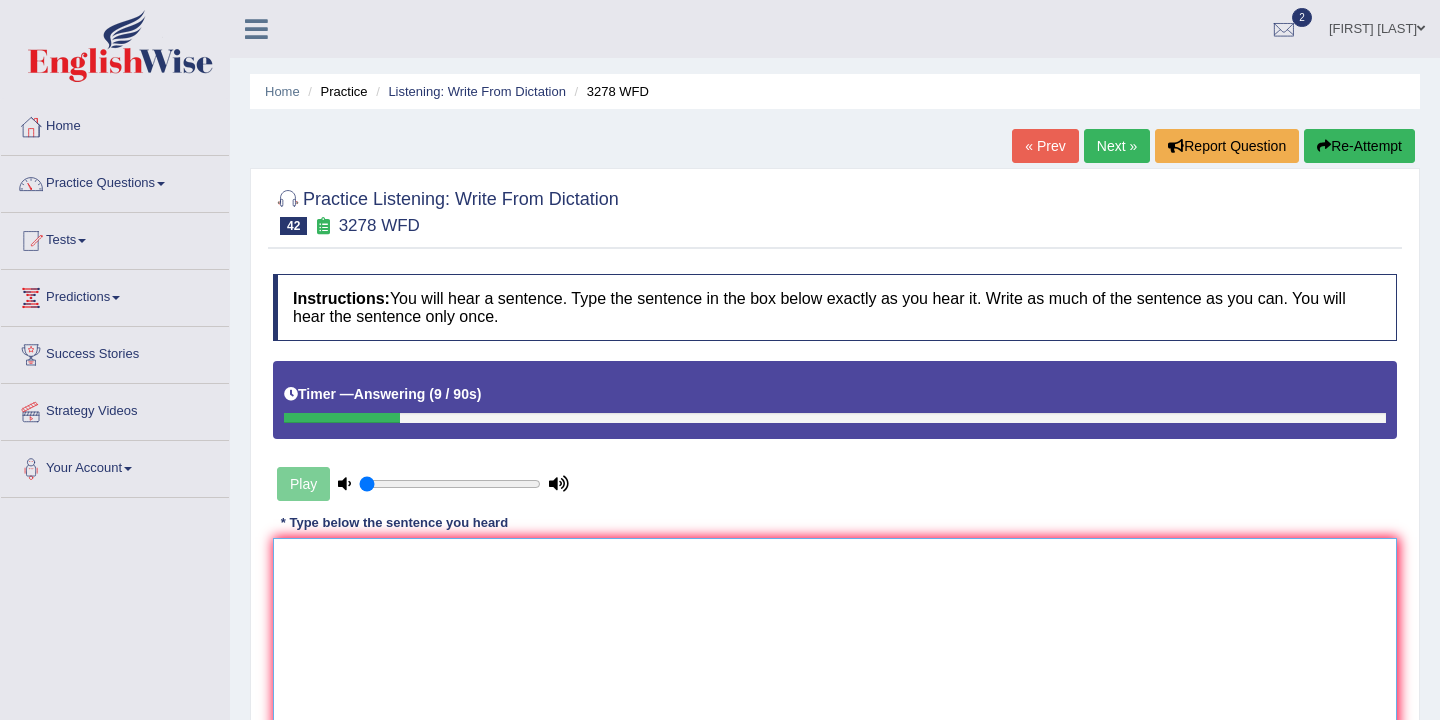 click at bounding box center (835, 635) 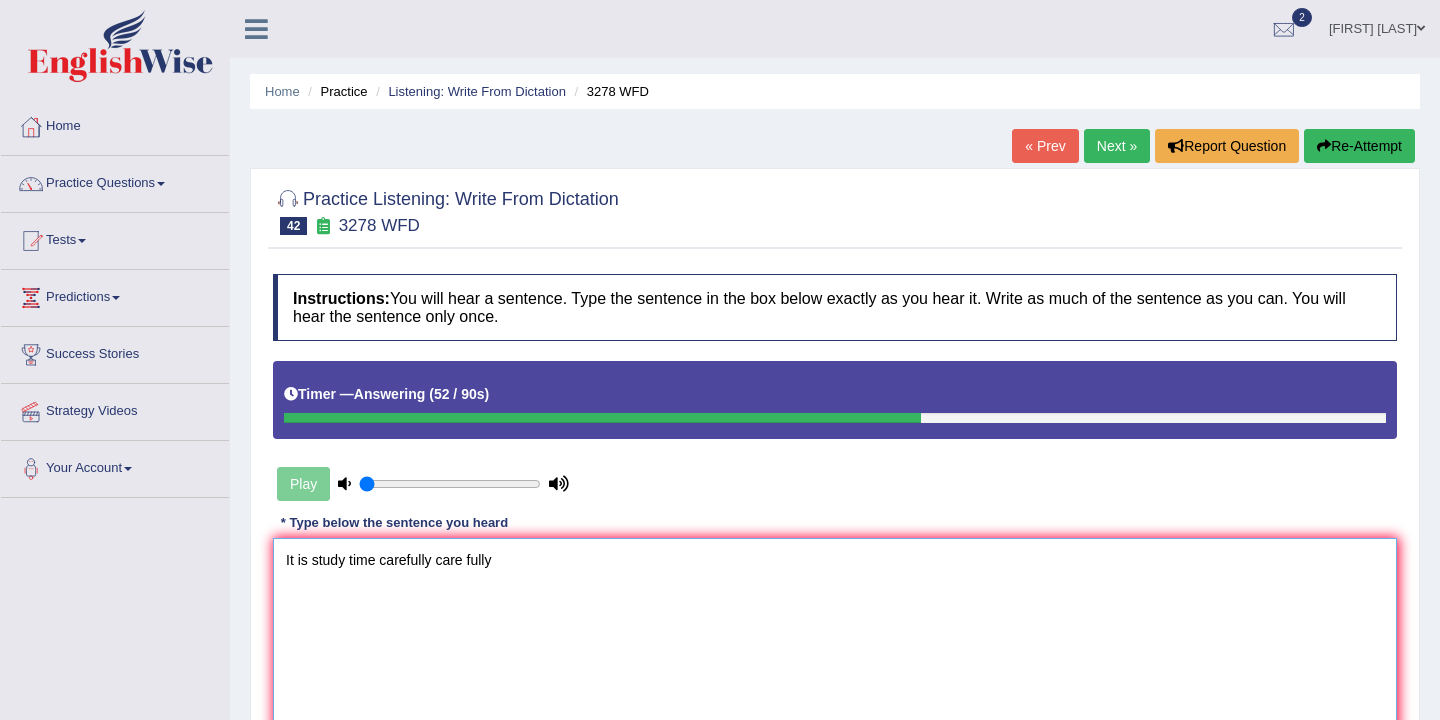 click on "It is study time carefully care fully" at bounding box center (835, 635) 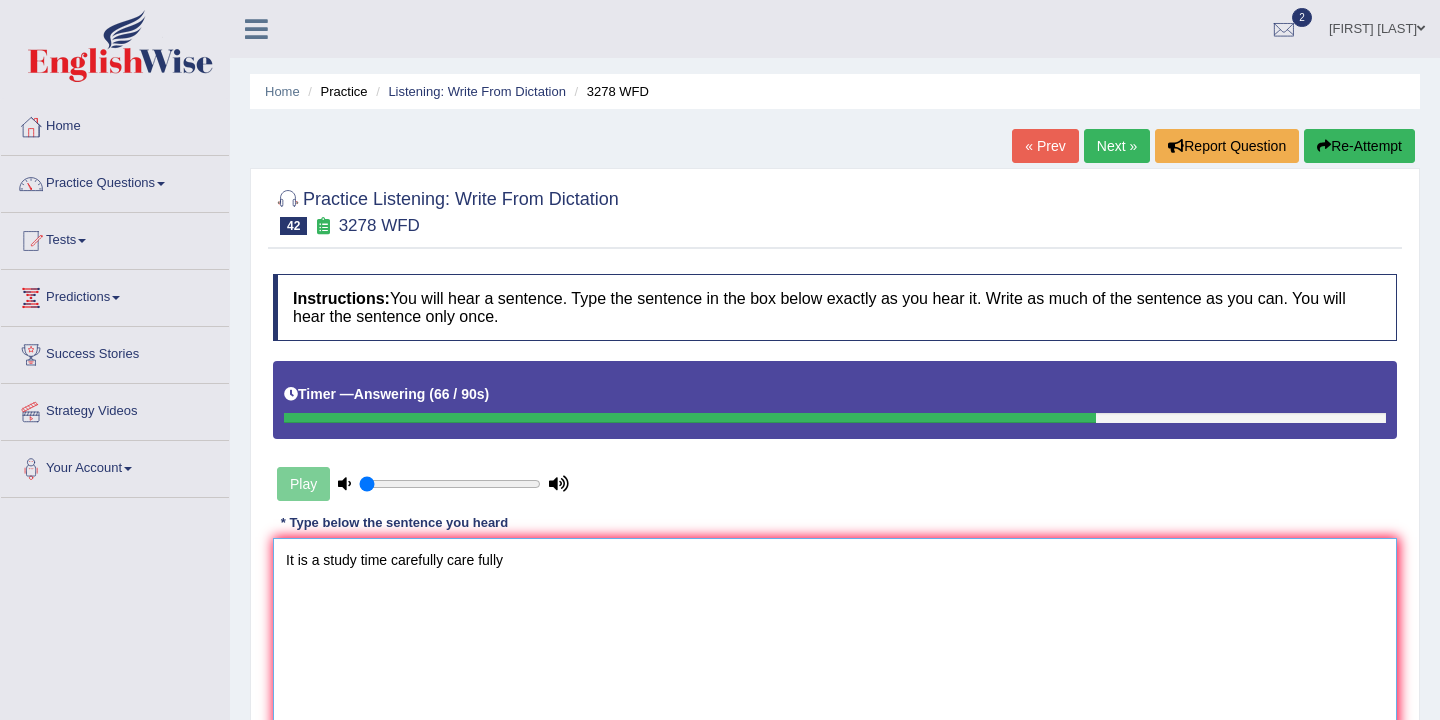 click on "It is a study time carefully care fully" at bounding box center [835, 635] 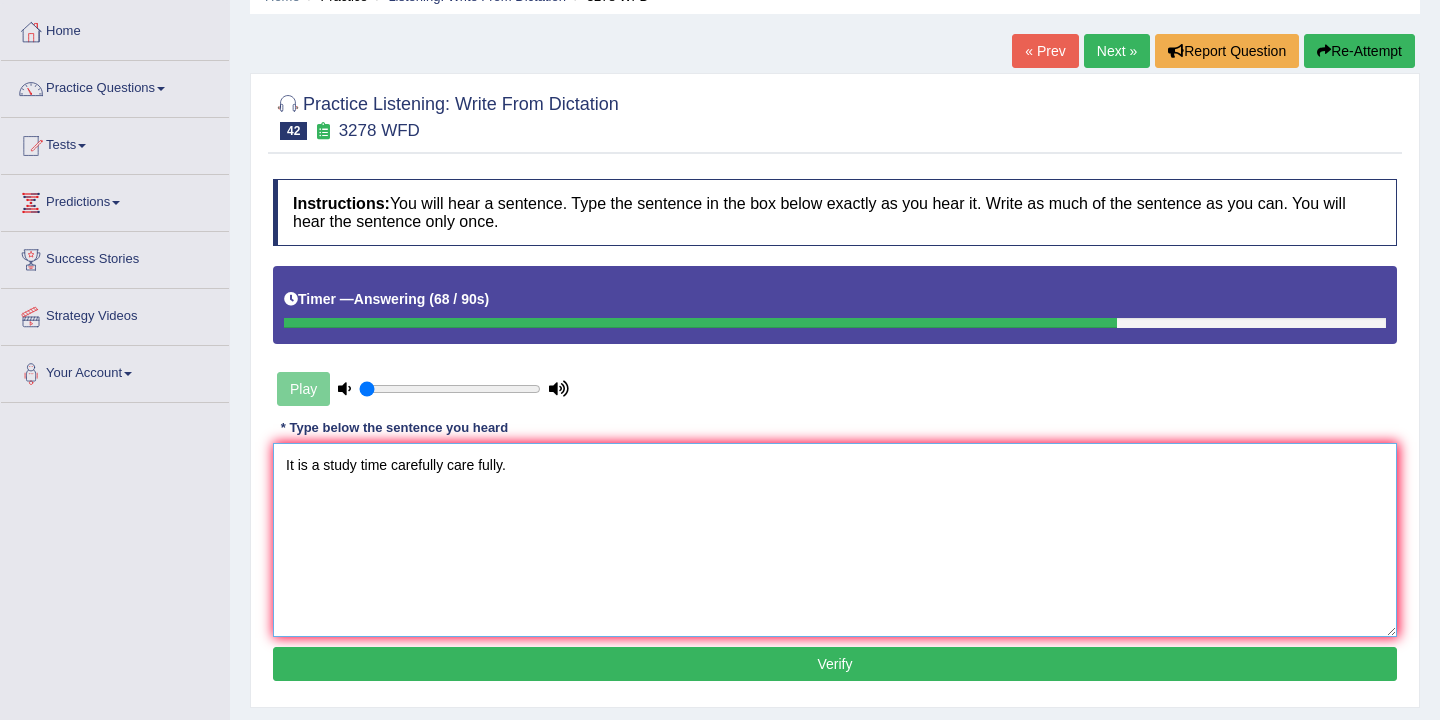 scroll, scrollTop: 330, scrollLeft: 0, axis: vertical 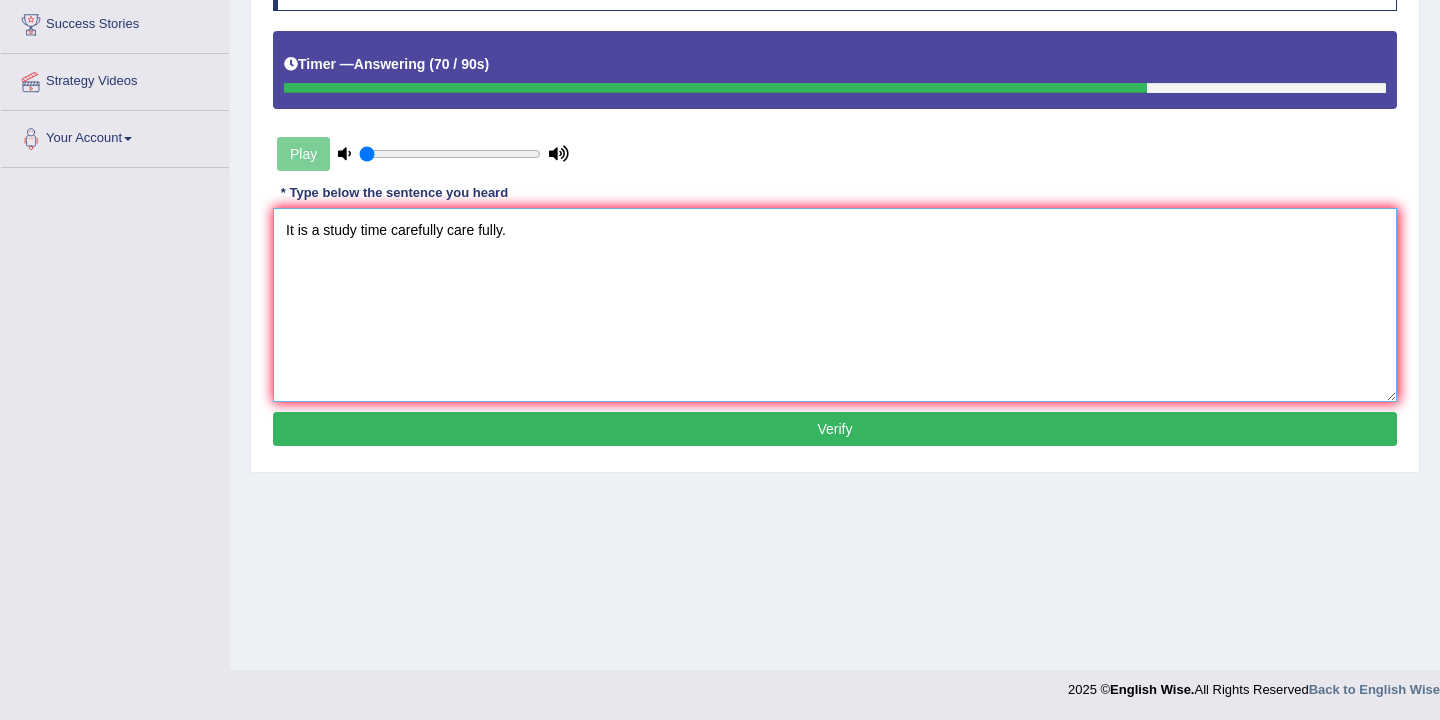 type on "It is a study time carefully care fully." 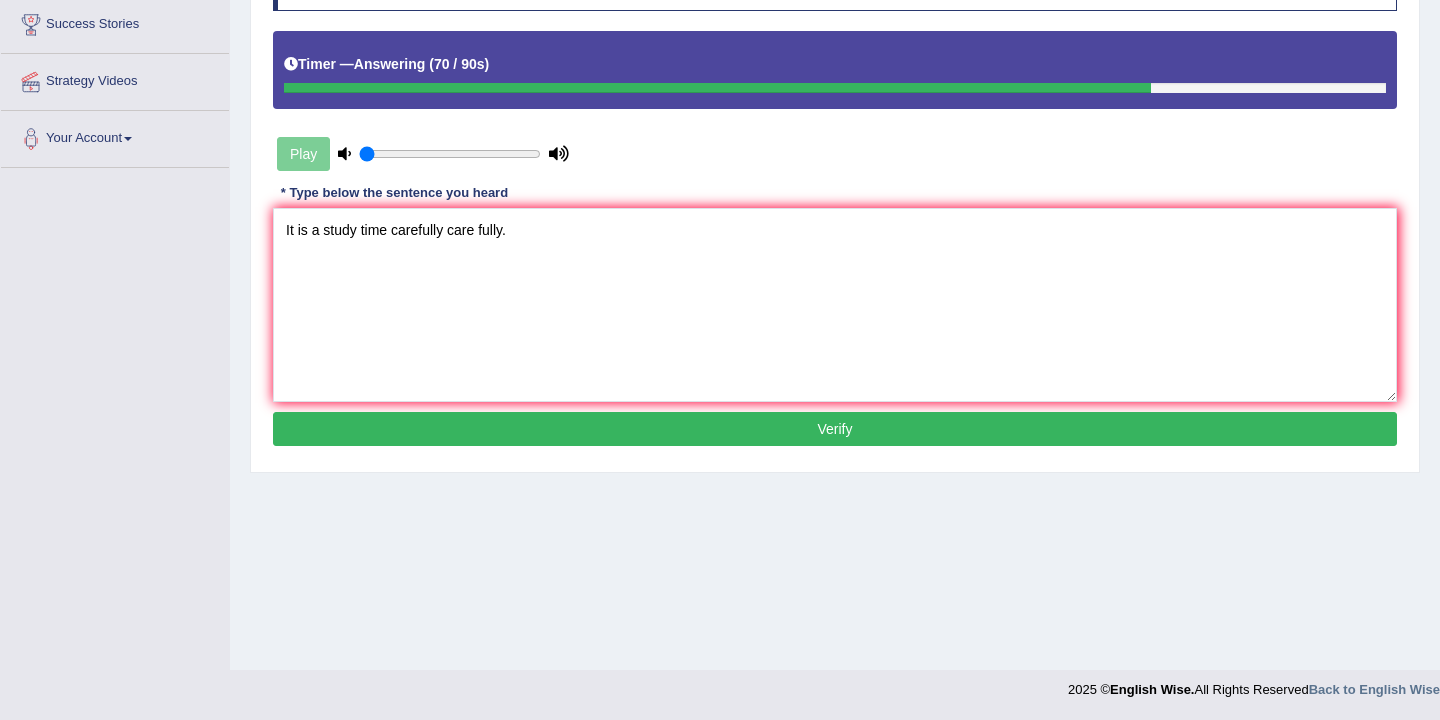 click on "Verify" at bounding box center [835, 429] 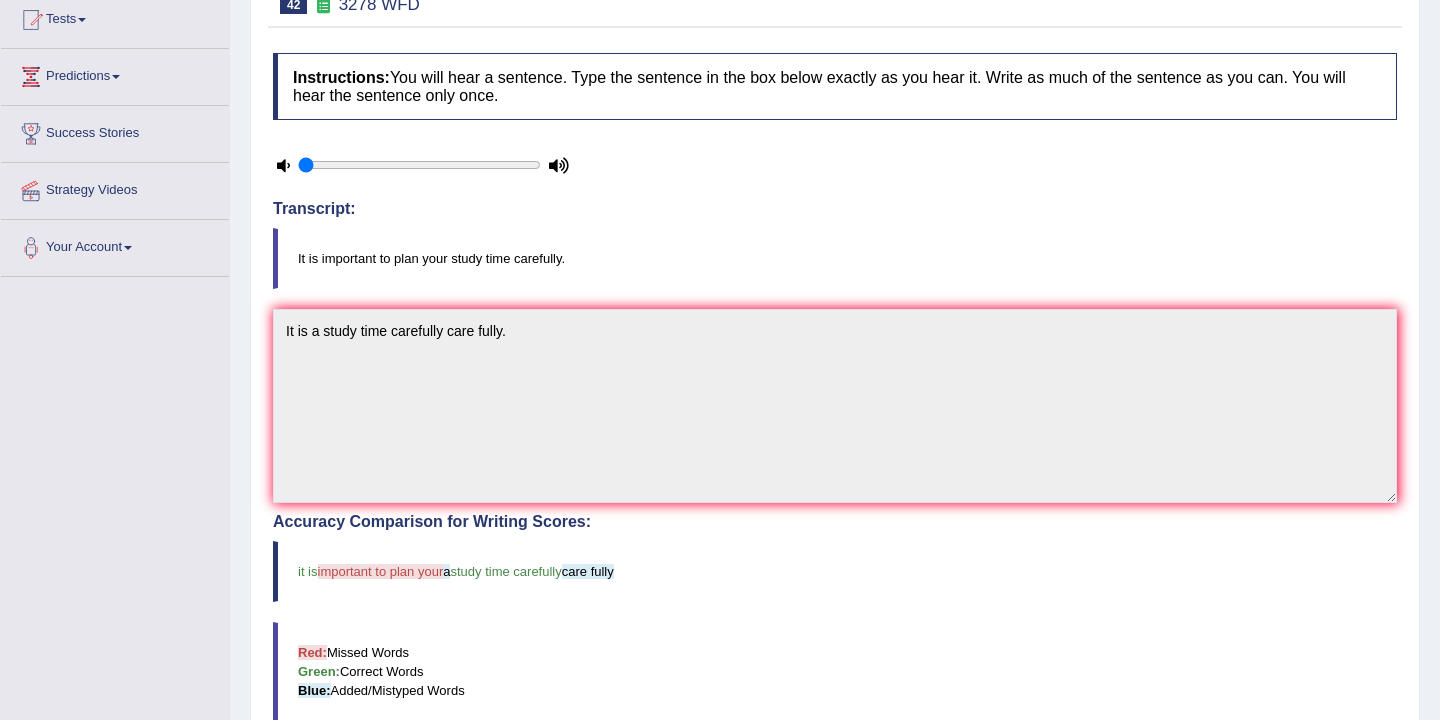 scroll, scrollTop: 0, scrollLeft: 0, axis: both 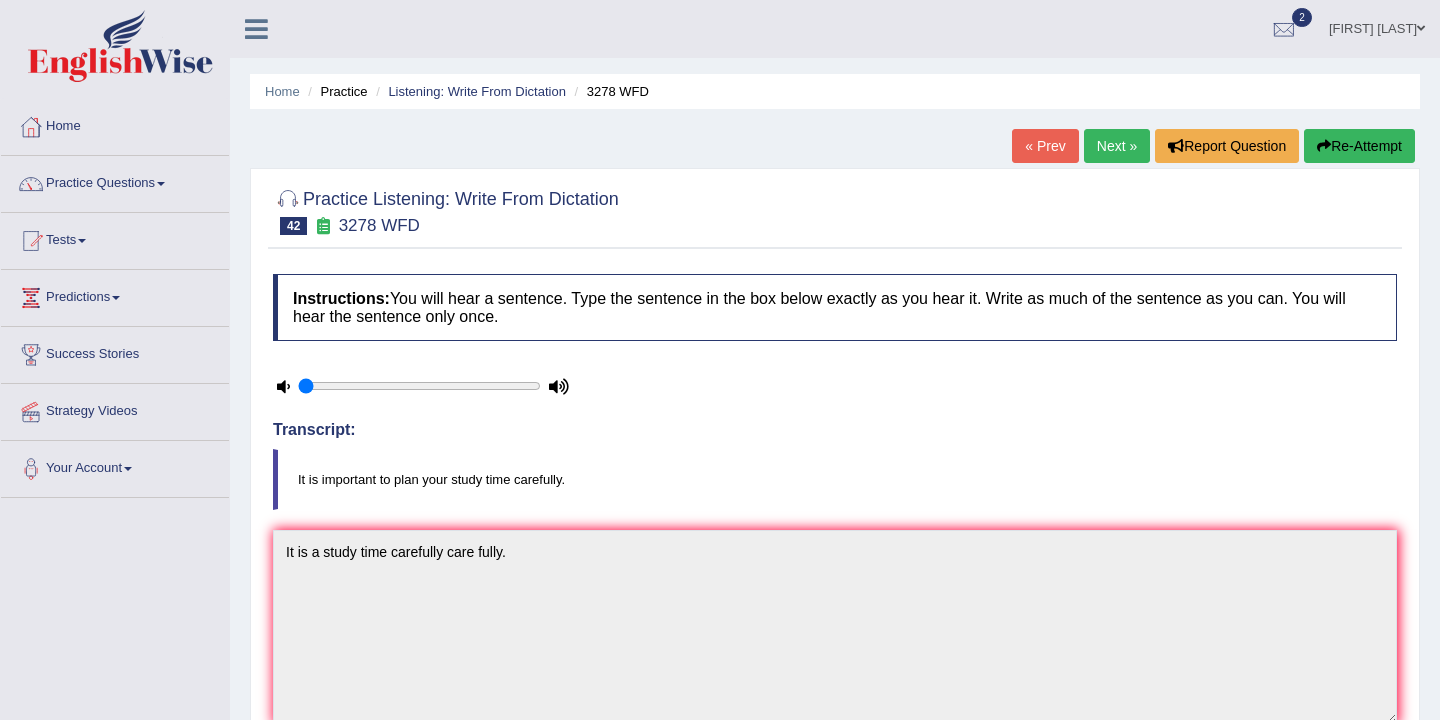 click on "Re-Attempt" at bounding box center (1359, 146) 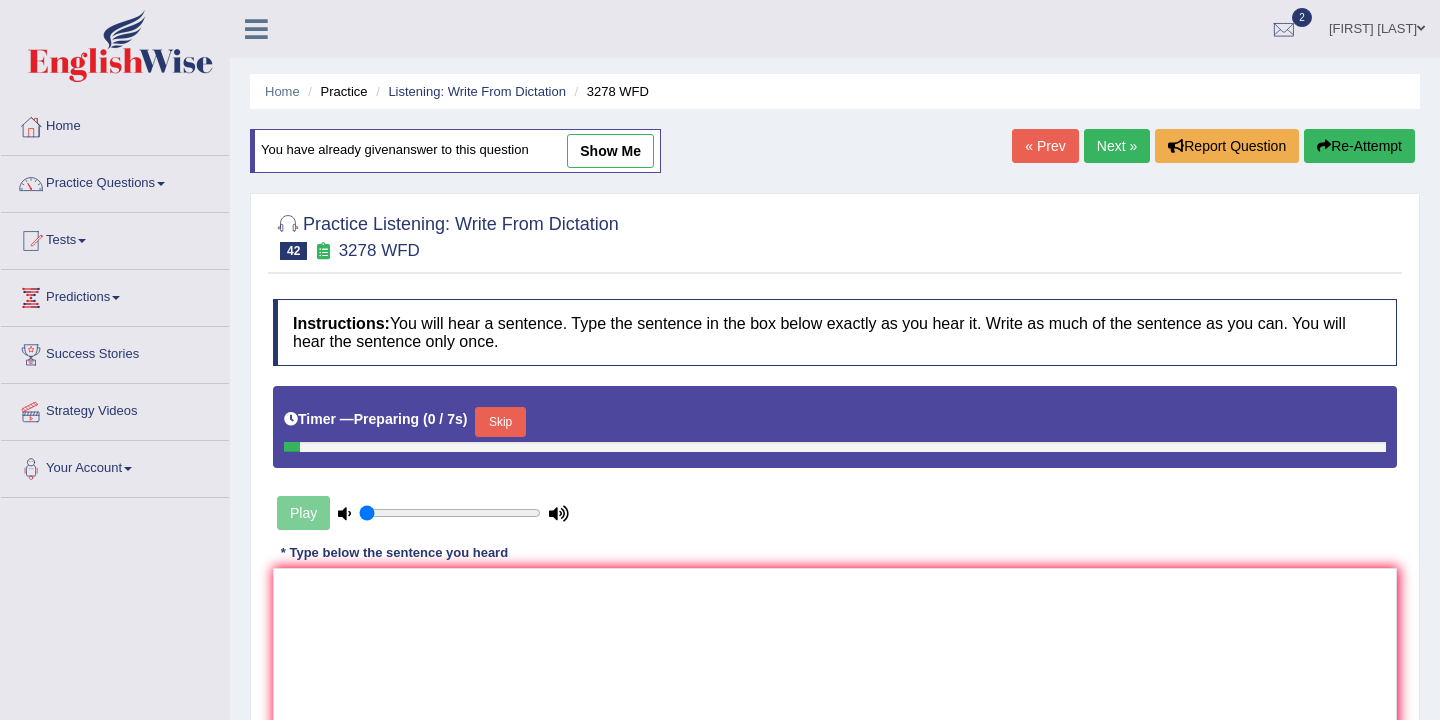 scroll, scrollTop: 0, scrollLeft: 0, axis: both 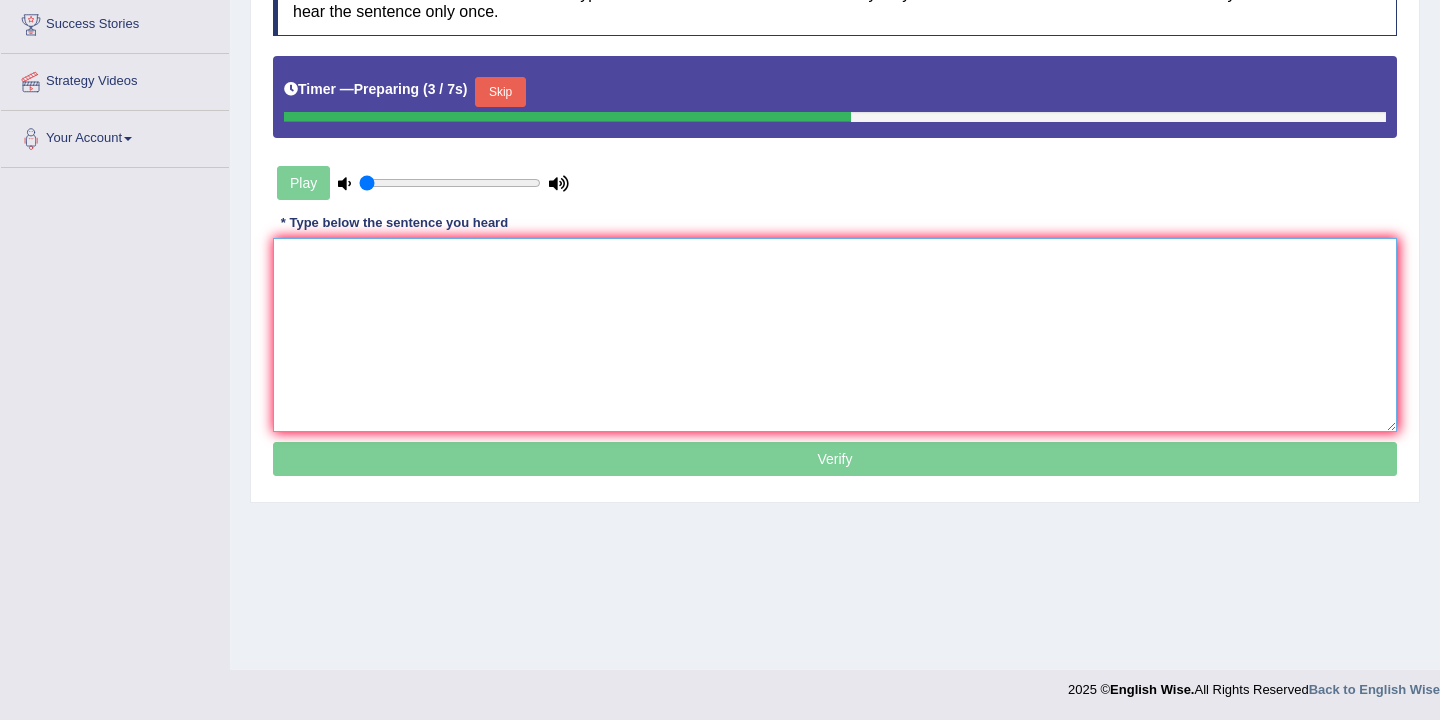click at bounding box center (835, 335) 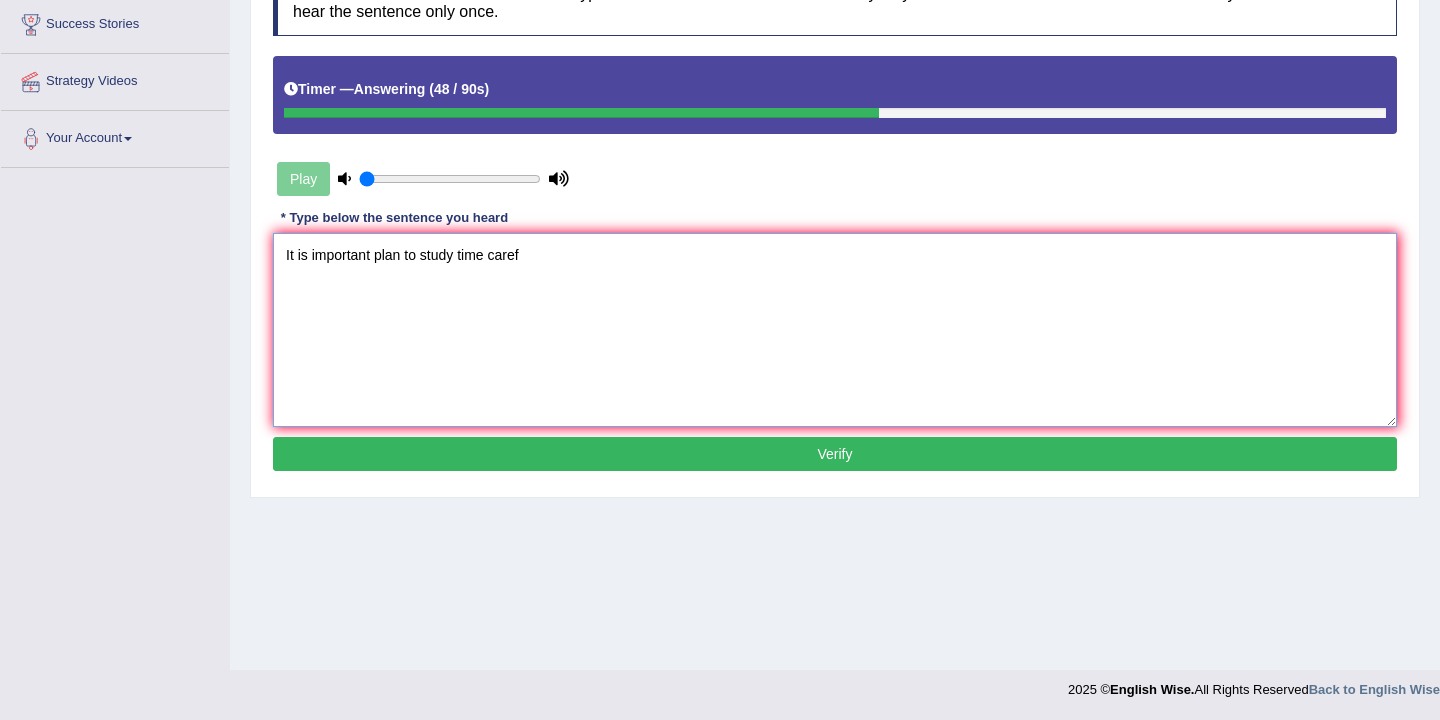 click on "It is important plan to study time caref" at bounding box center [835, 330] 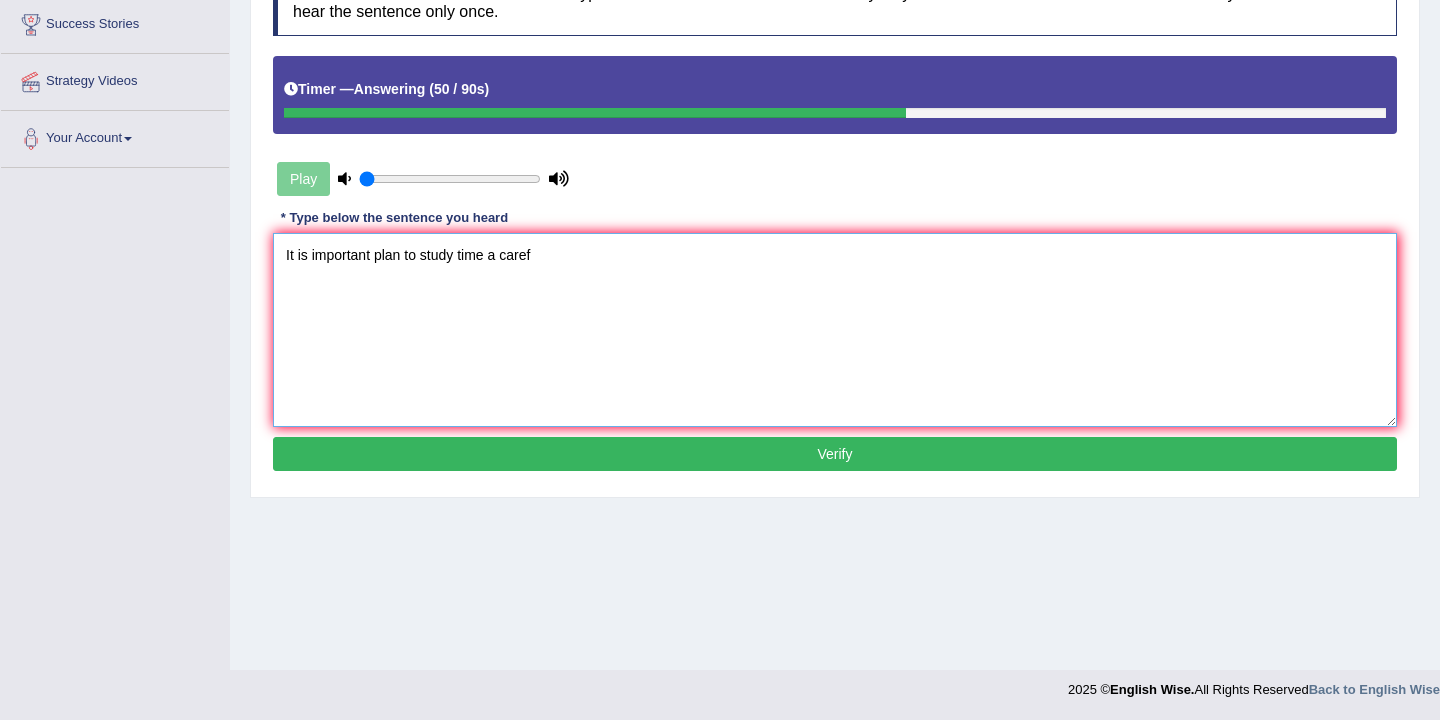click on "It is important plan to study time a caref" at bounding box center [835, 330] 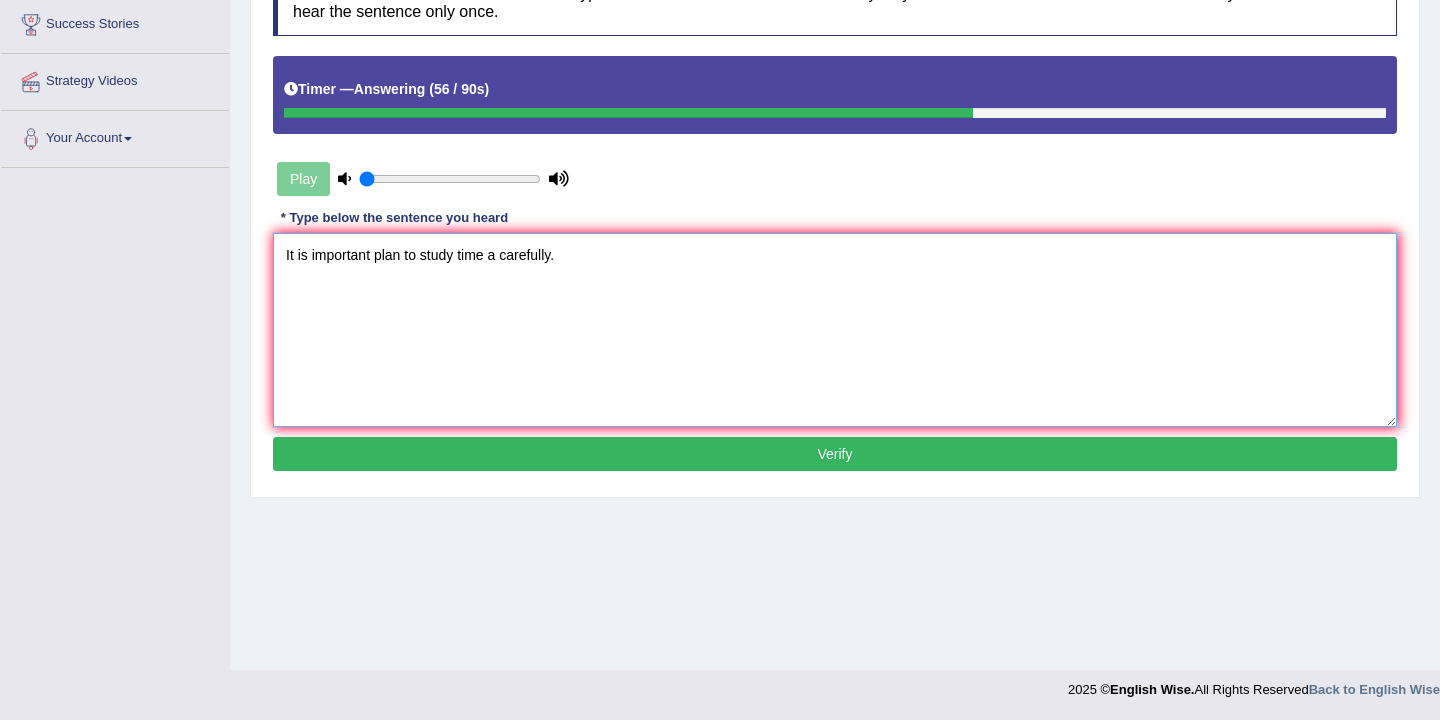 type on "It is important plan to study time a carefully." 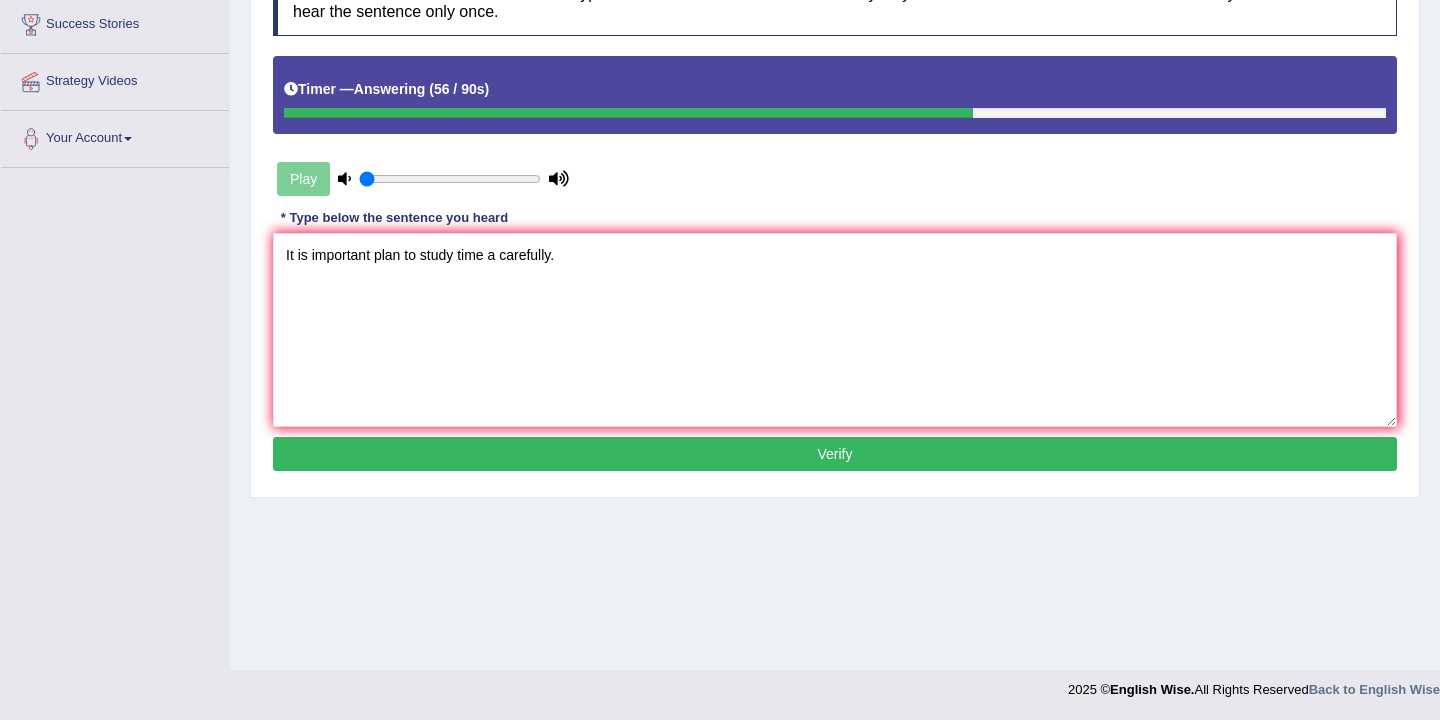 click on "Verify" at bounding box center [835, 454] 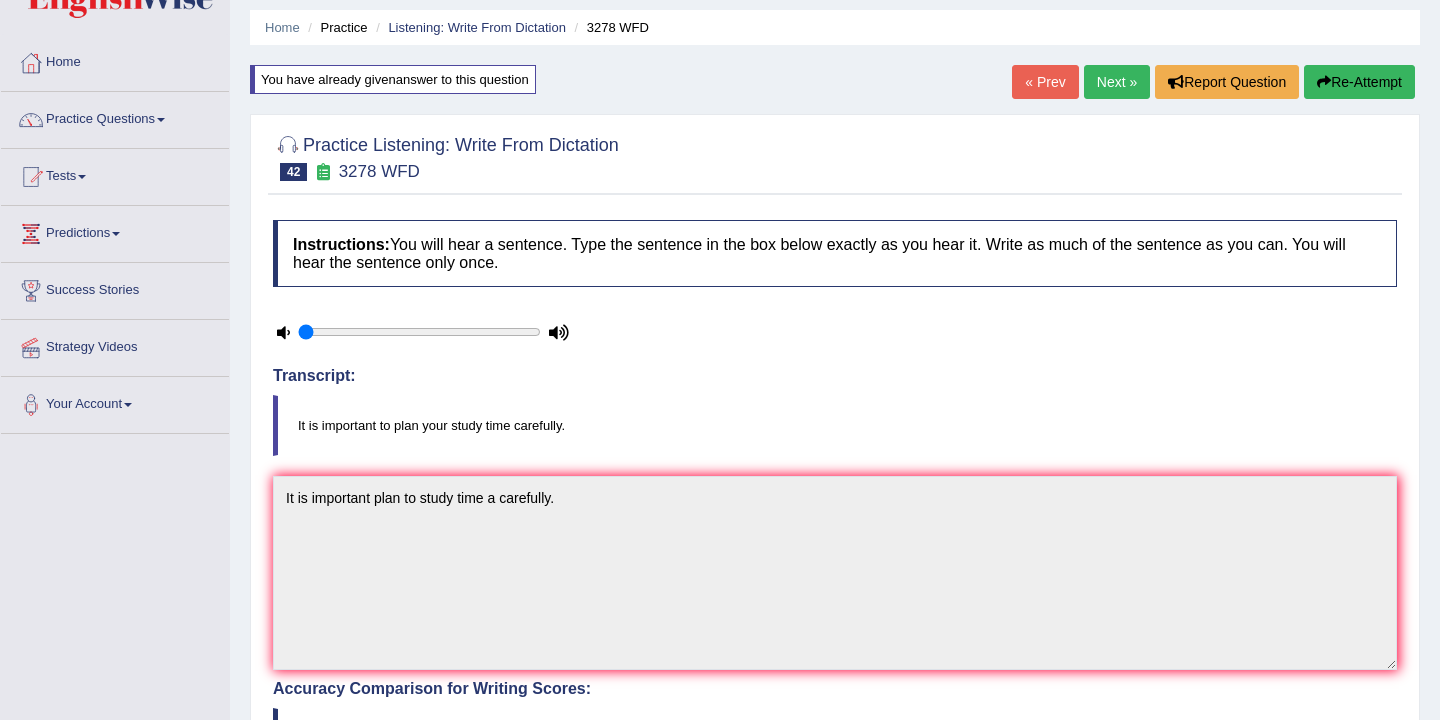 scroll, scrollTop: 0, scrollLeft: 0, axis: both 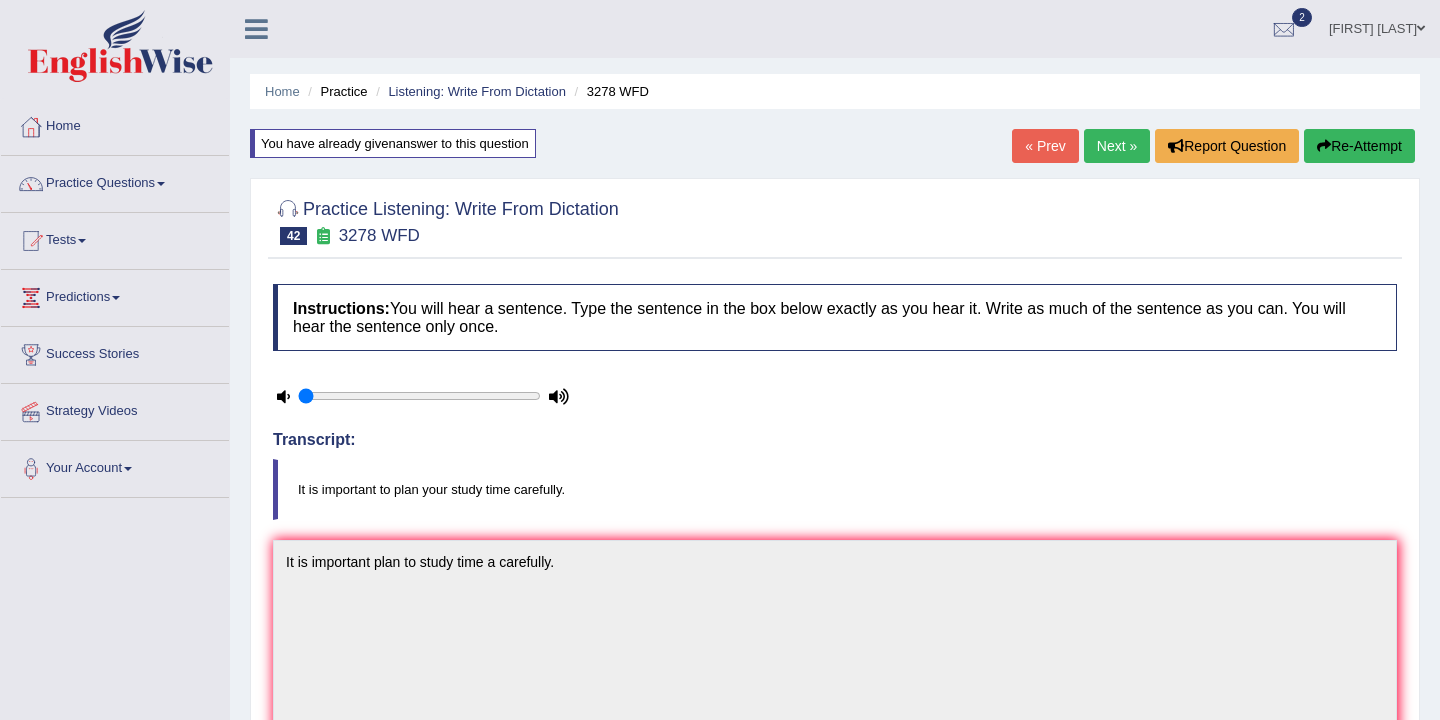 click on "Next »" at bounding box center [1117, 146] 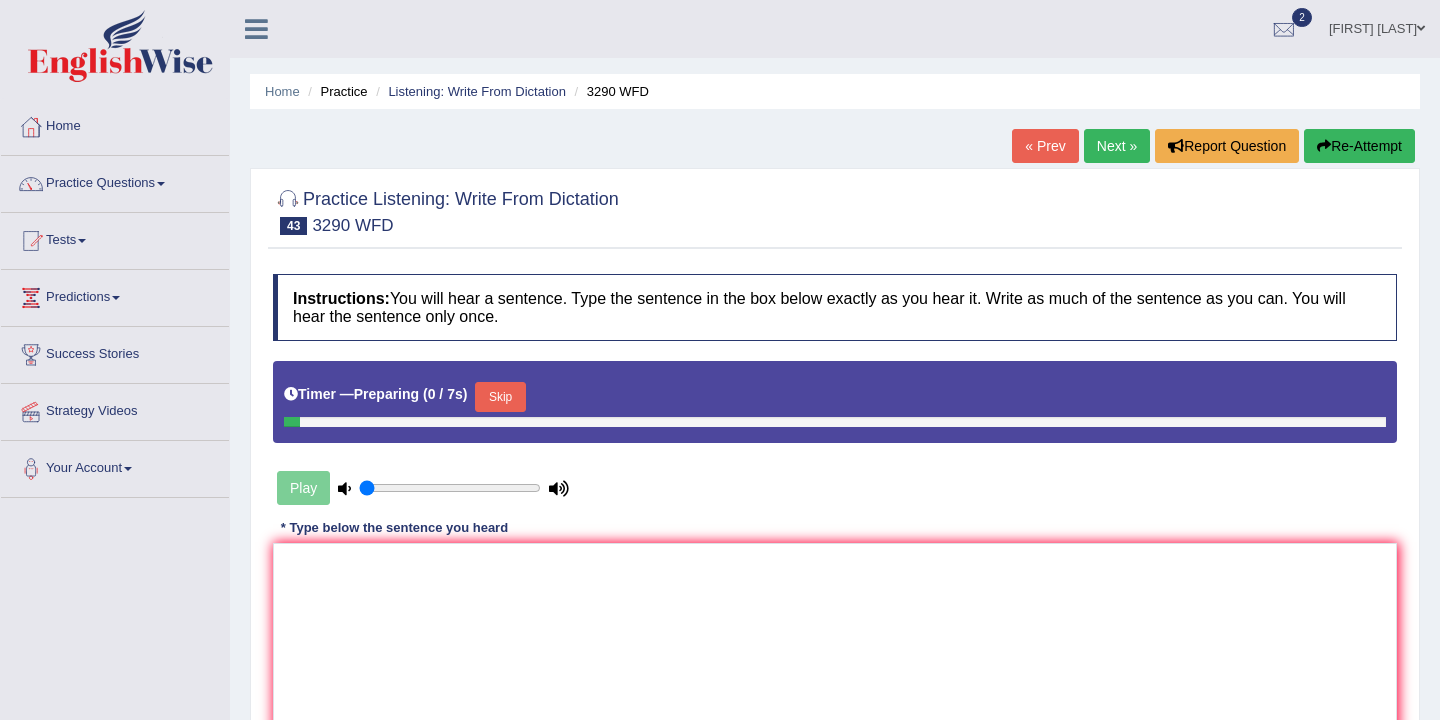 scroll, scrollTop: 0, scrollLeft: 0, axis: both 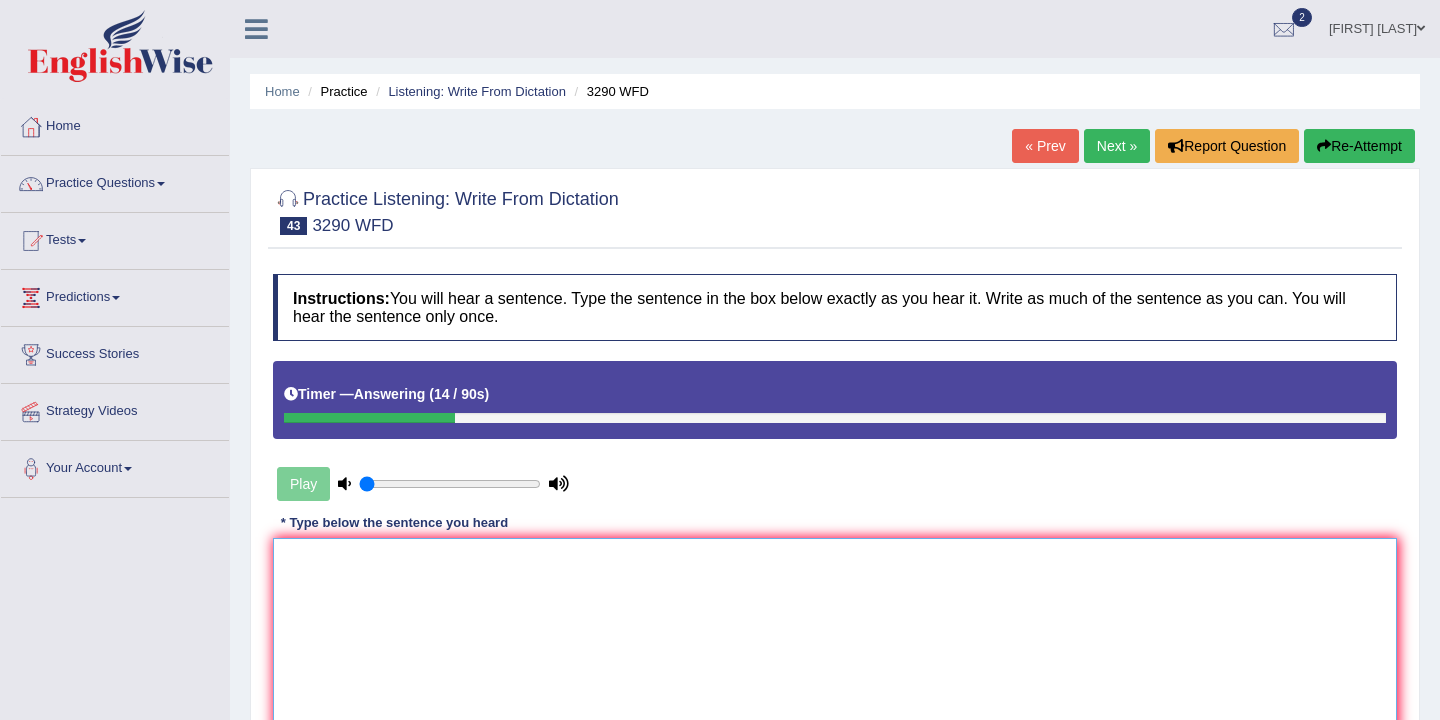click at bounding box center [835, 635] 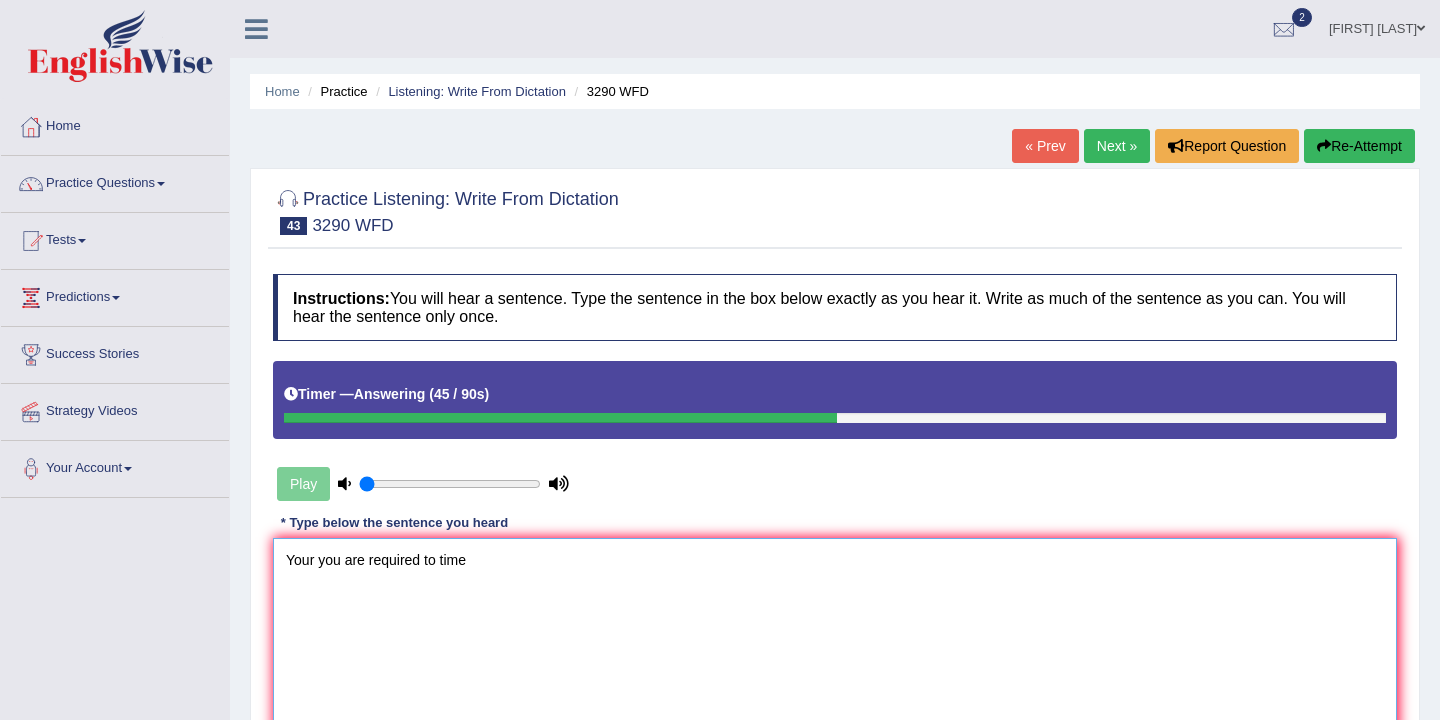 click on "Your you are required to time" at bounding box center (835, 635) 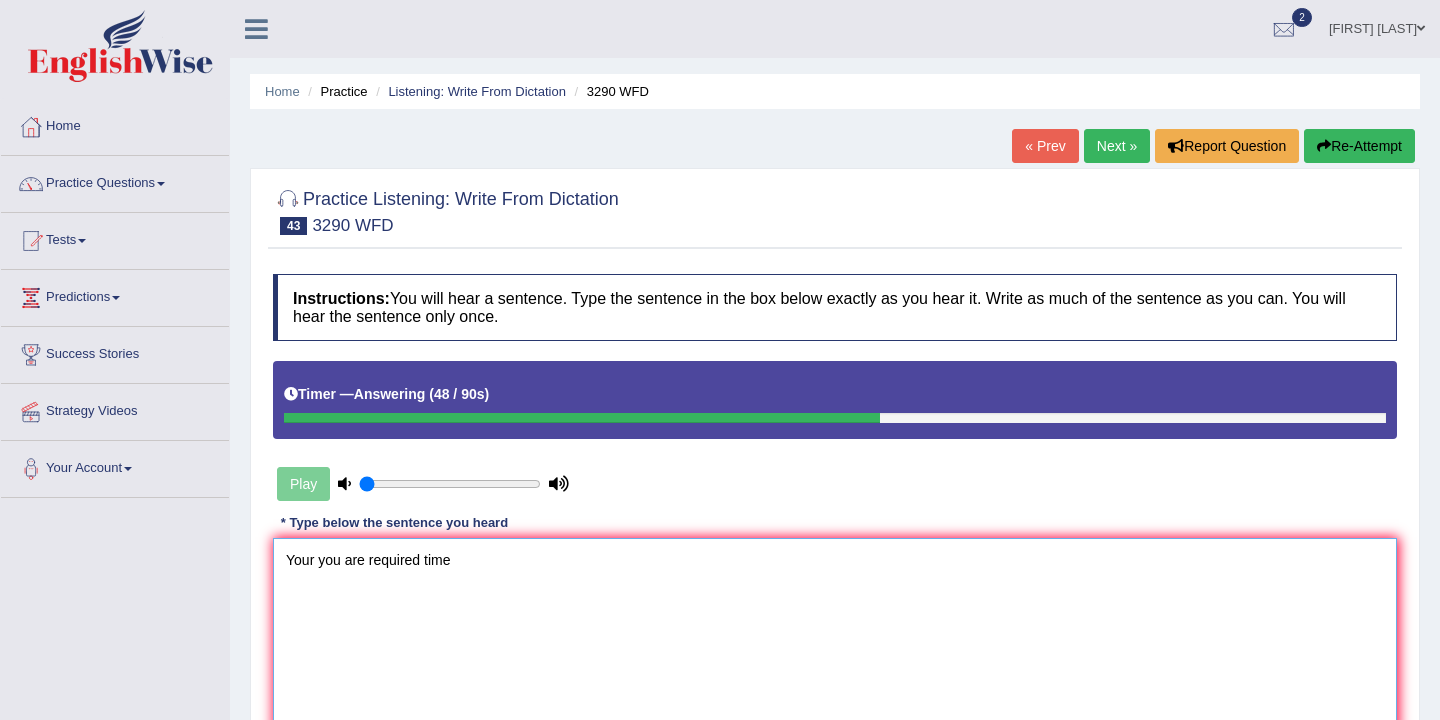 click on "Your you are required time" at bounding box center [835, 635] 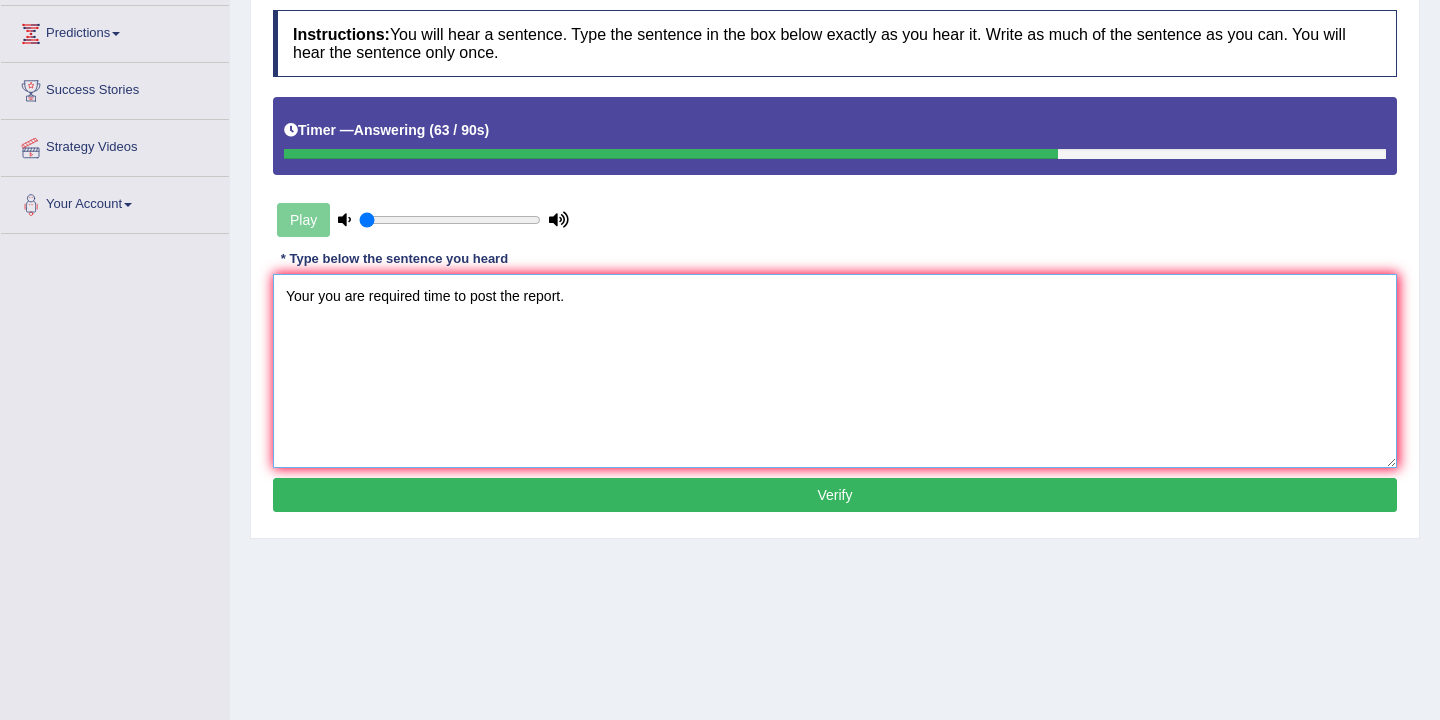 scroll, scrollTop: 330, scrollLeft: 0, axis: vertical 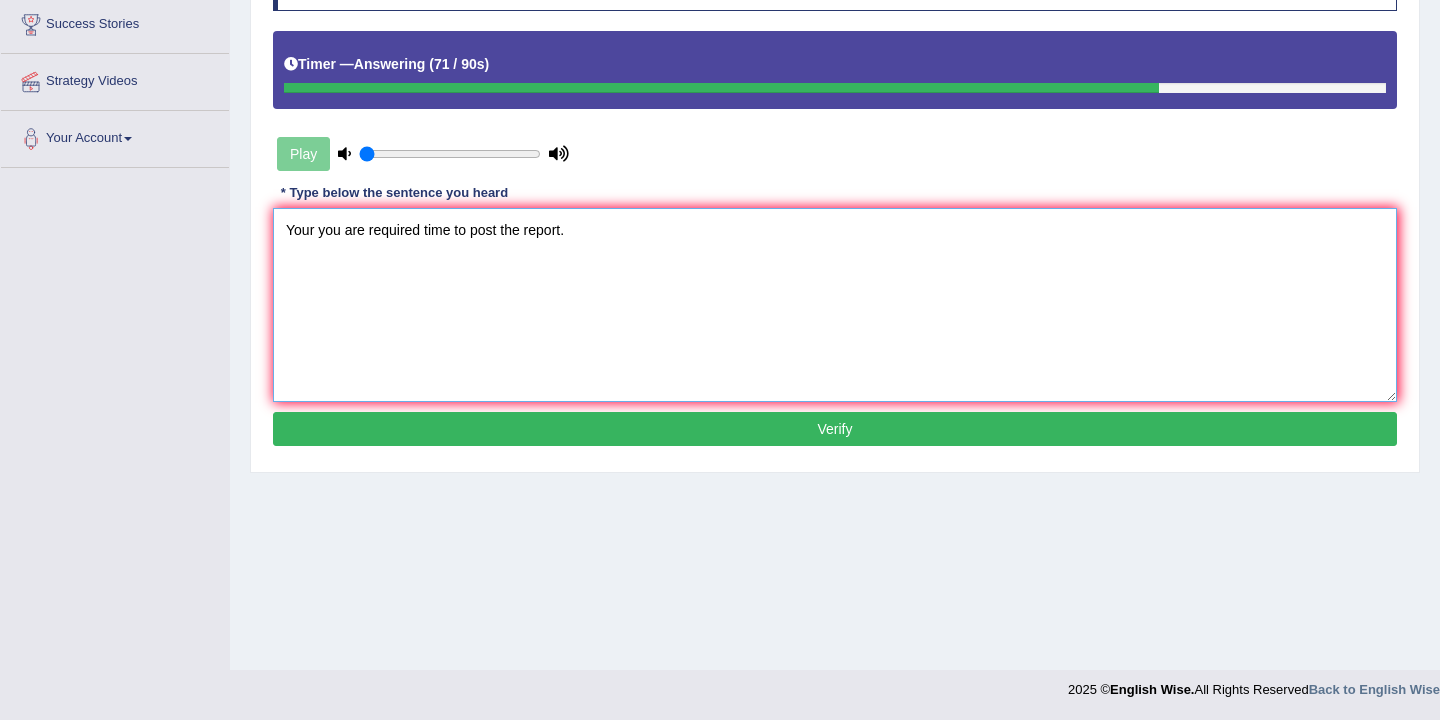 click on "Your you are required time to post the report." at bounding box center (835, 305) 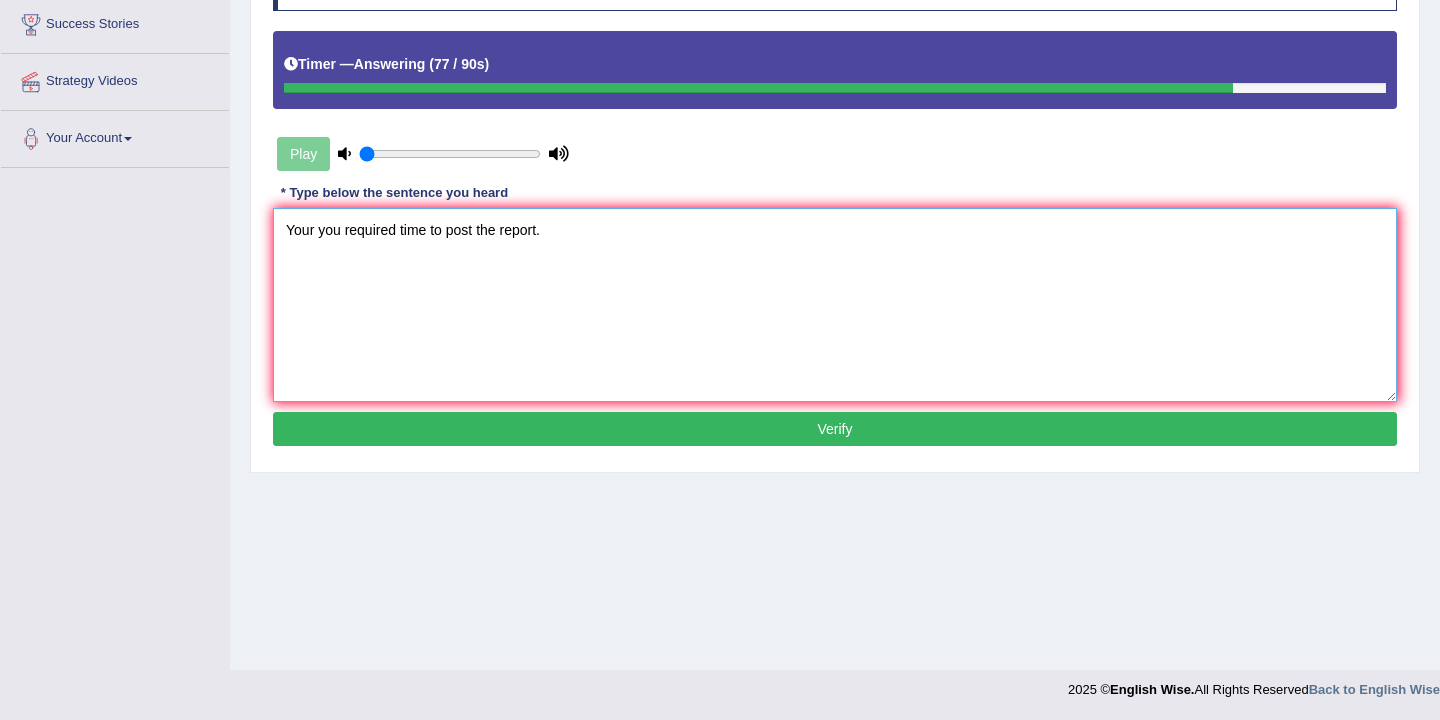 click on "Your you required time to post the report." at bounding box center [835, 305] 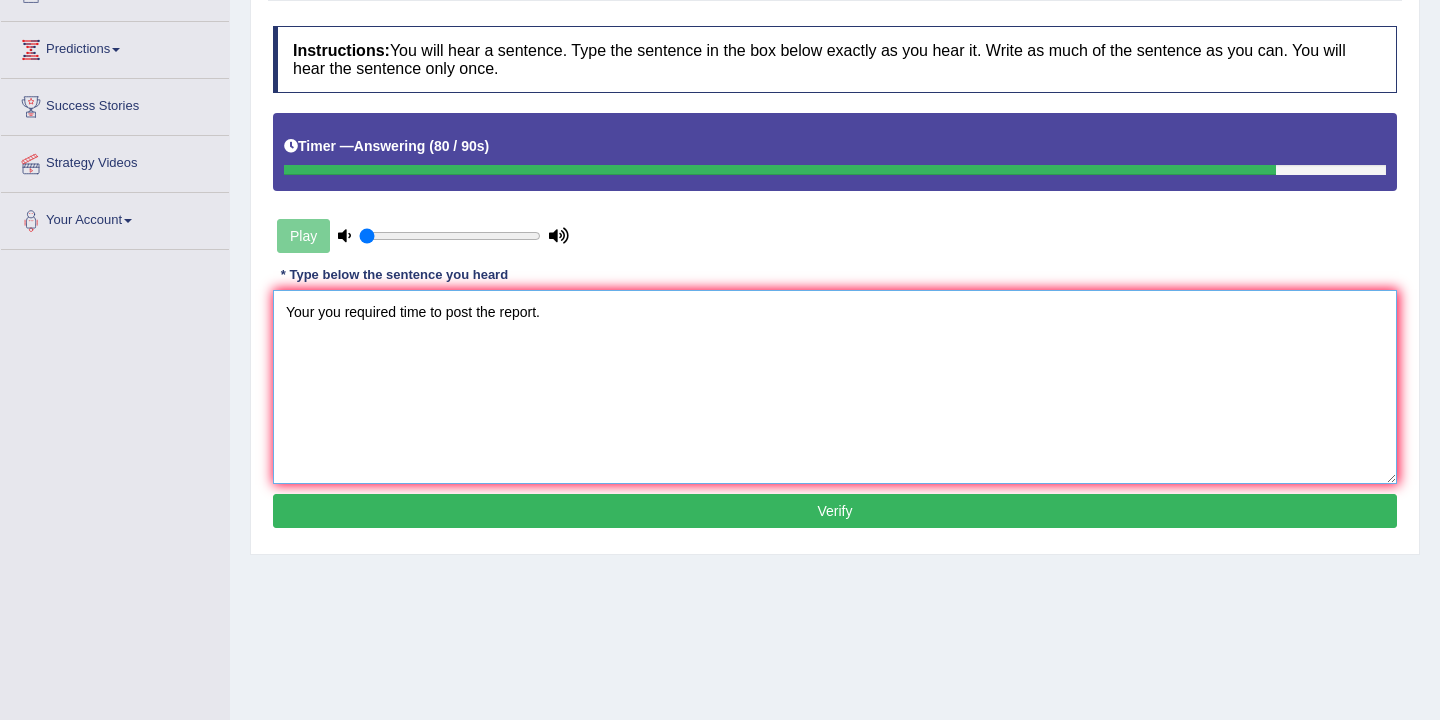 scroll, scrollTop: 244, scrollLeft: 0, axis: vertical 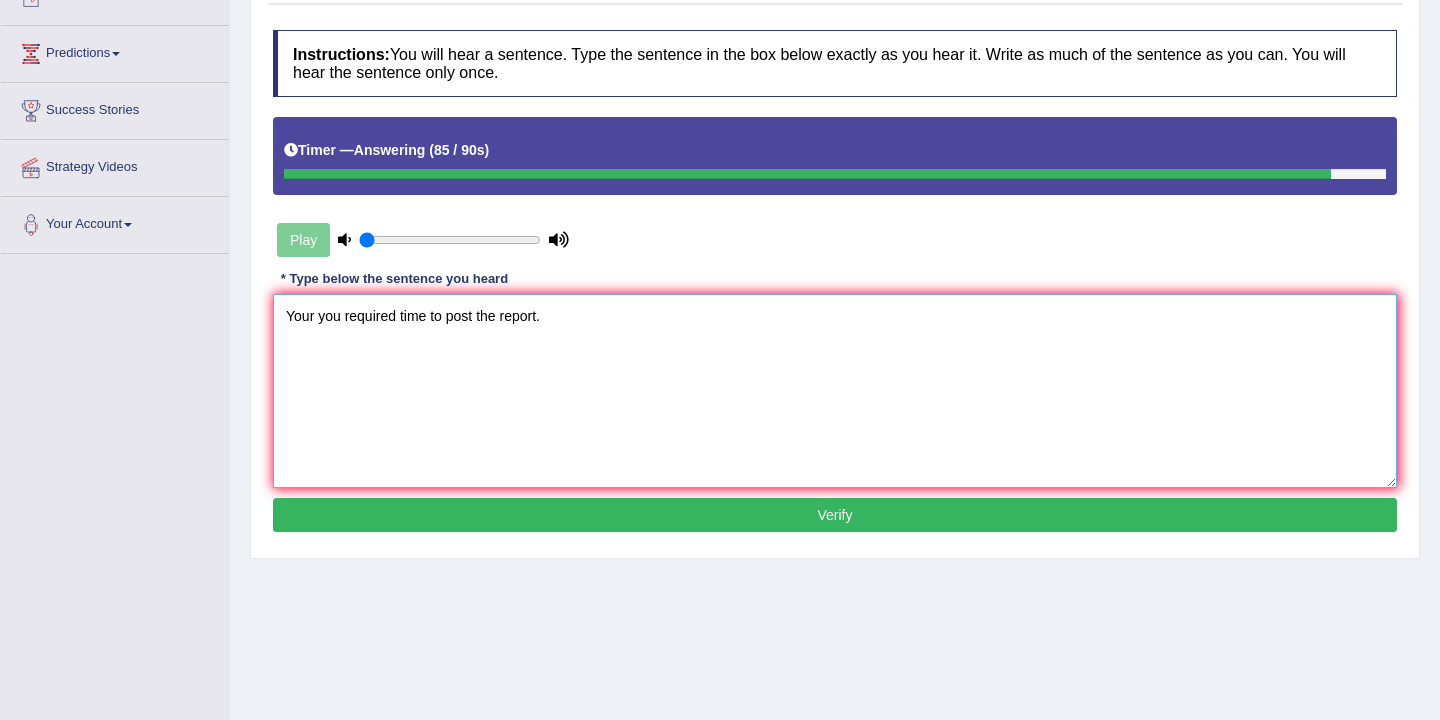click on "Your you required time to post the report." at bounding box center (835, 391) 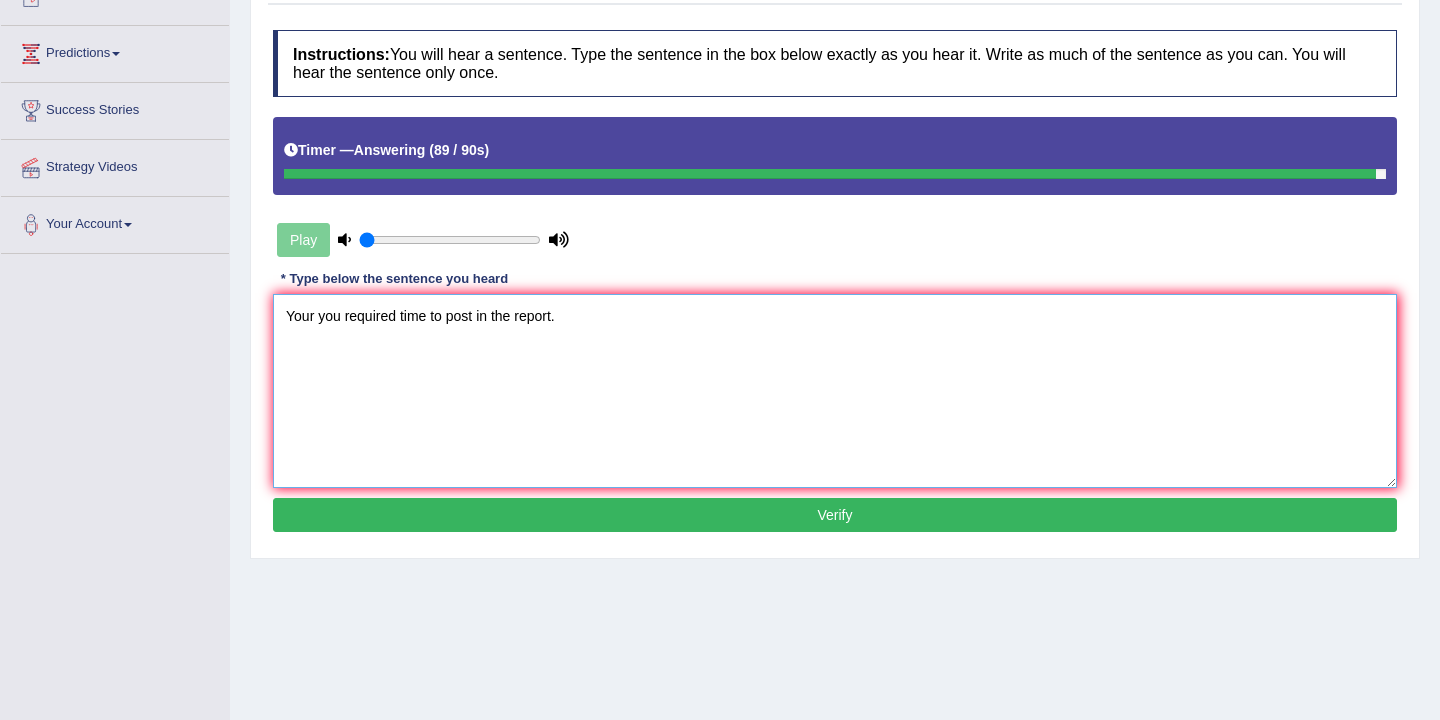 type on "Your you required time to post in the report." 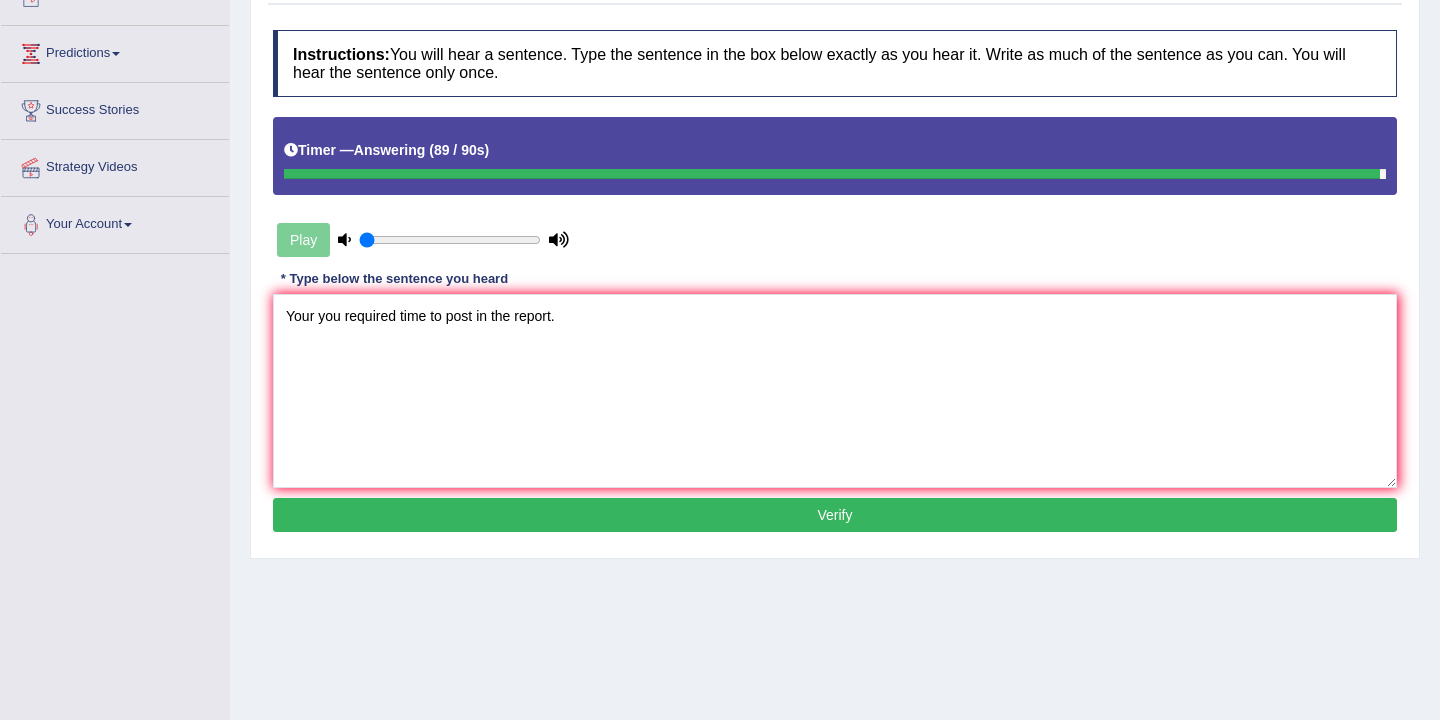 click on "Verify" at bounding box center (835, 515) 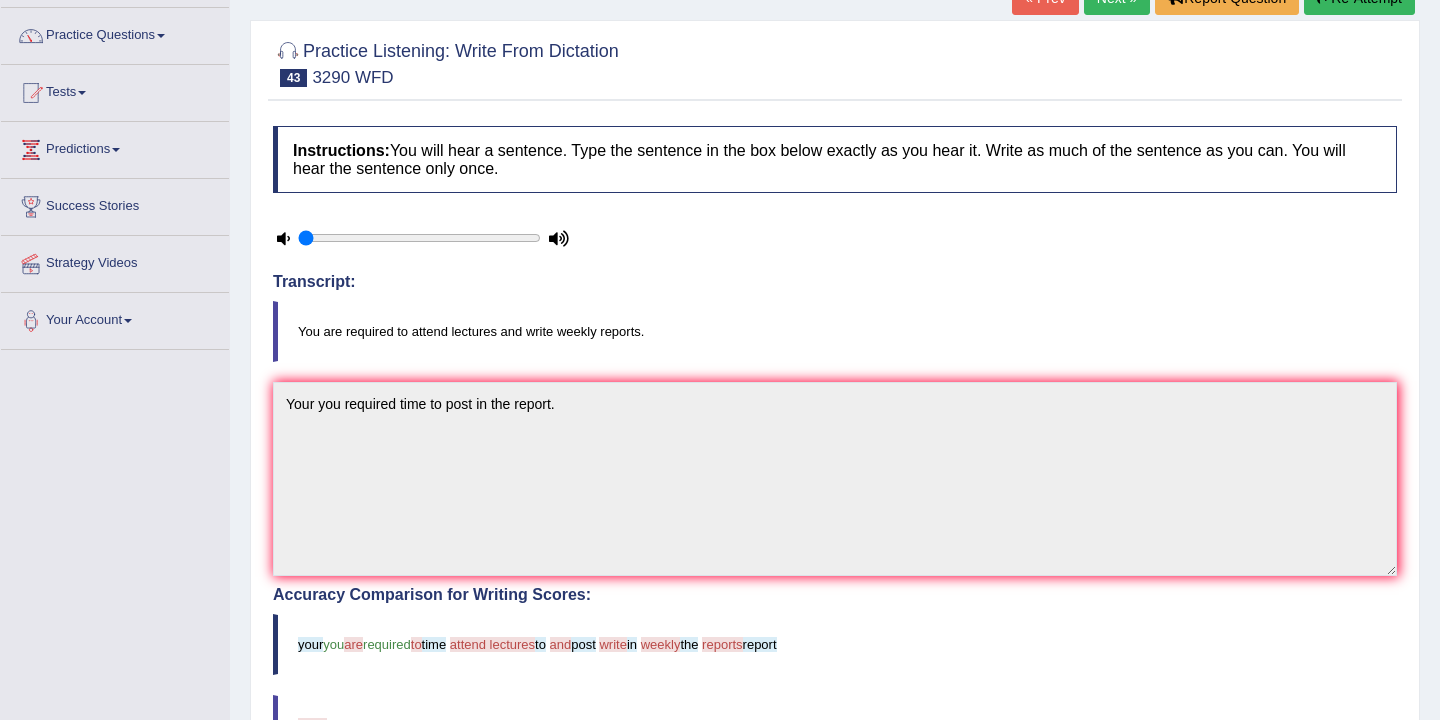 scroll, scrollTop: 0, scrollLeft: 0, axis: both 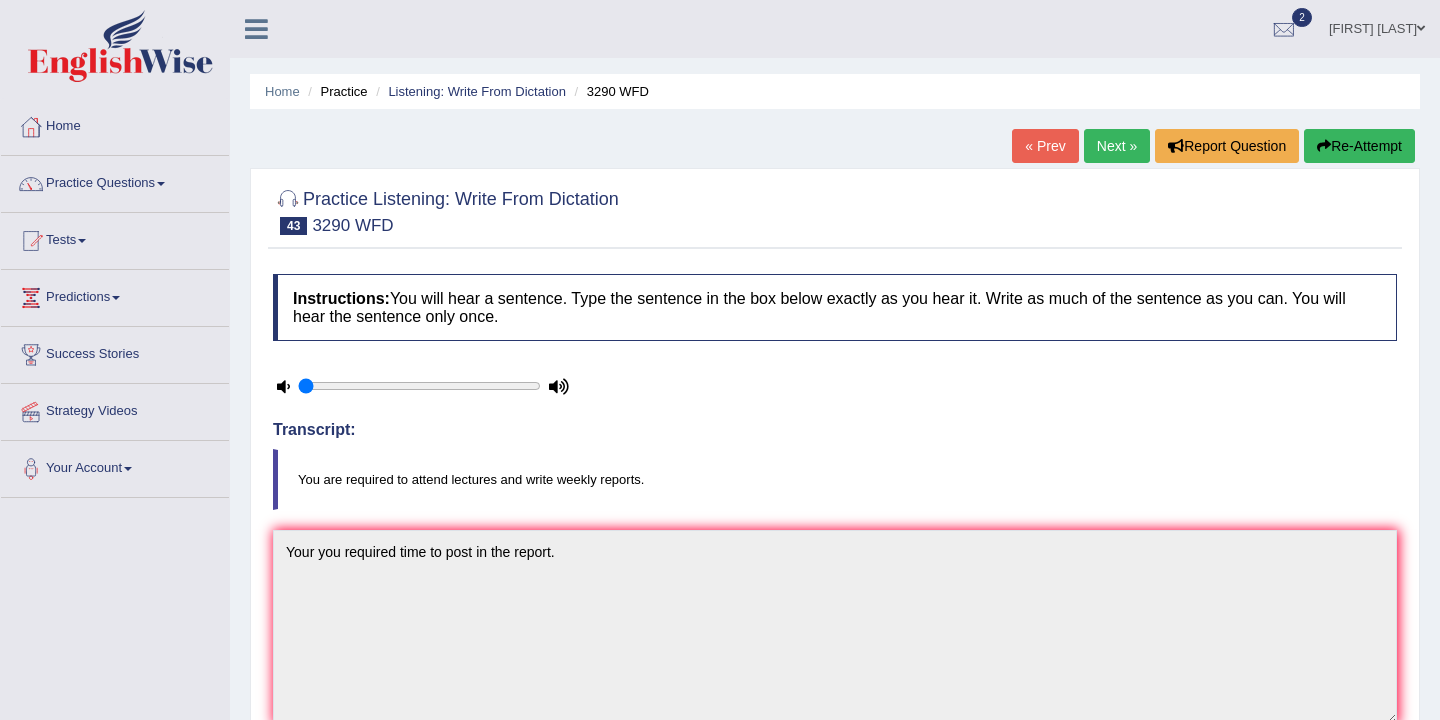 click on "Next »" at bounding box center (1117, 146) 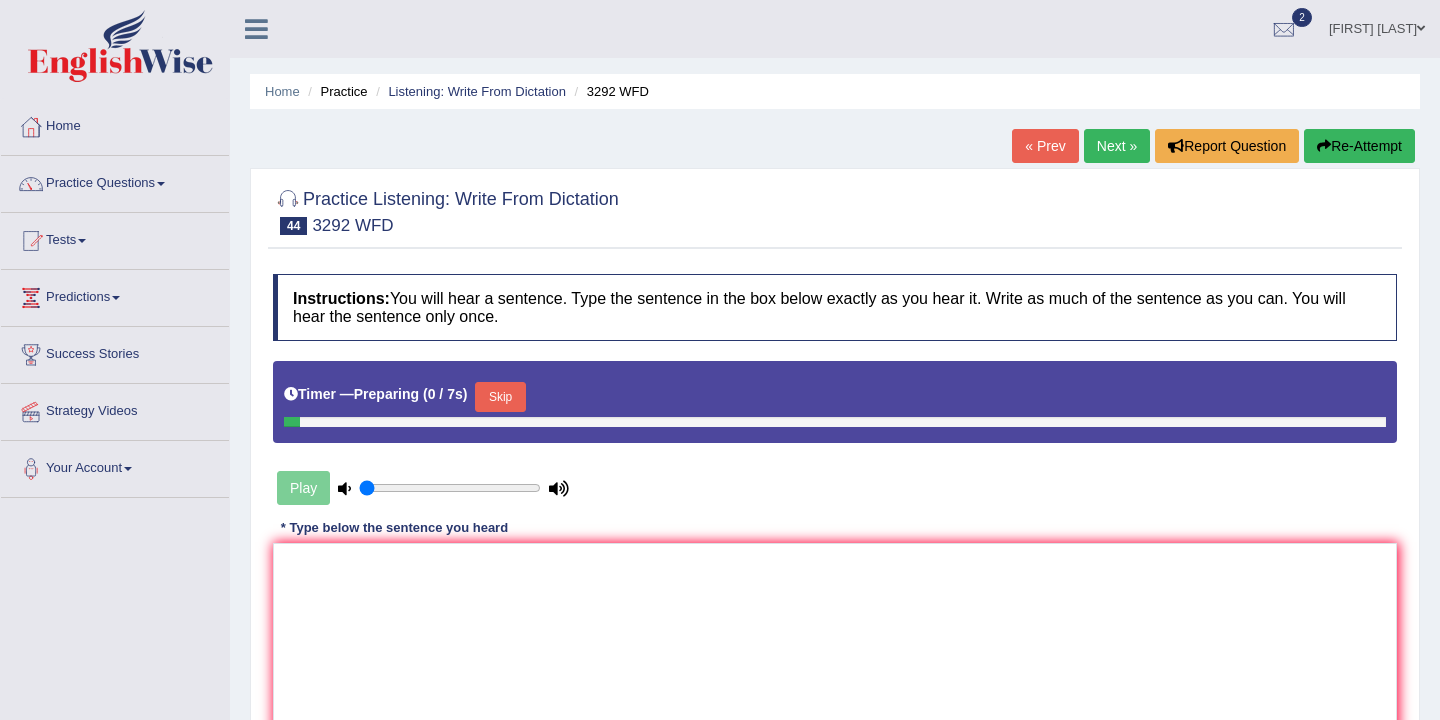 scroll, scrollTop: 0, scrollLeft: 0, axis: both 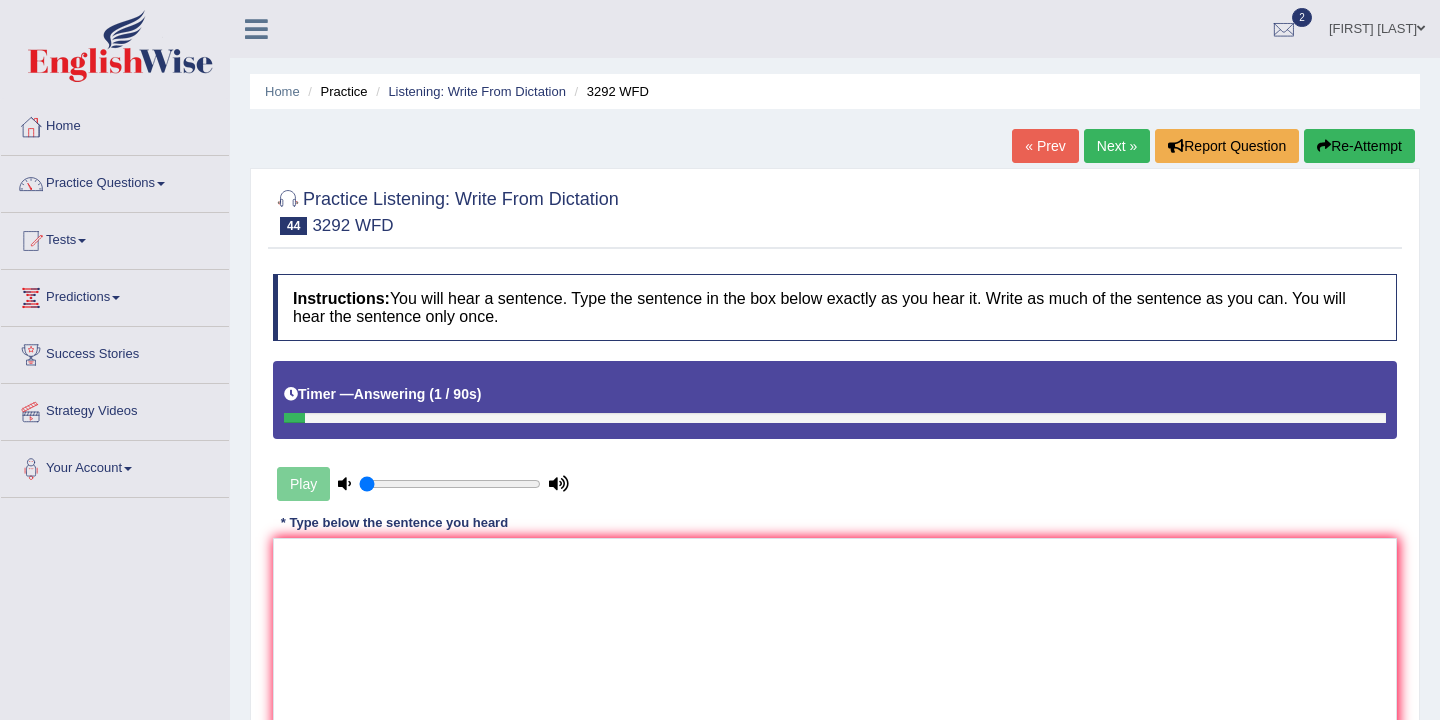 click on "Re-Attempt" at bounding box center [1359, 146] 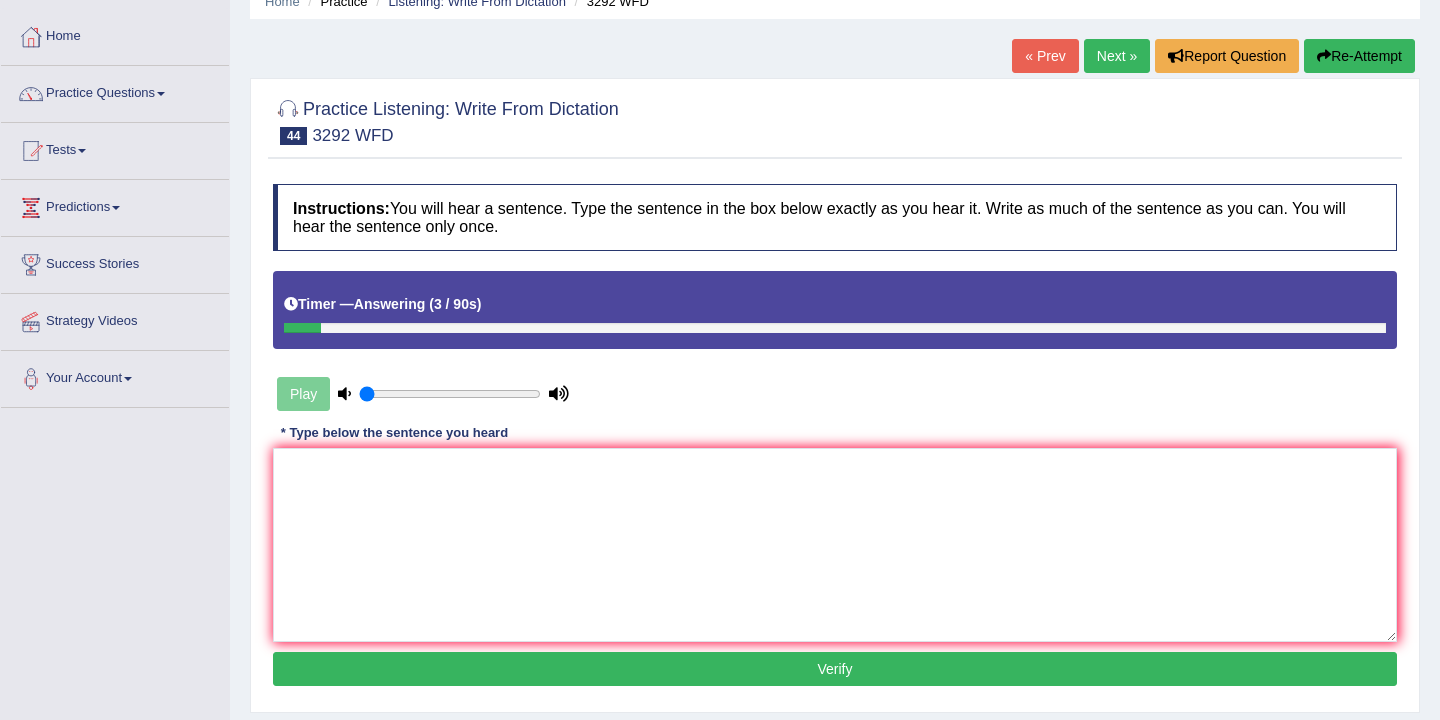 scroll, scrollTop: 114, scrollLeft: 0, axis: vertical 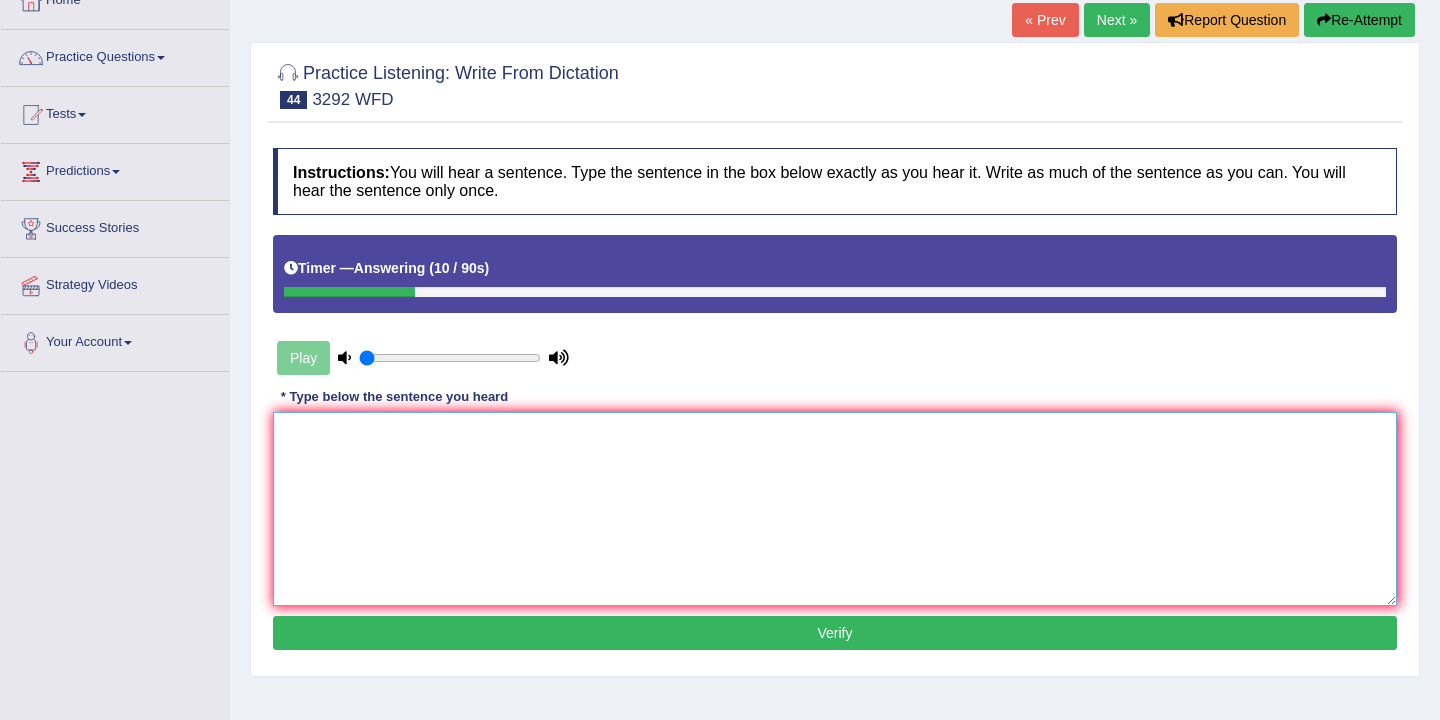 click at bounding box center (835, 509) 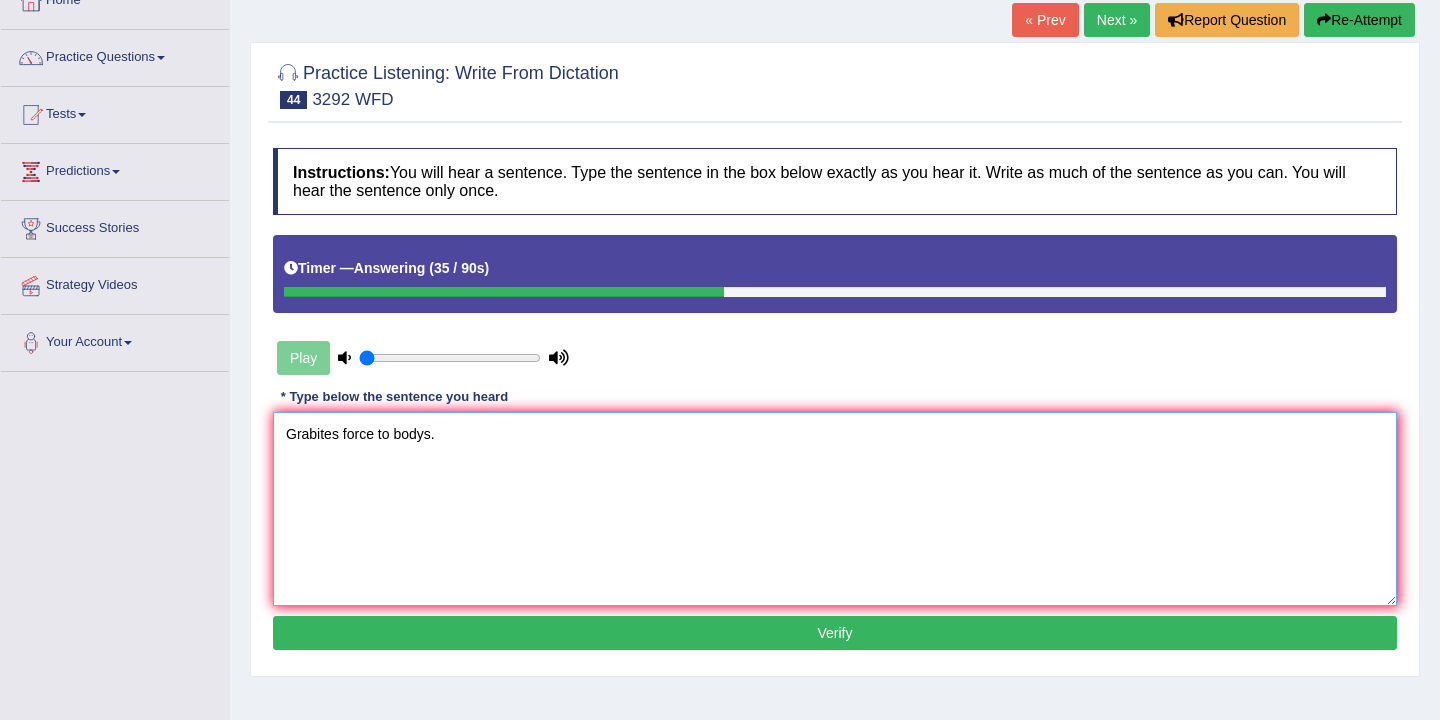 click on "Grabites force to bodys." at bounding box center [835, 509] 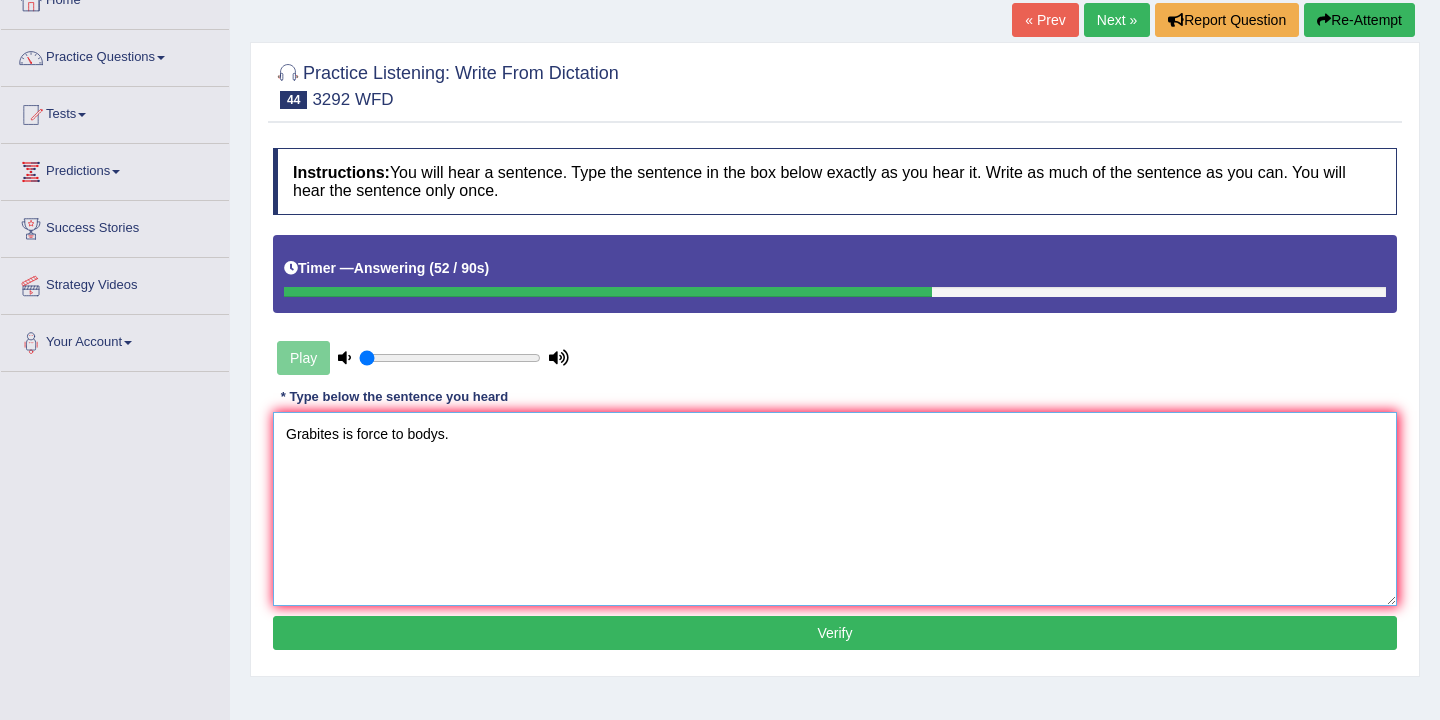 click on "Grabites is force to bodys." at bounding box center [835, 509] 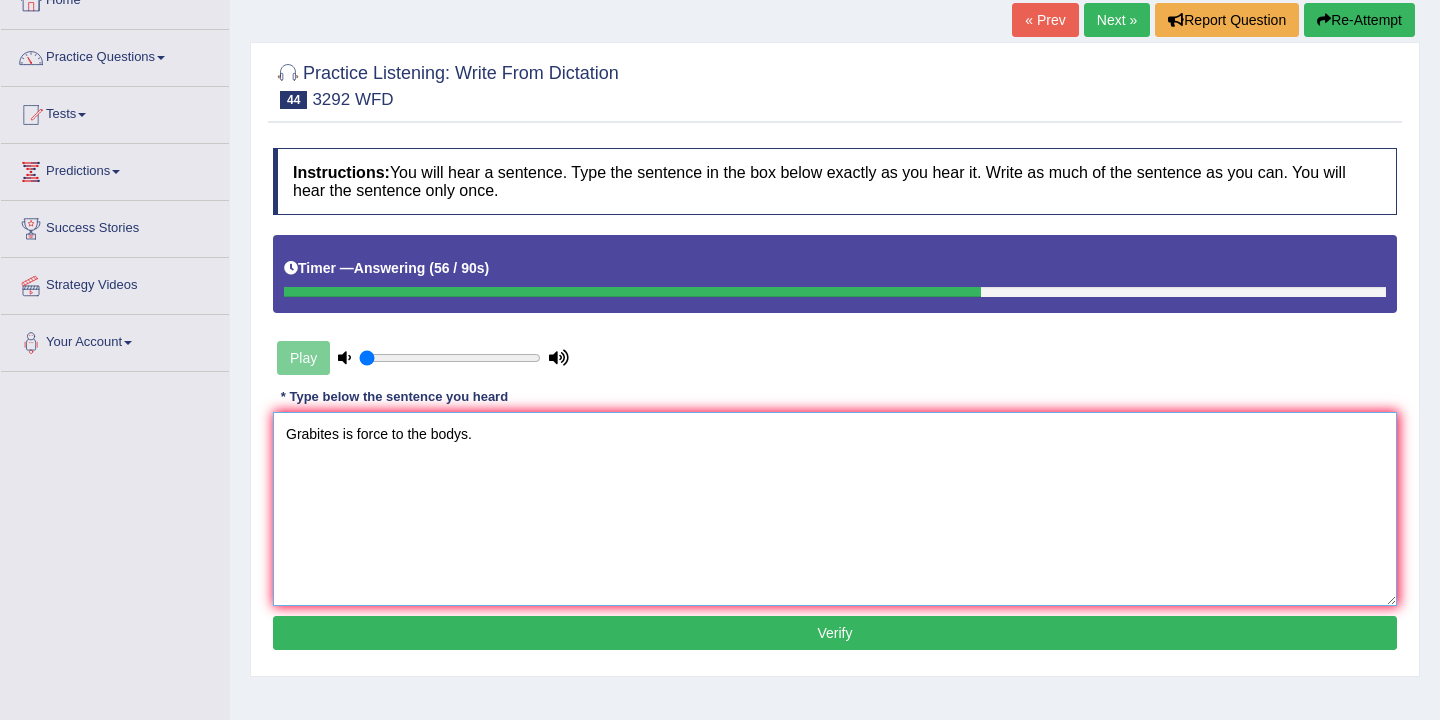 click on "Grabites is force to the bodys." at bounding box center (835, 509) 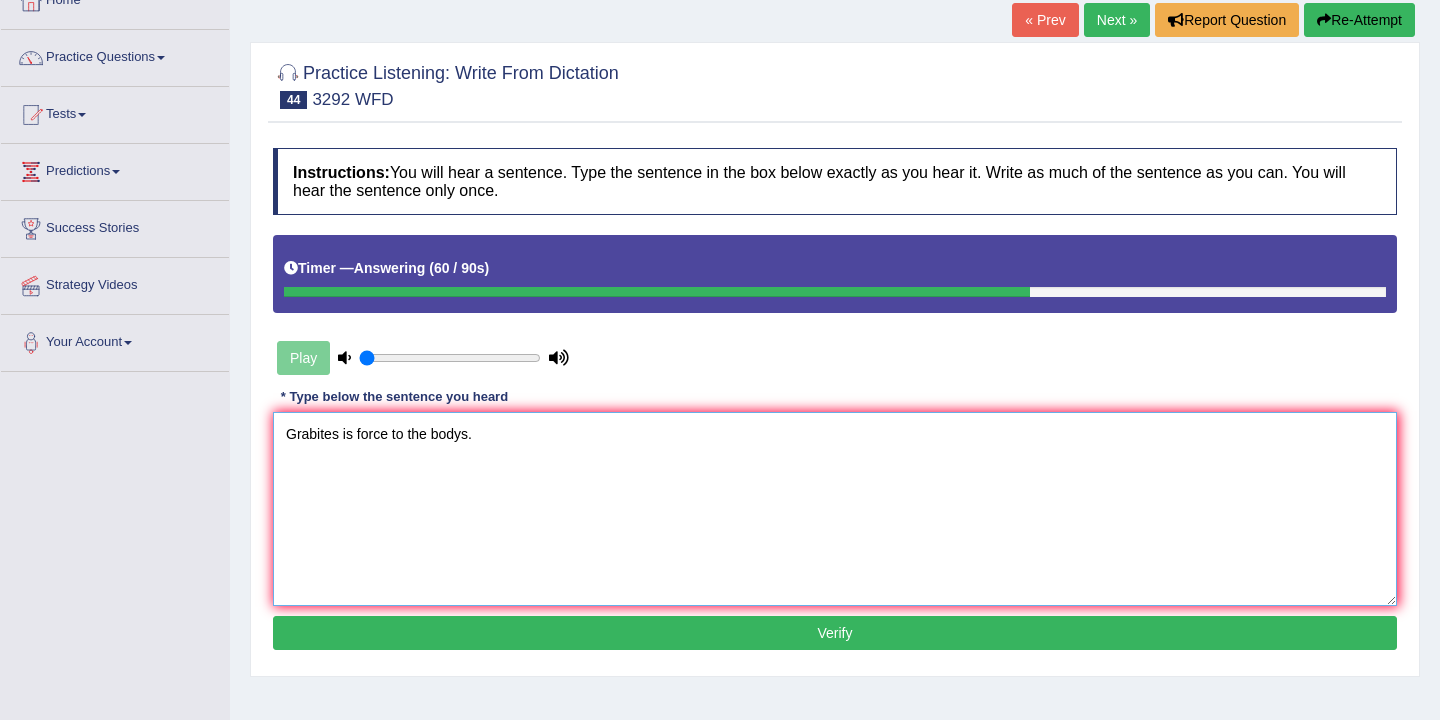 click on "Grabites is force to the bodys." at bounding box center [835, 509] 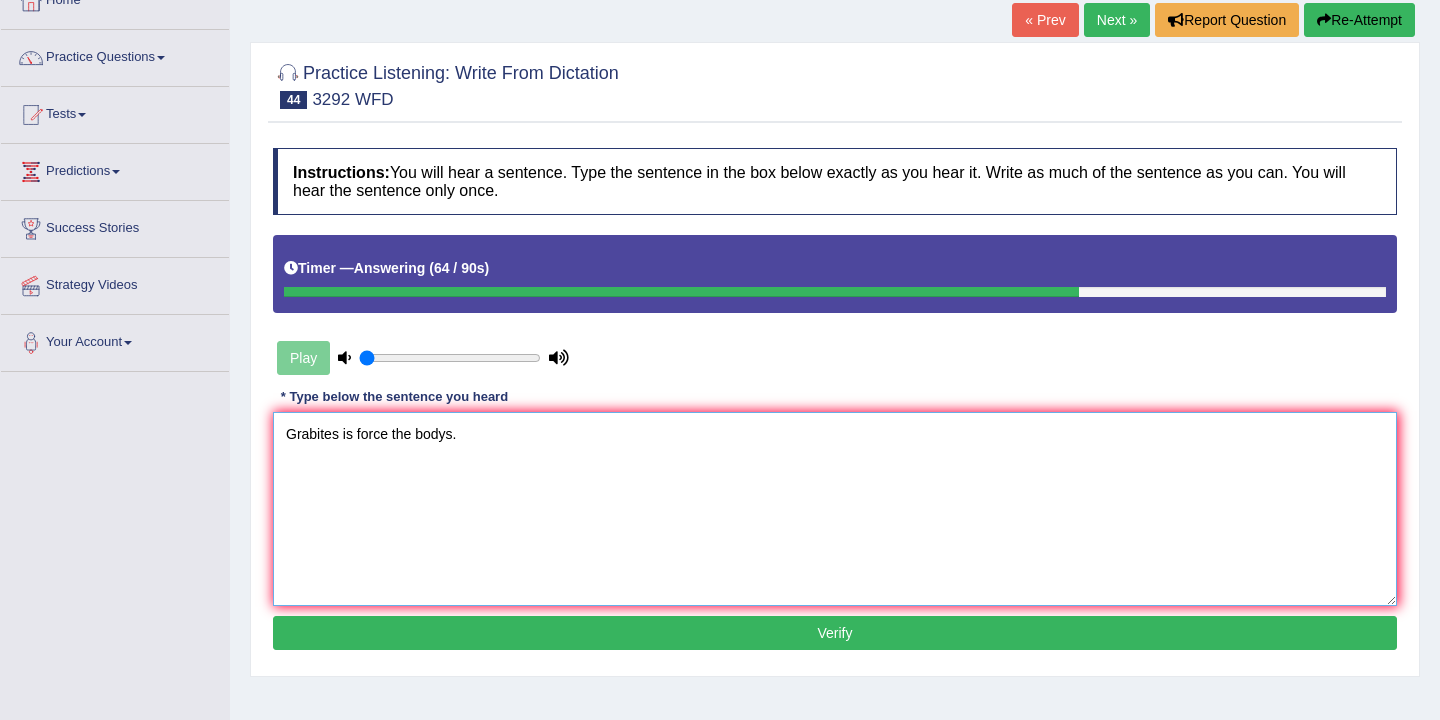click on "Grabites is force the bodys." at bounding box center [835, 509] 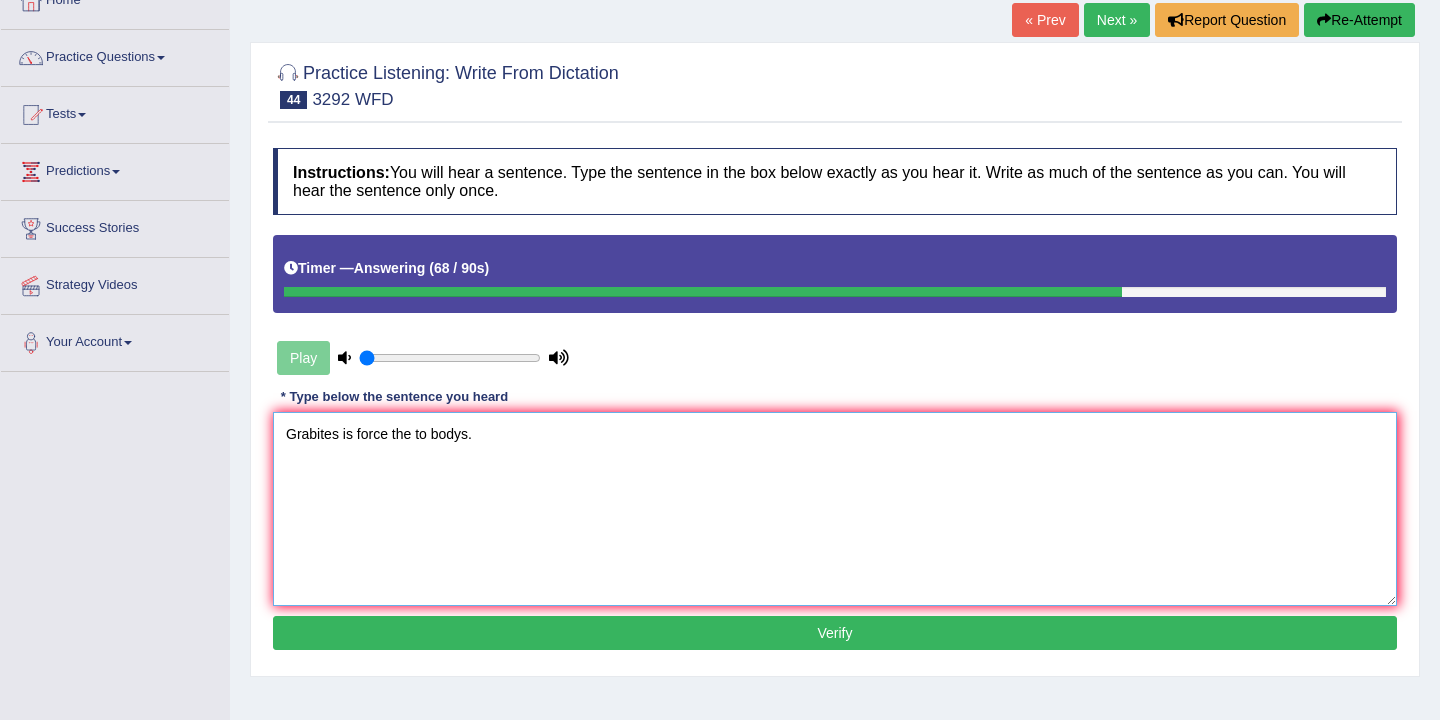 click on "Grabites is force the to bodys." at bounding box center [835, 509] 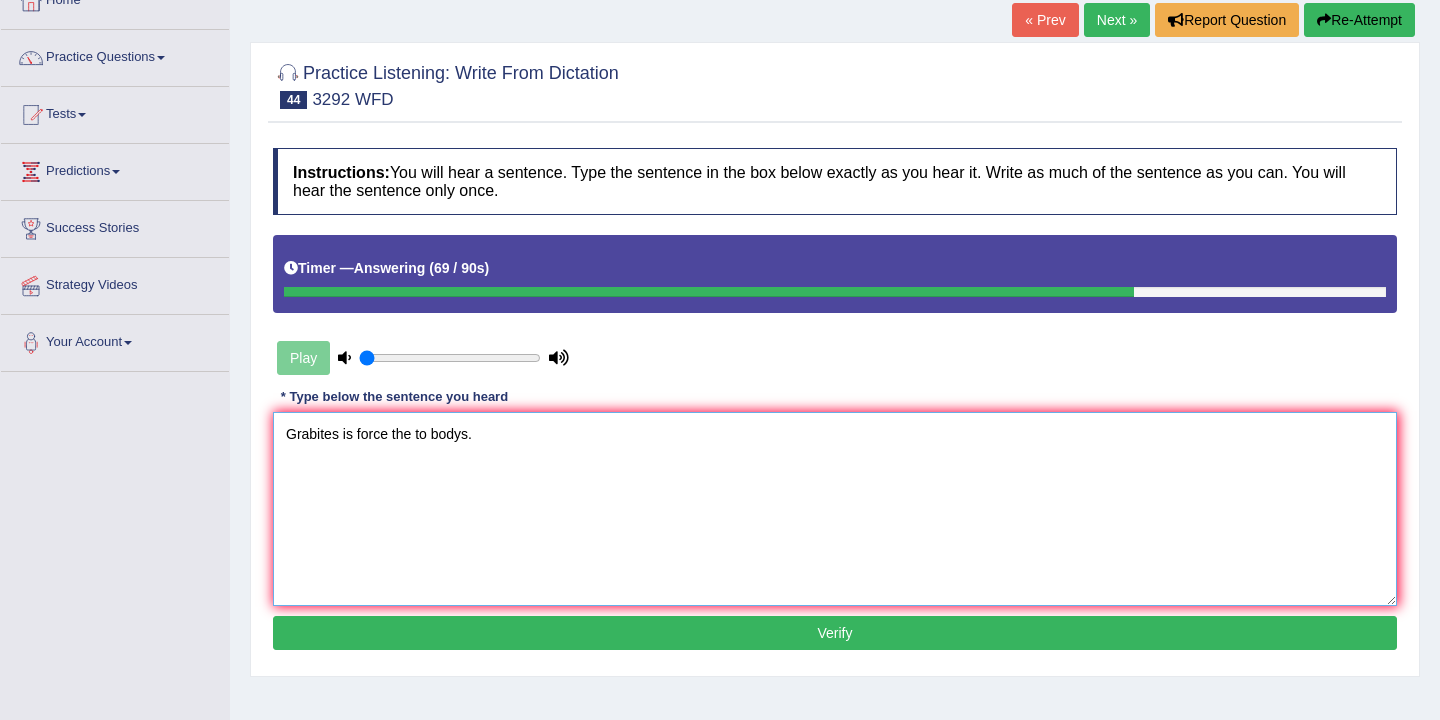 type on "Grabites is force the to bodys." 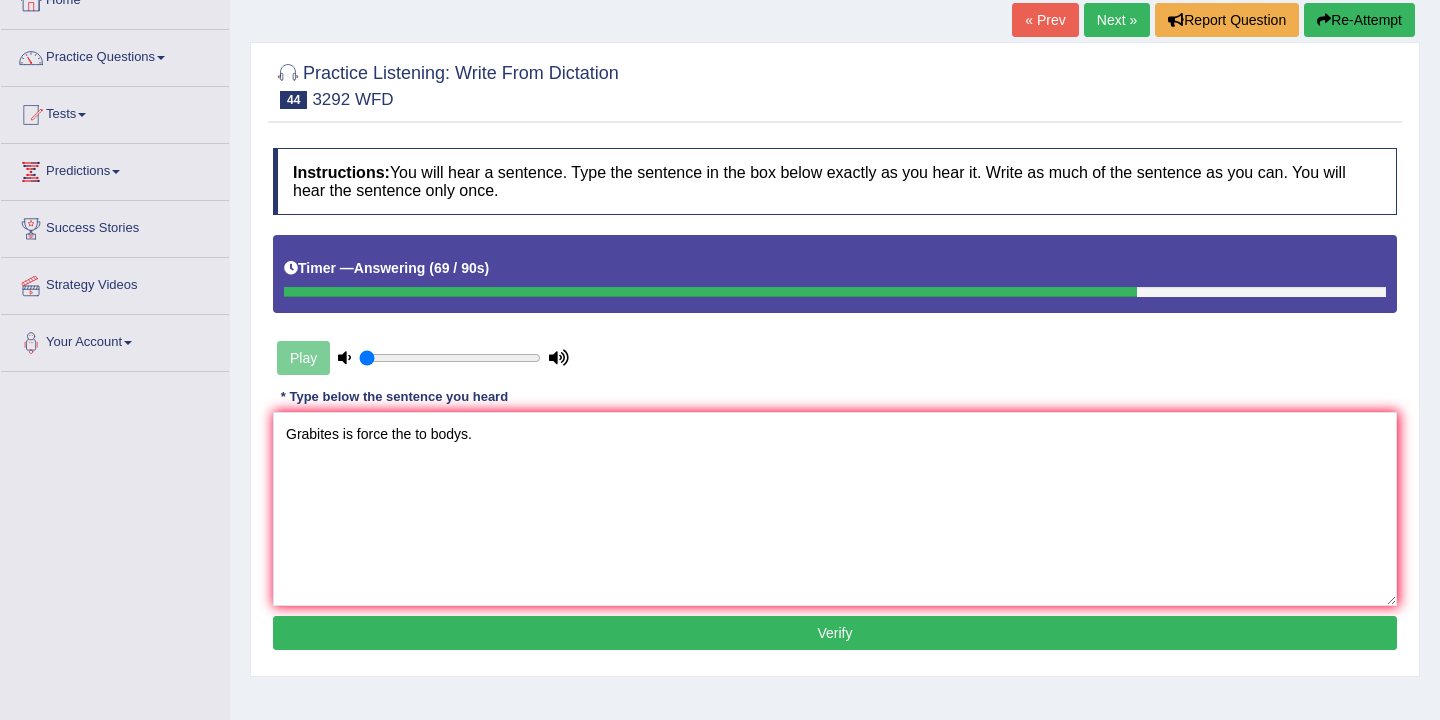 click on "Verify" at bounding box center (835, 633) 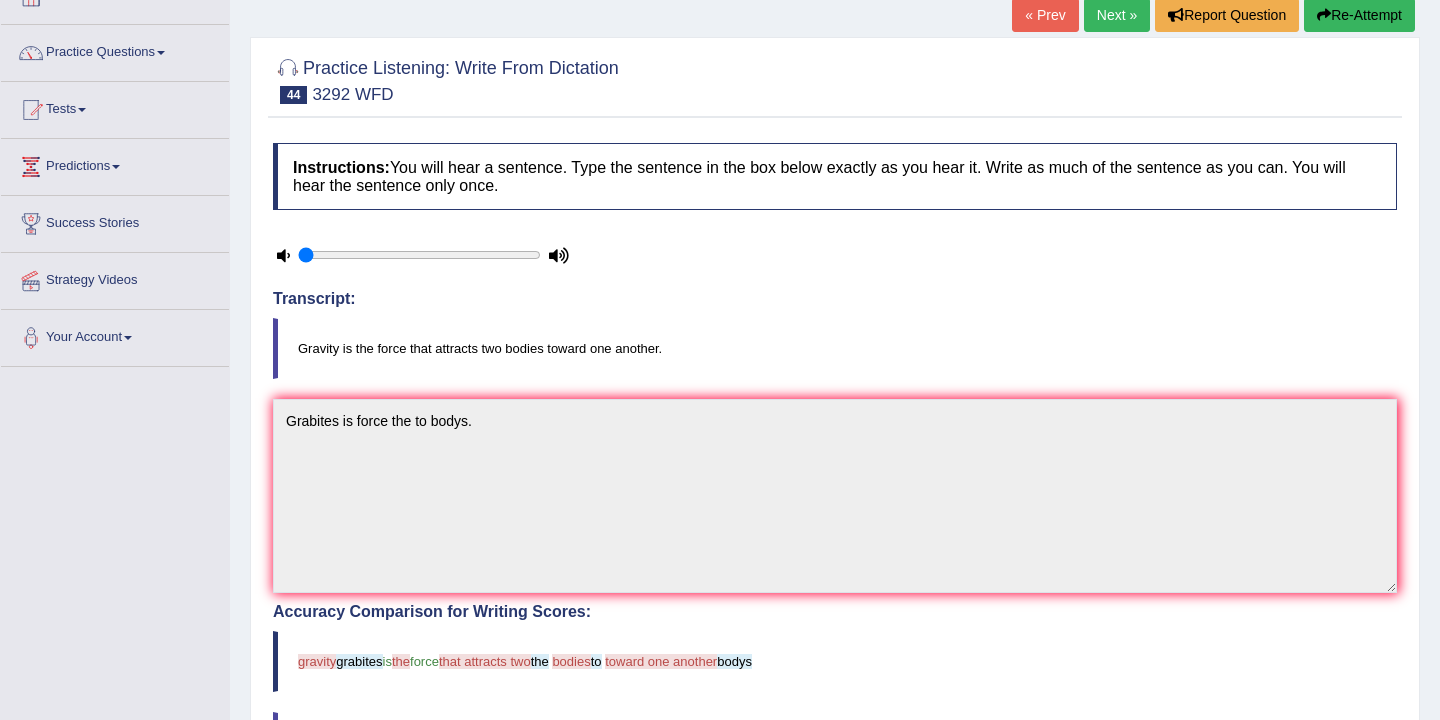 scroll, scrollTop: 0, scrollLeft: 0, axis: both 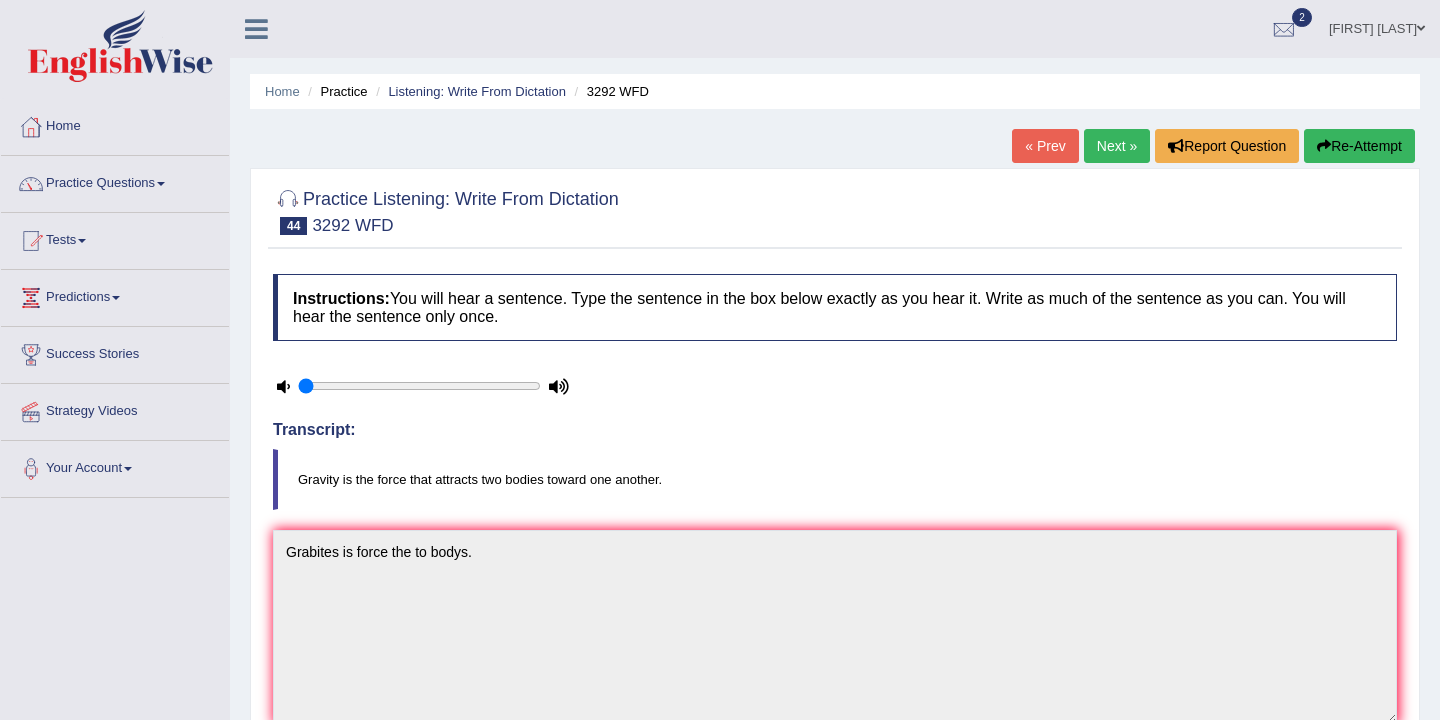 click on "Next »" at bounding box center (1117, 146) 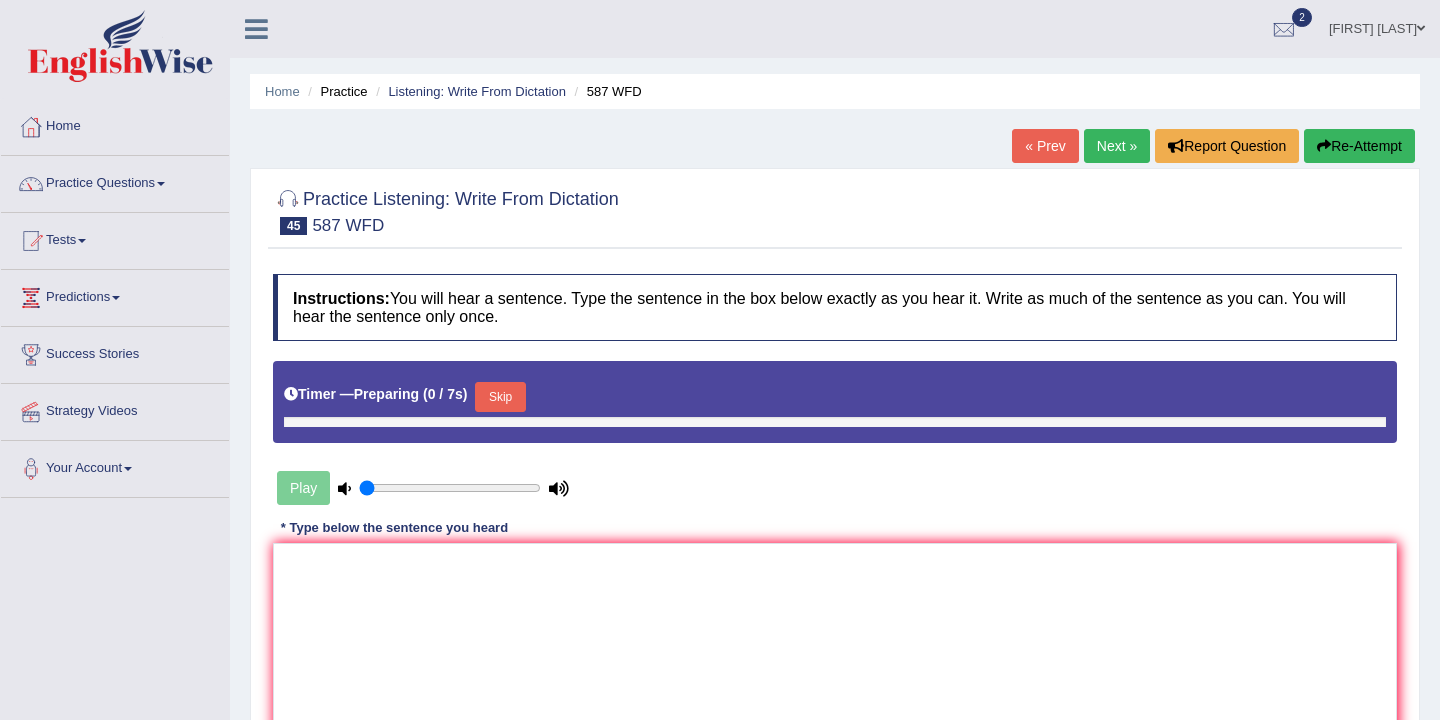 scroll, scrollTop: 0, scrollLeft: 0, axis: both 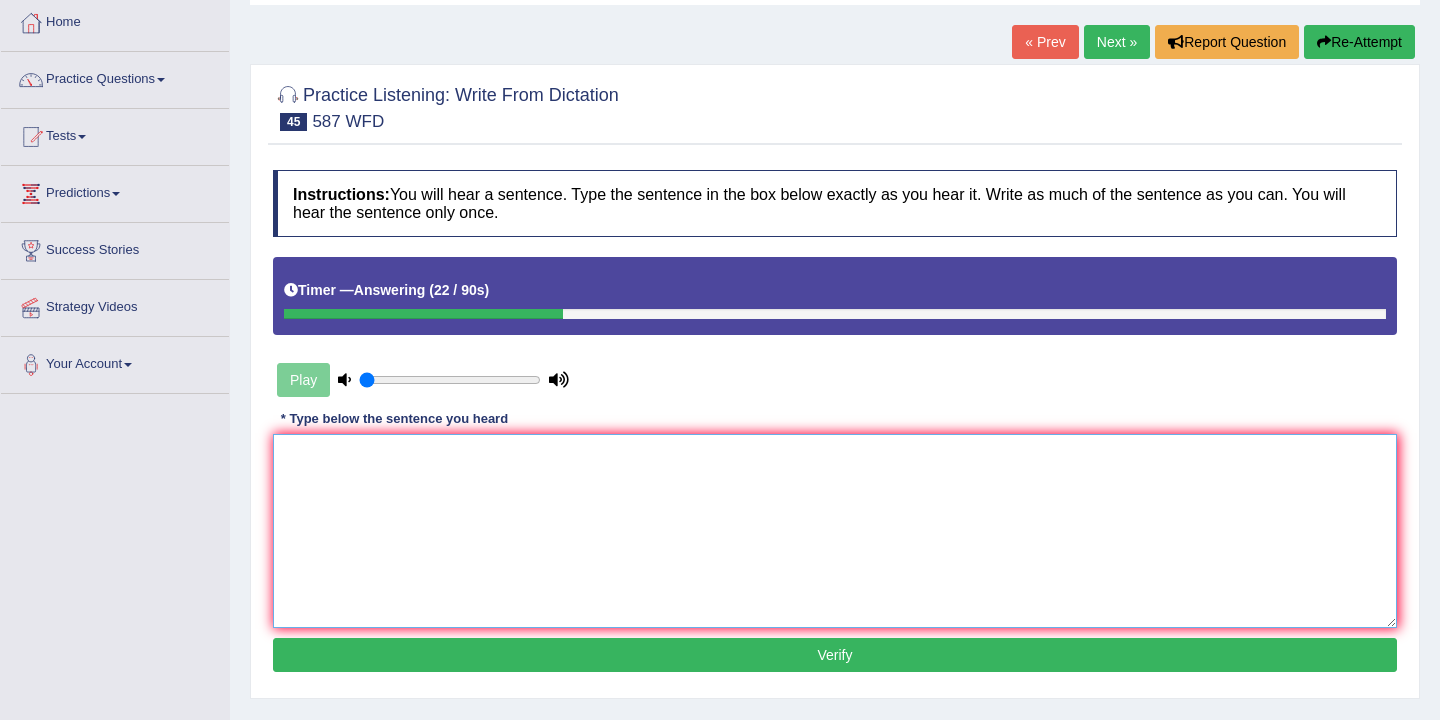 click at bounding box center [835, 531] 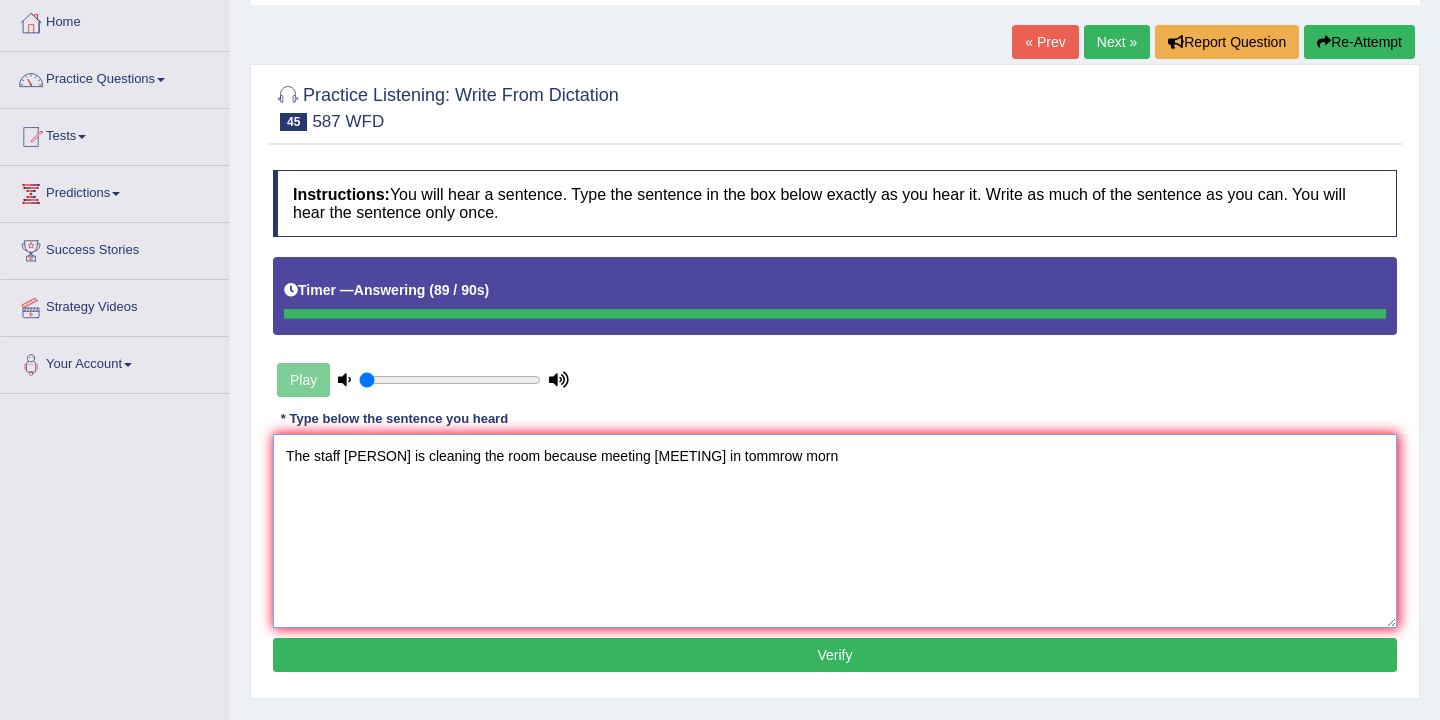 type on "The staff [PERSON] is cleaning the room because meeting [MEETING] in tommrow morn" 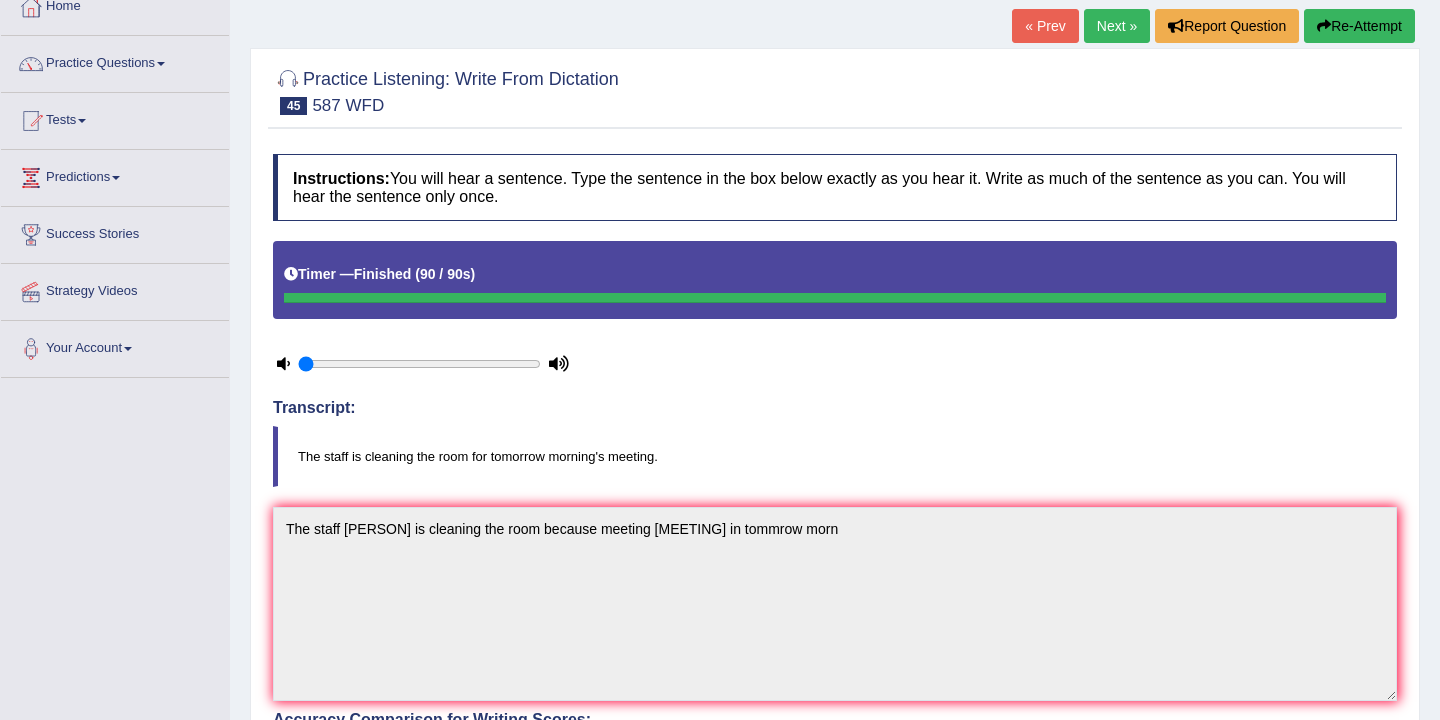 scroll, scrollTop: 0, scrollLeft: 0, axis: both 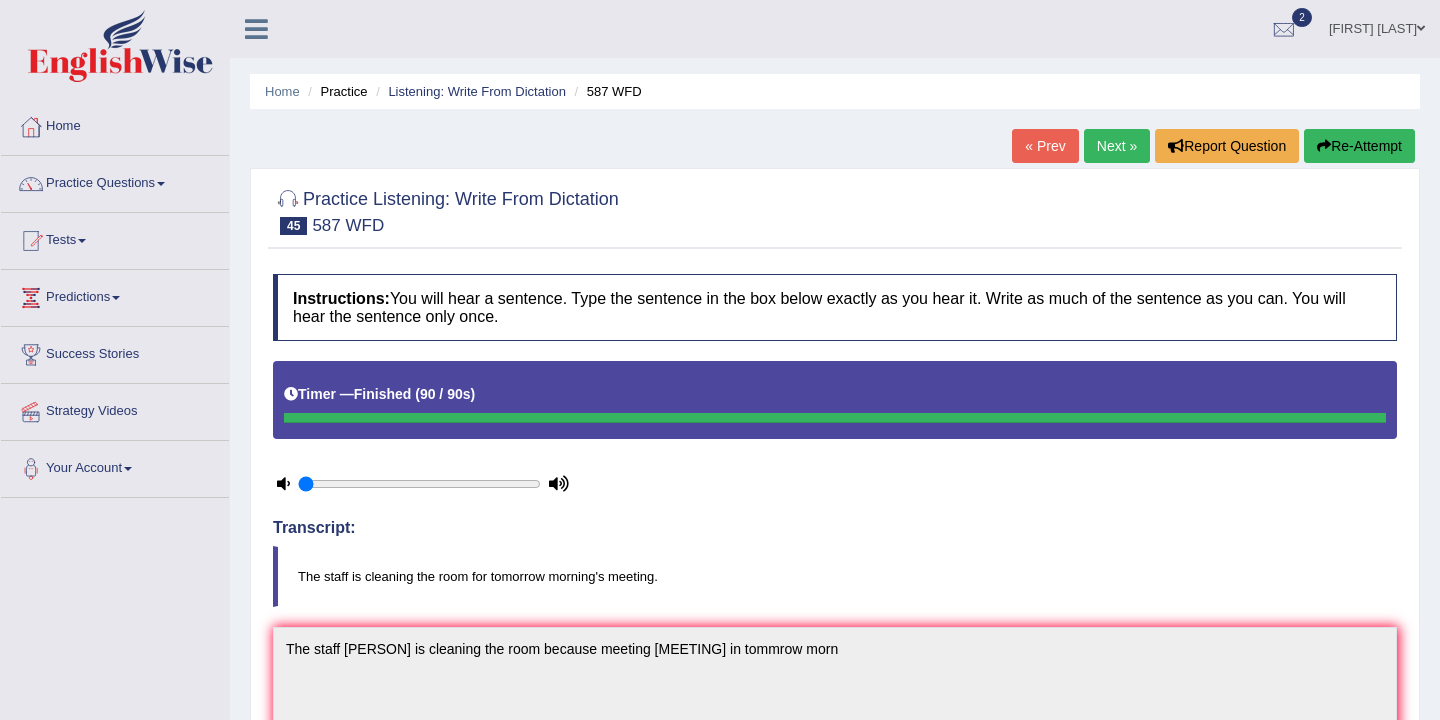 click on "Re-Attempt" at bounding box center [1359, 146] 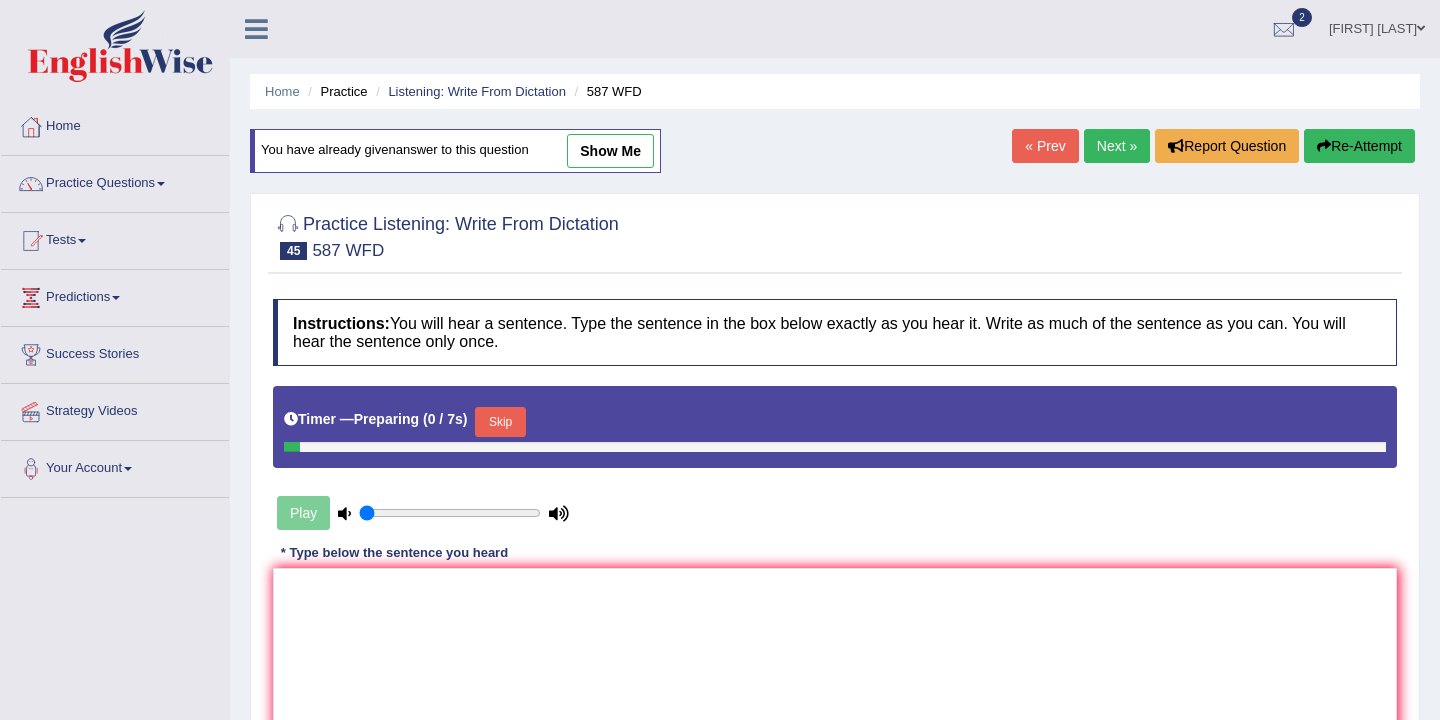 scroll, scrollTop: 0, scrollLeft: 0, axis: both 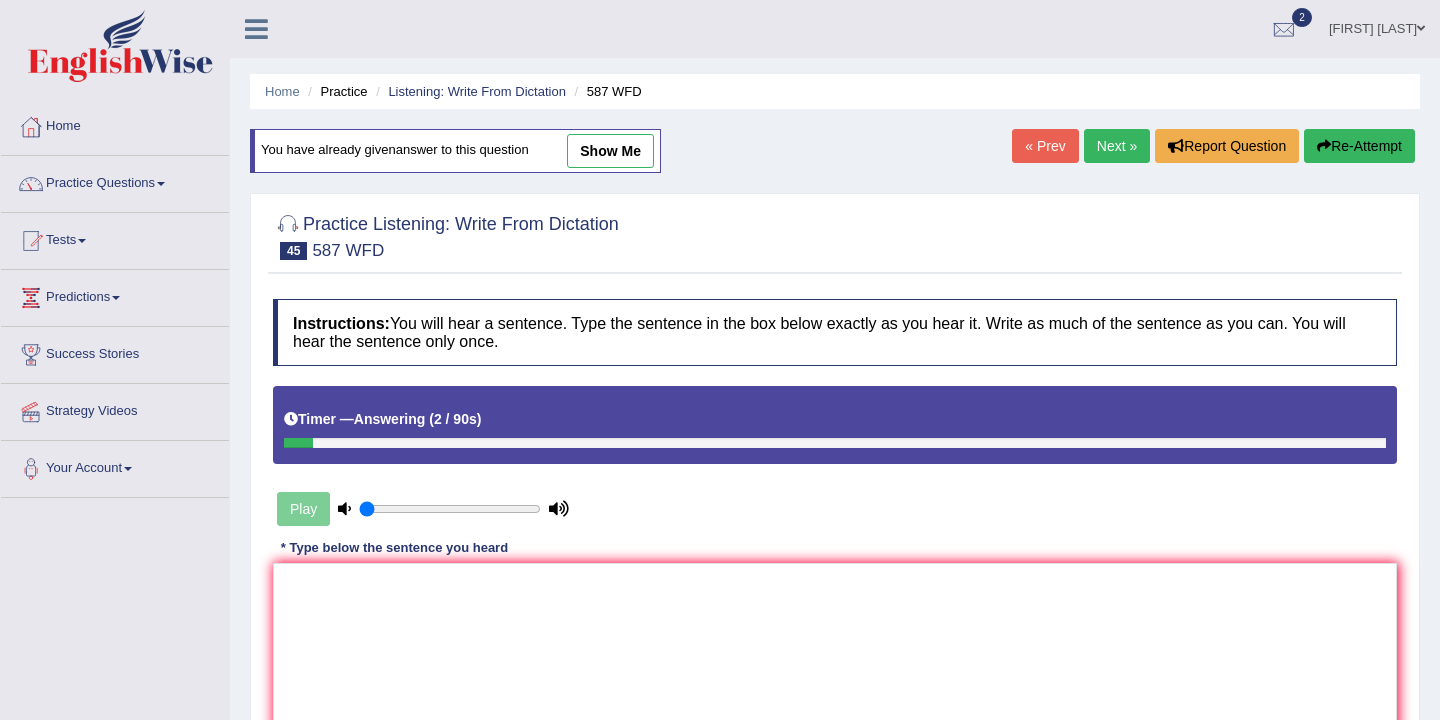 click on "Next »" at bounding box center (1117, 146) 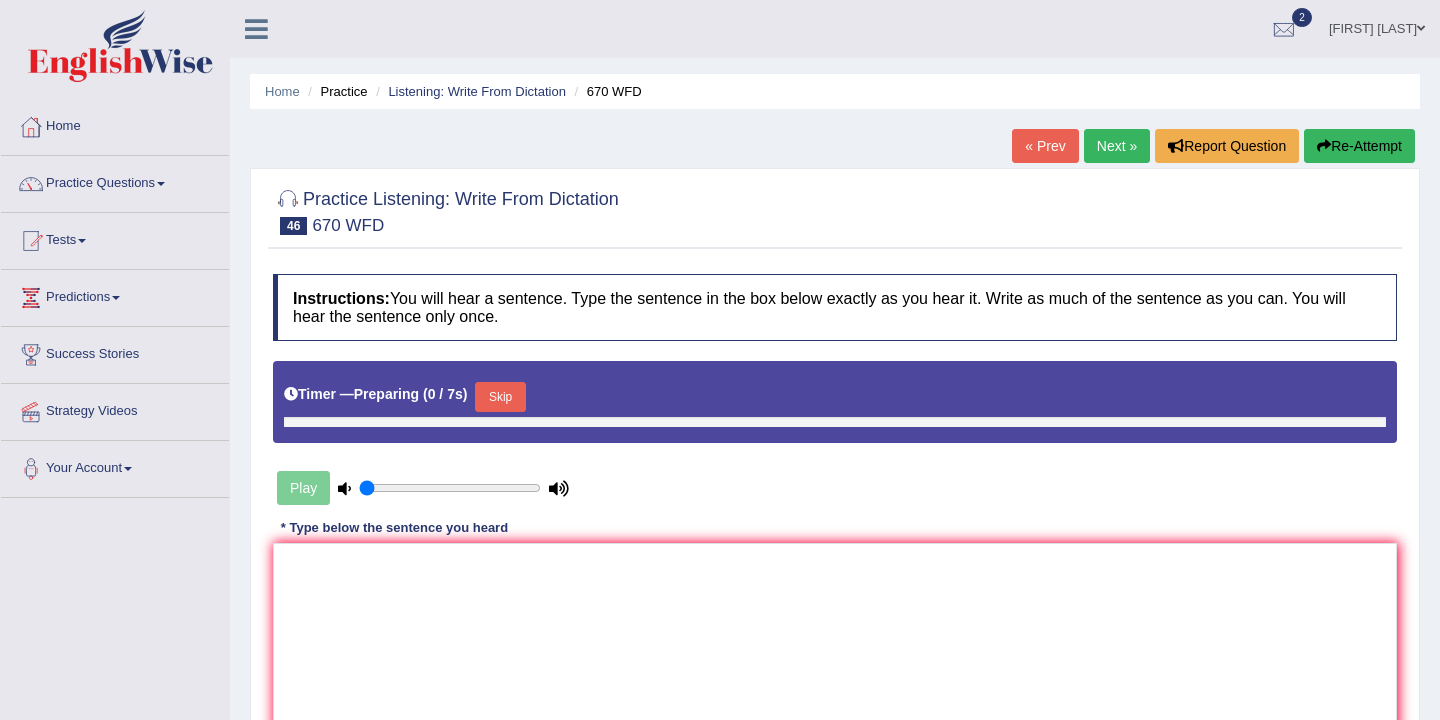 scroll, scrollTop: 0, scrollLeft: 0, axis: both 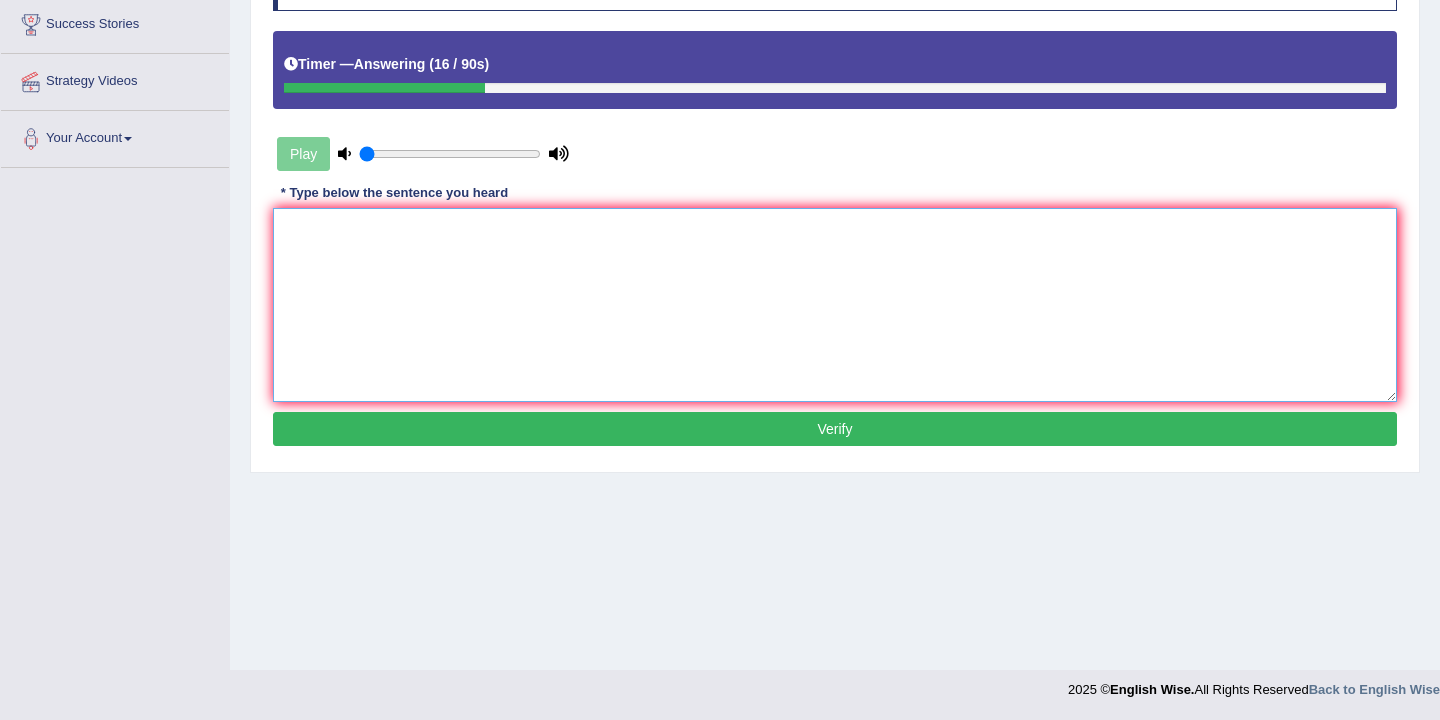 click at bounding box center (835, 305) 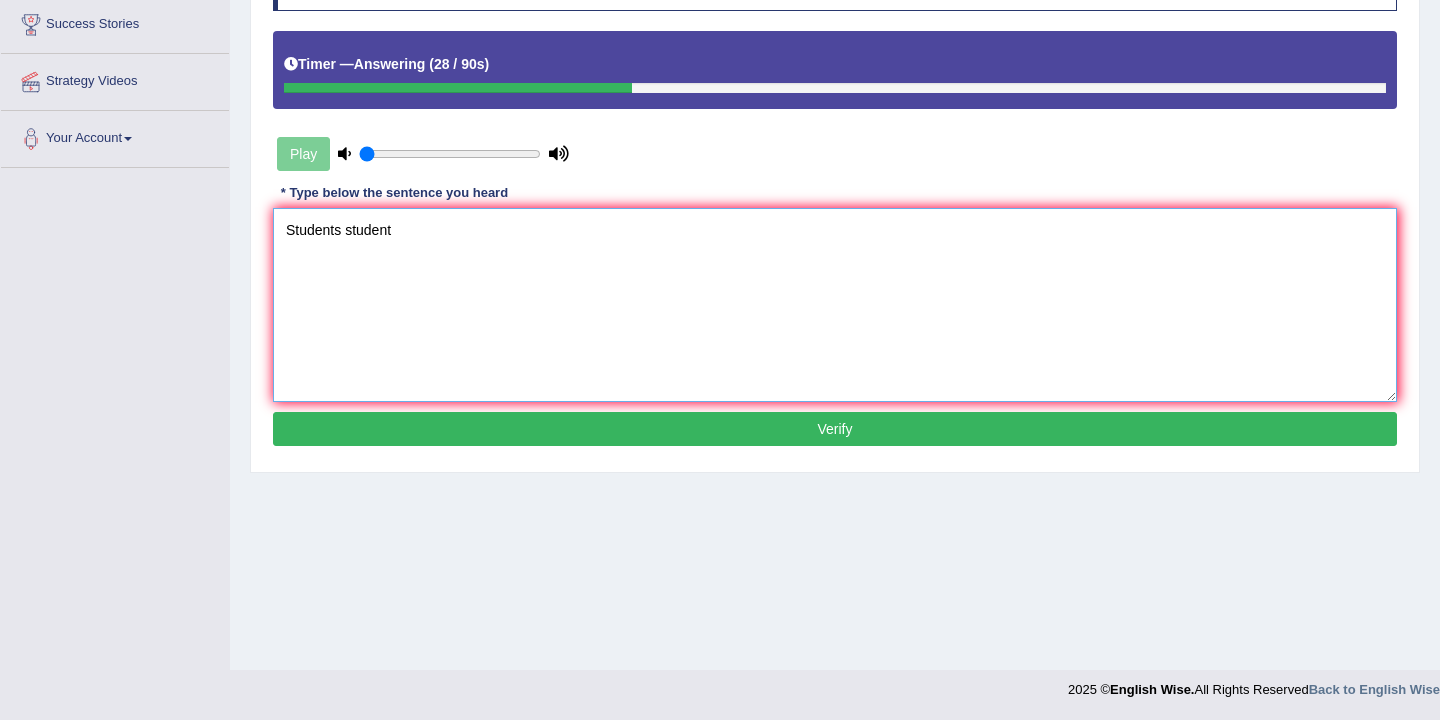 click on "Students student" at bounding box center [835, 305] 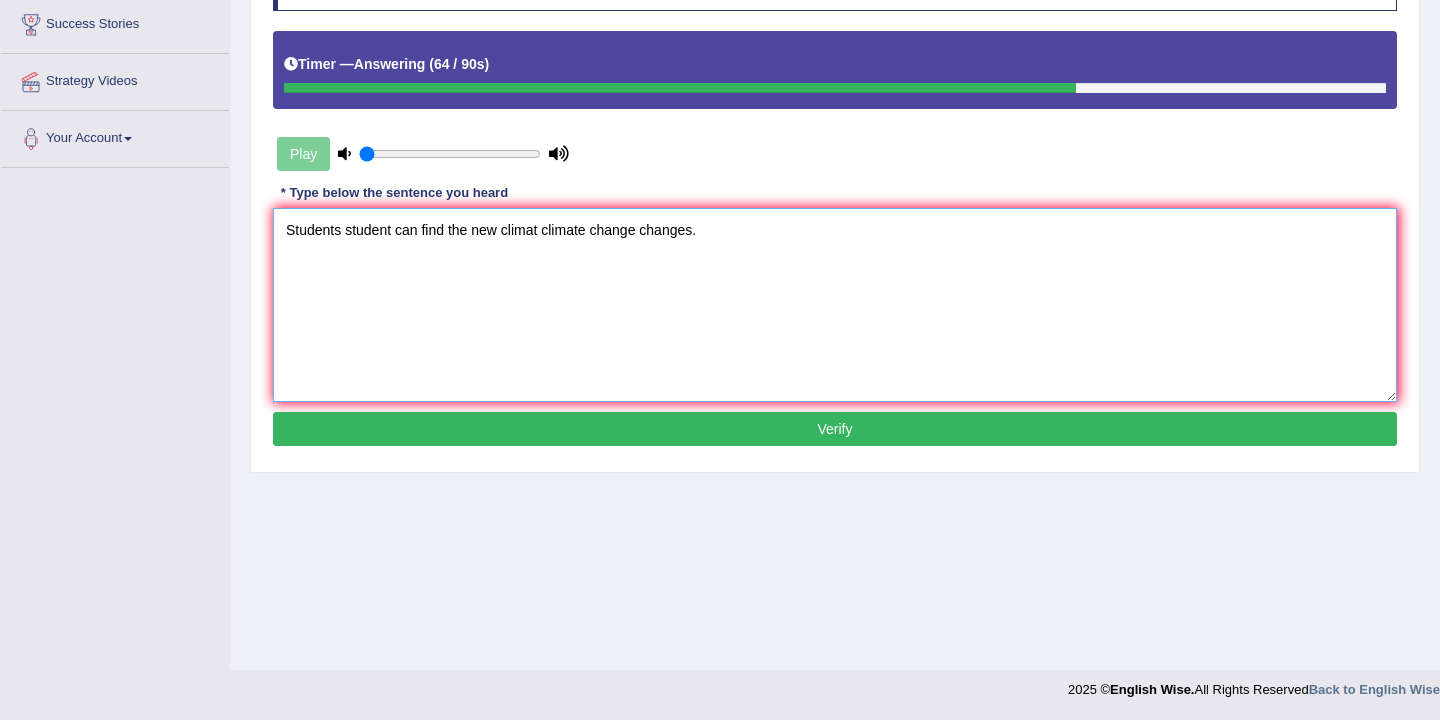 type on "Students student can find the new climat climate change changes." 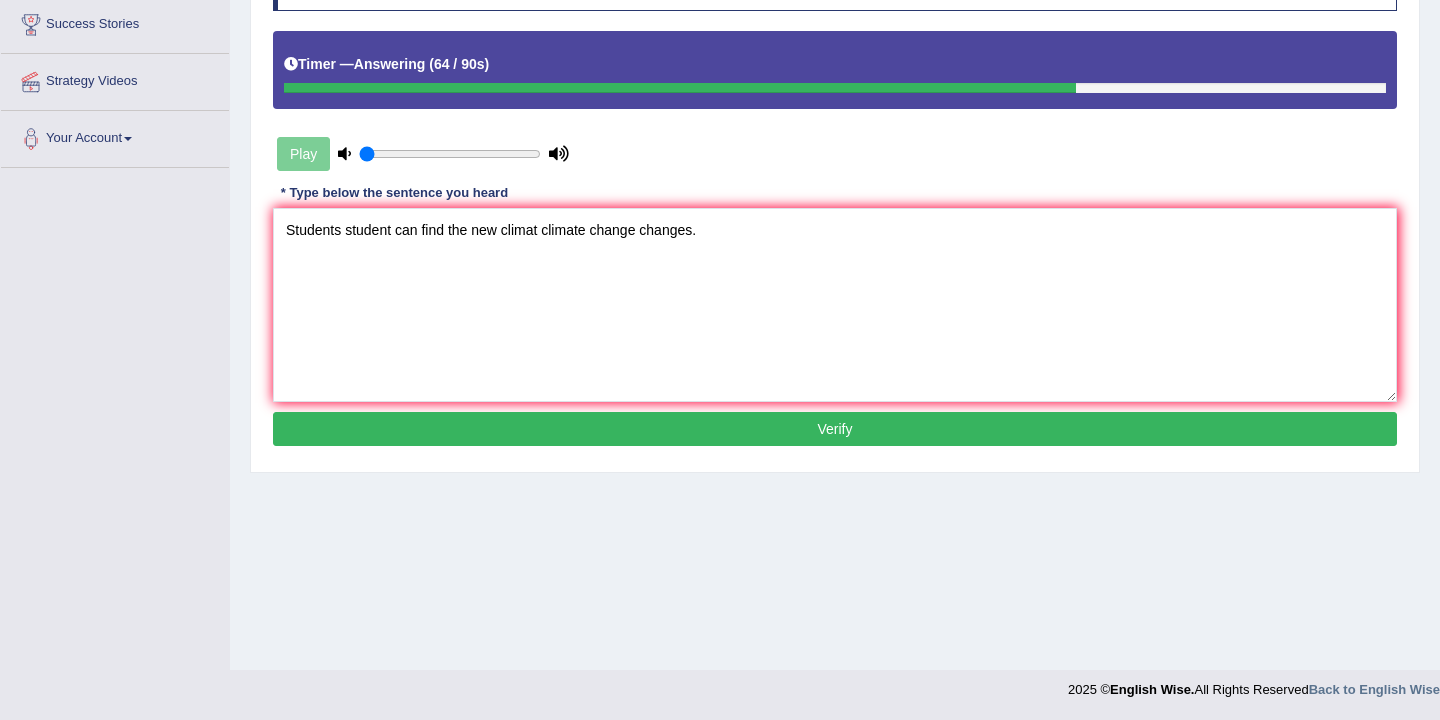 click on "Verify" at bounding box center (835, 429) 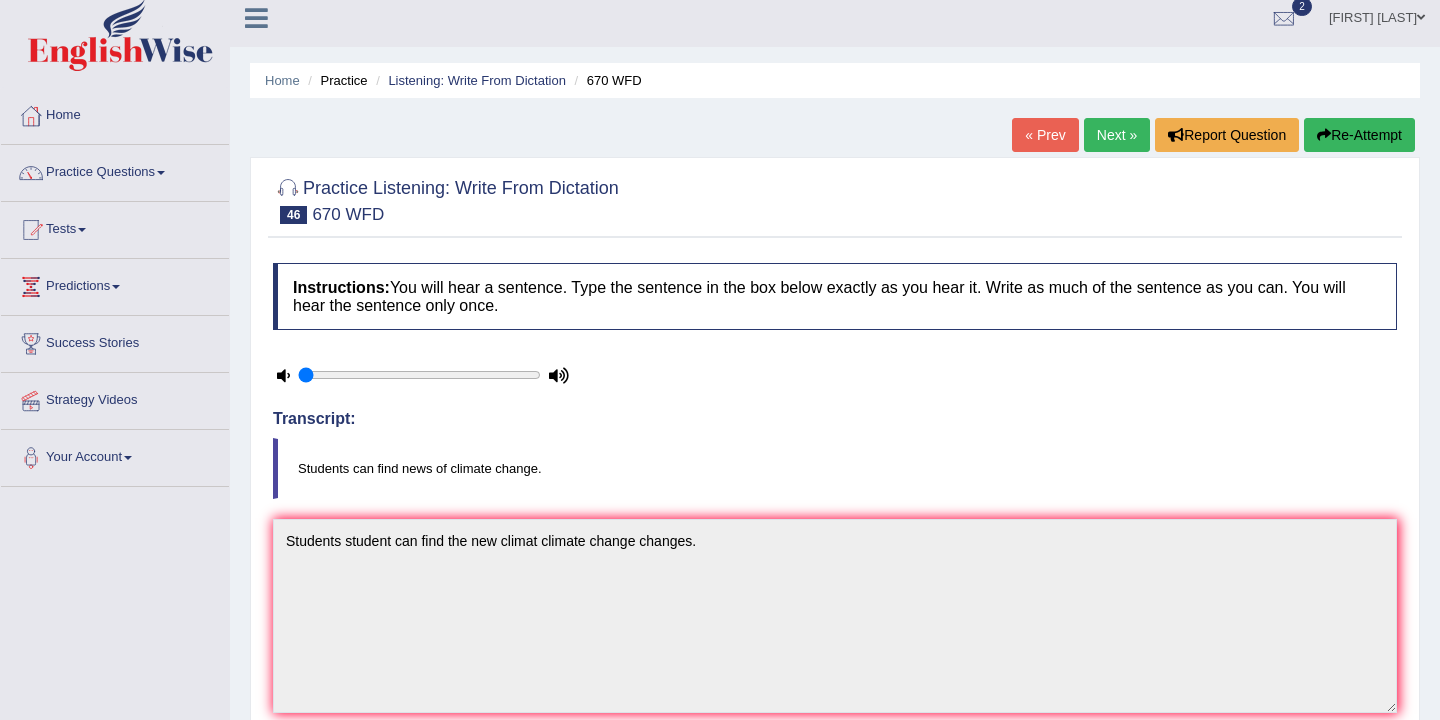 scroll, scrollTop: 0, scrollLeft: 0, axis: both 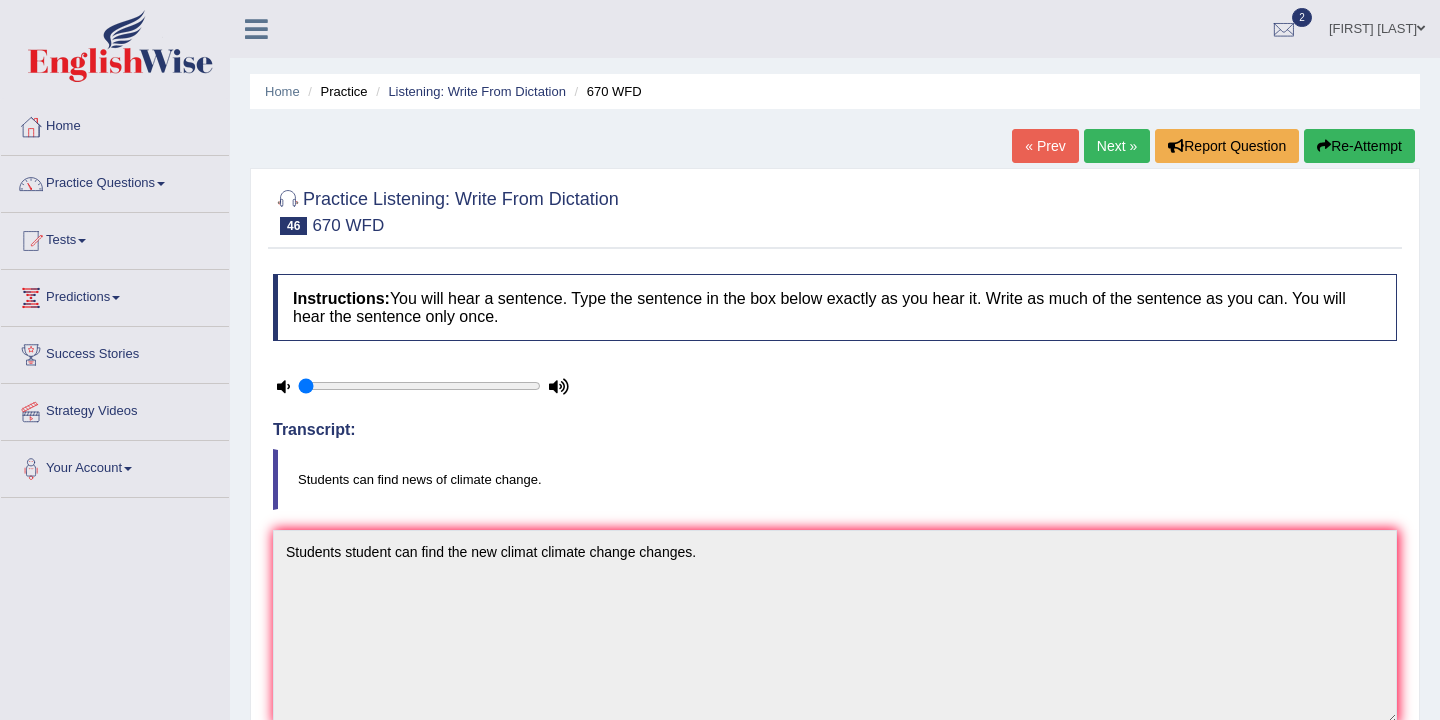 click on "Next »" at bounding box center [1117, 146] 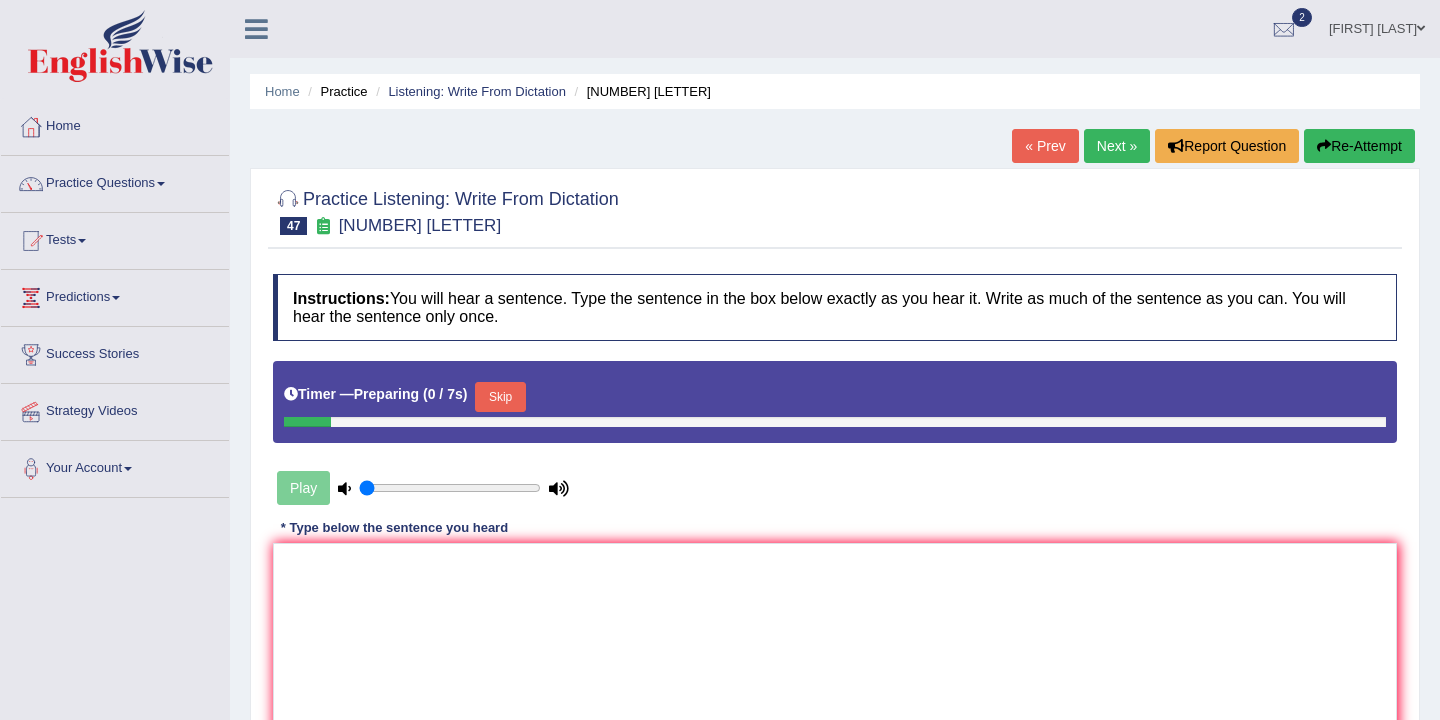 scroll, scrollTop: 0, scrollLeft: 0, axis: both 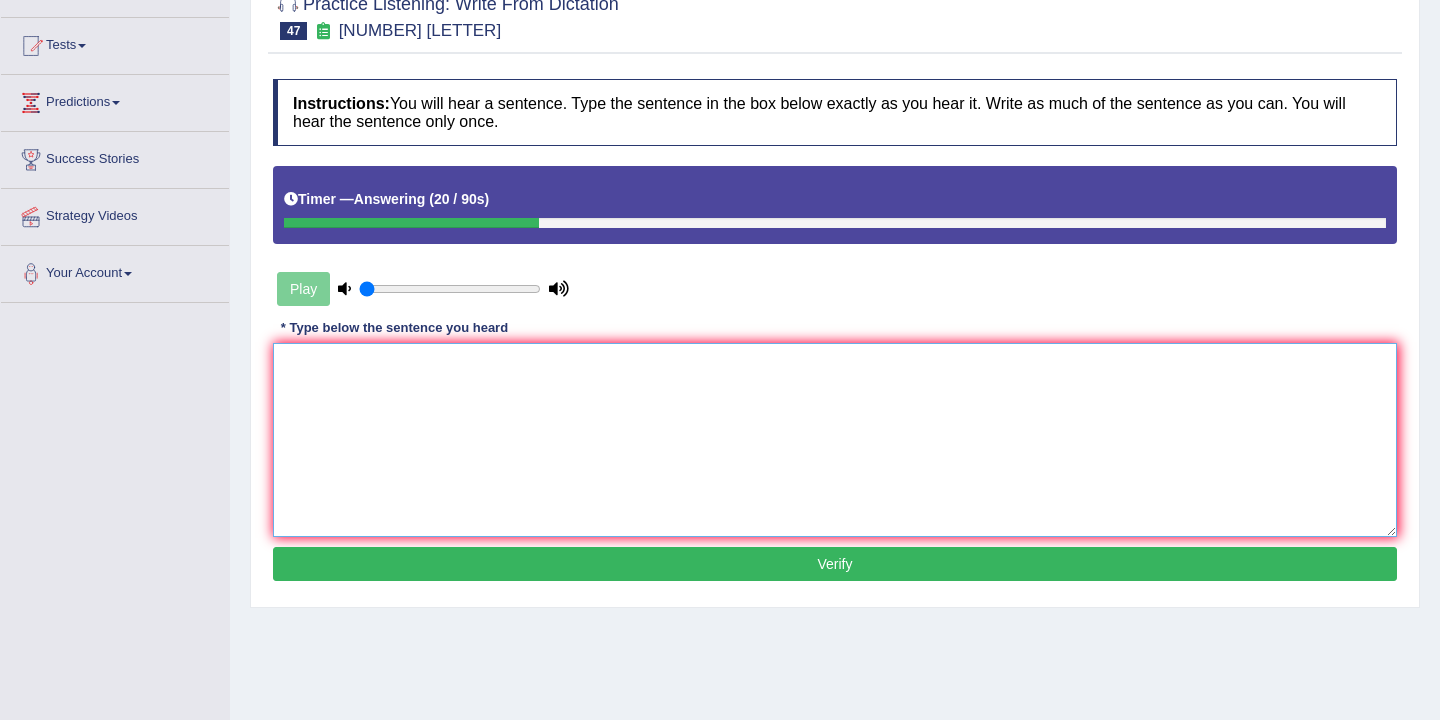 click at bounding box center [835, 440] 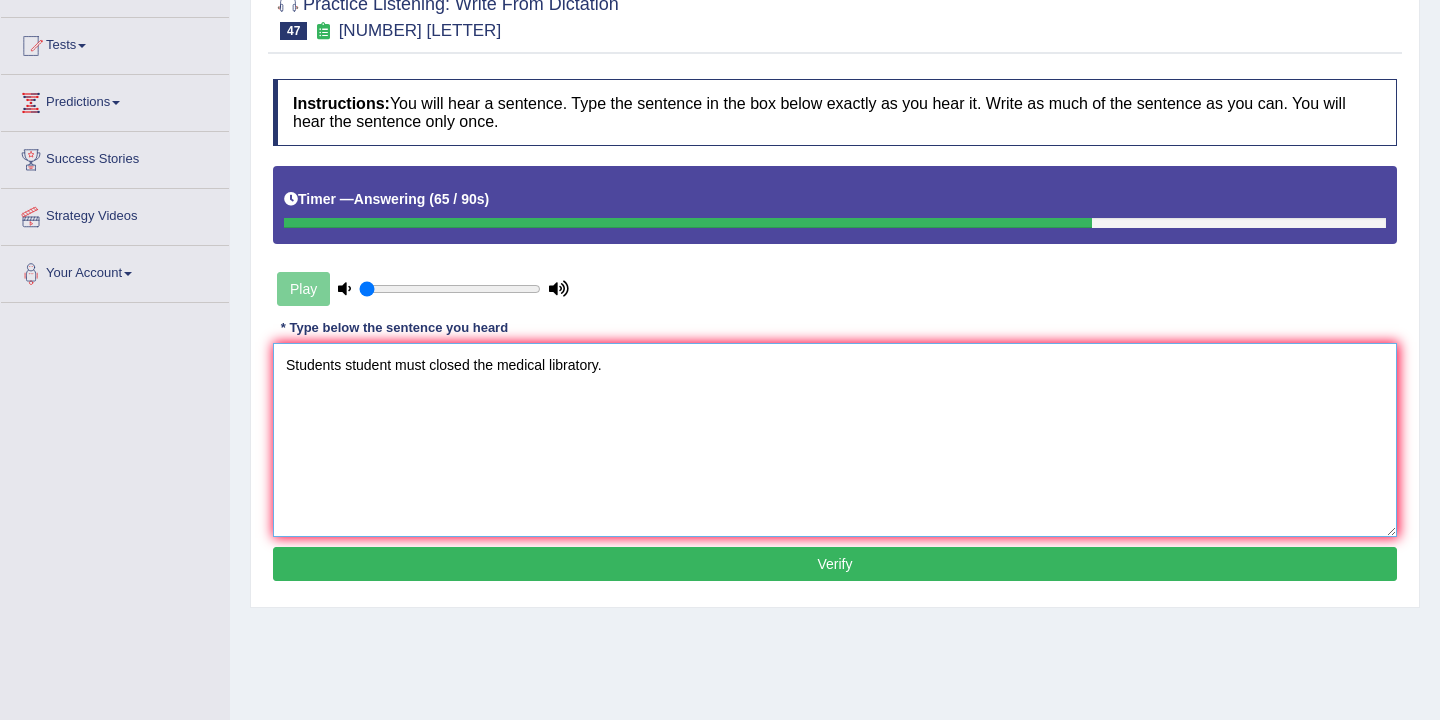 type on "Students student must closed the medical libratory." 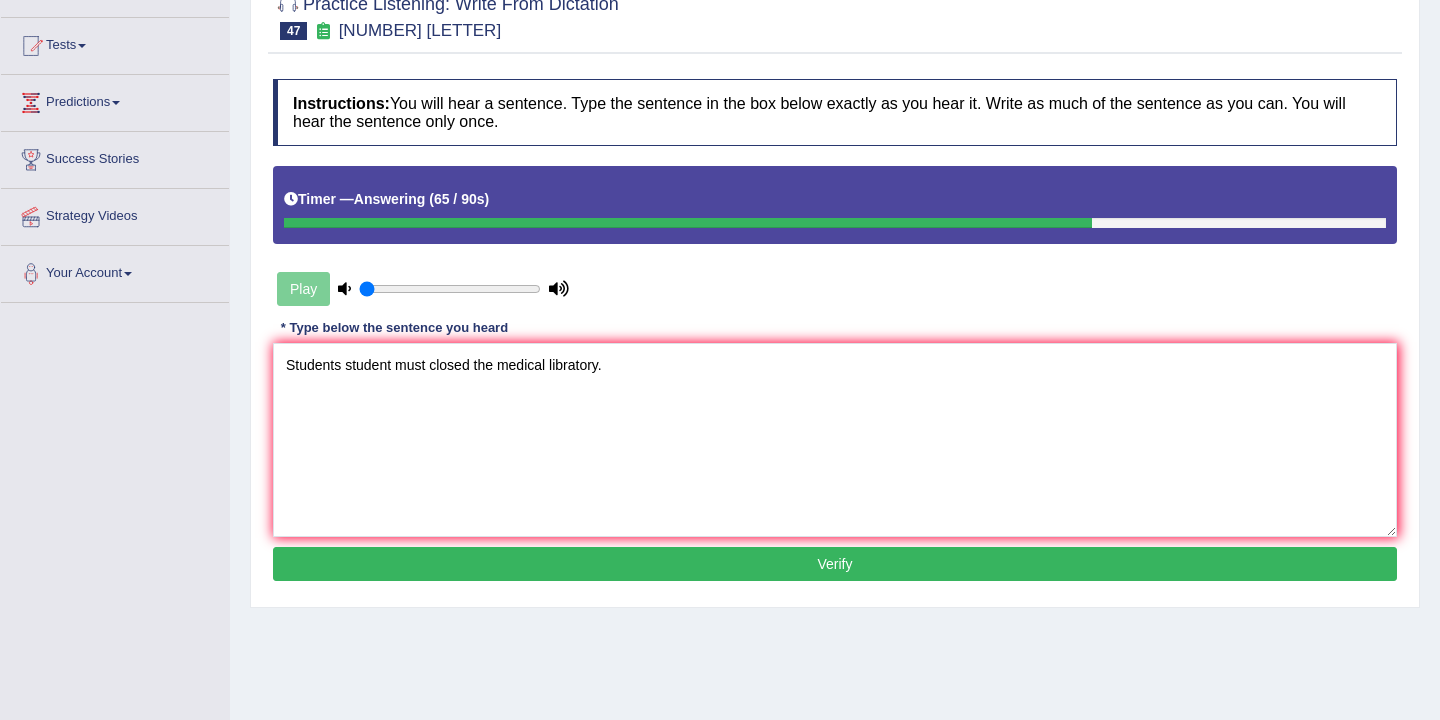 click on "Verify" at bounding box center (835, 564) 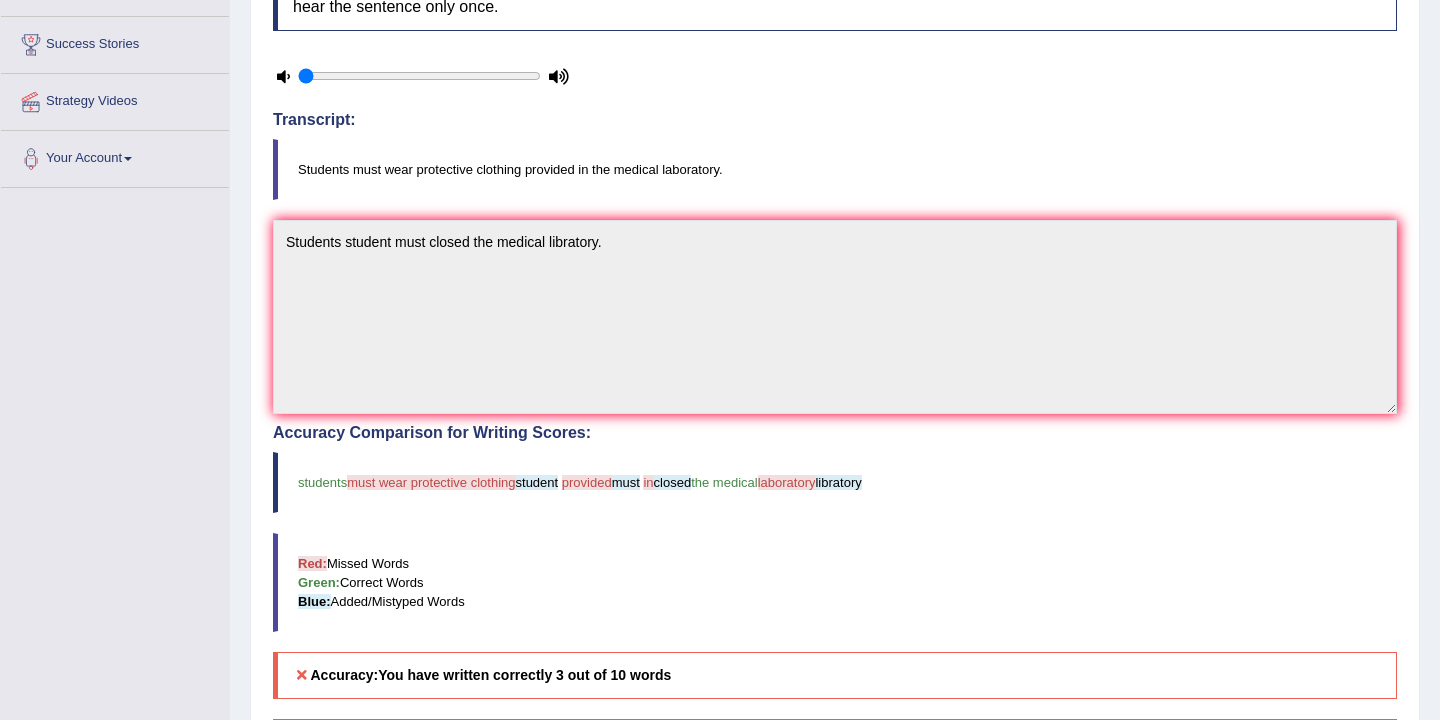 scroll, scrollTop: 439, scrollLeft: 0, axis: vertical 